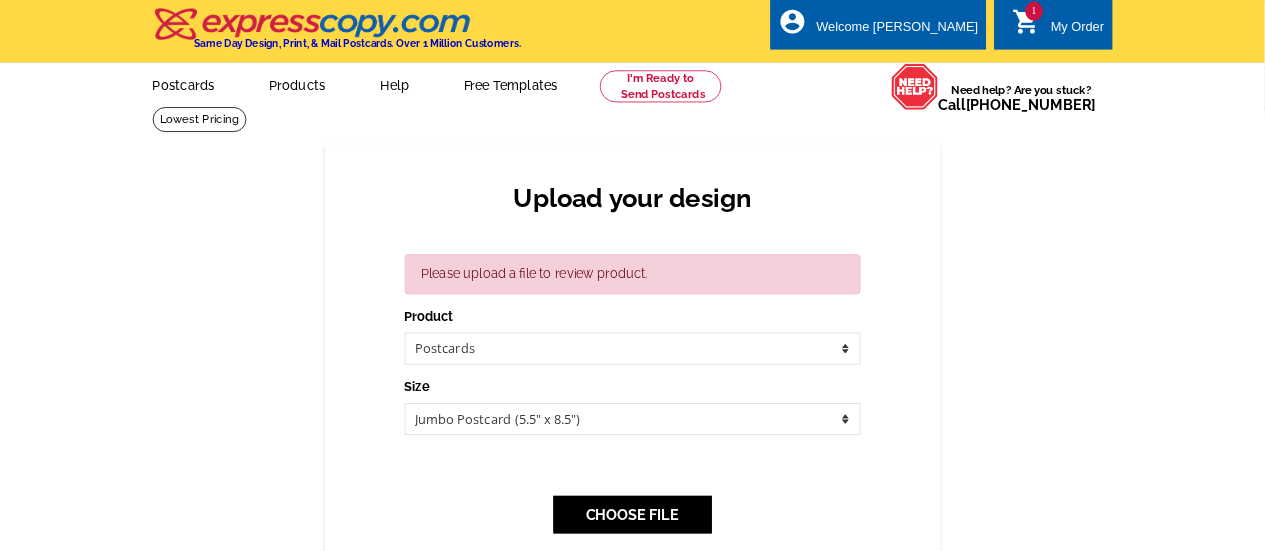 scroll, scrollTop: 0, scrollLeft: 0, axis: both 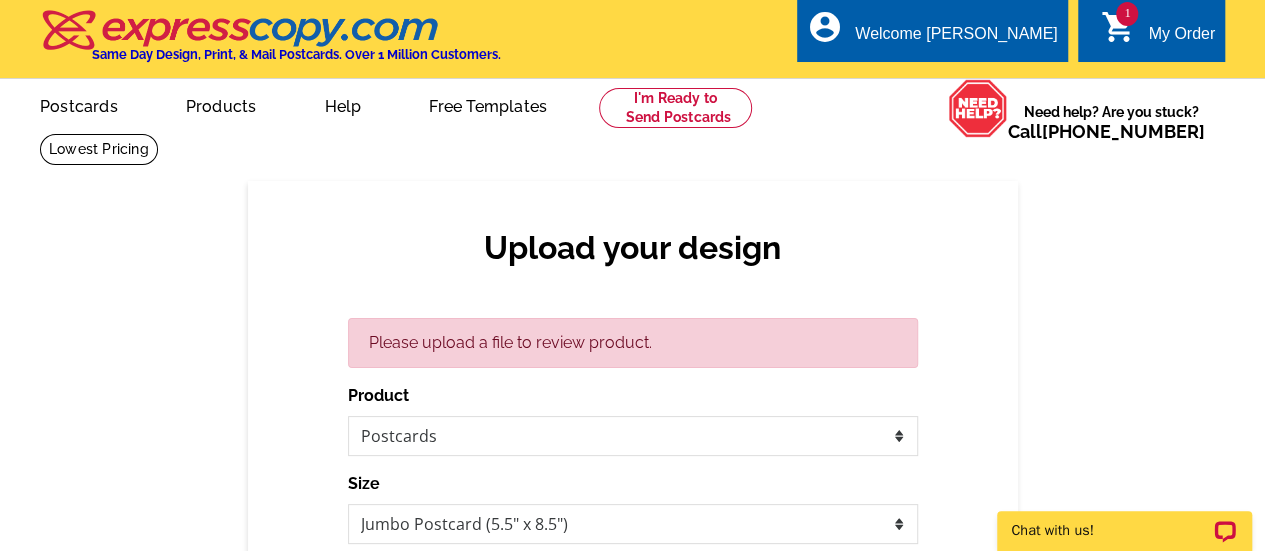 click on "My Order" at bounding box center (1181, 39) 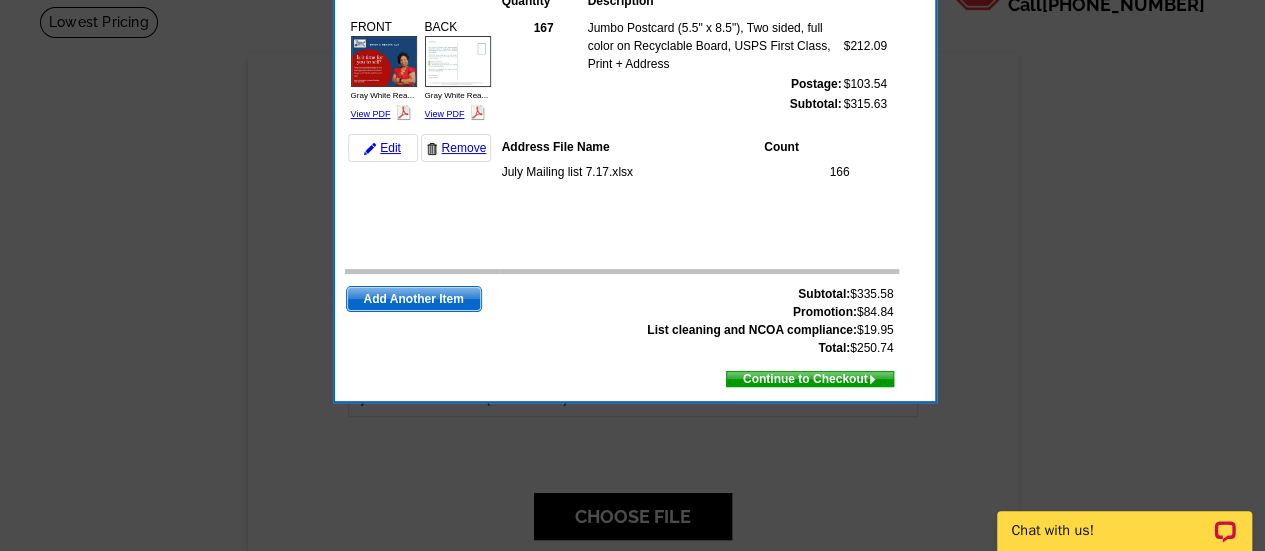 scroll, scrollTop: 0, scrollLeft: 0, axis: both 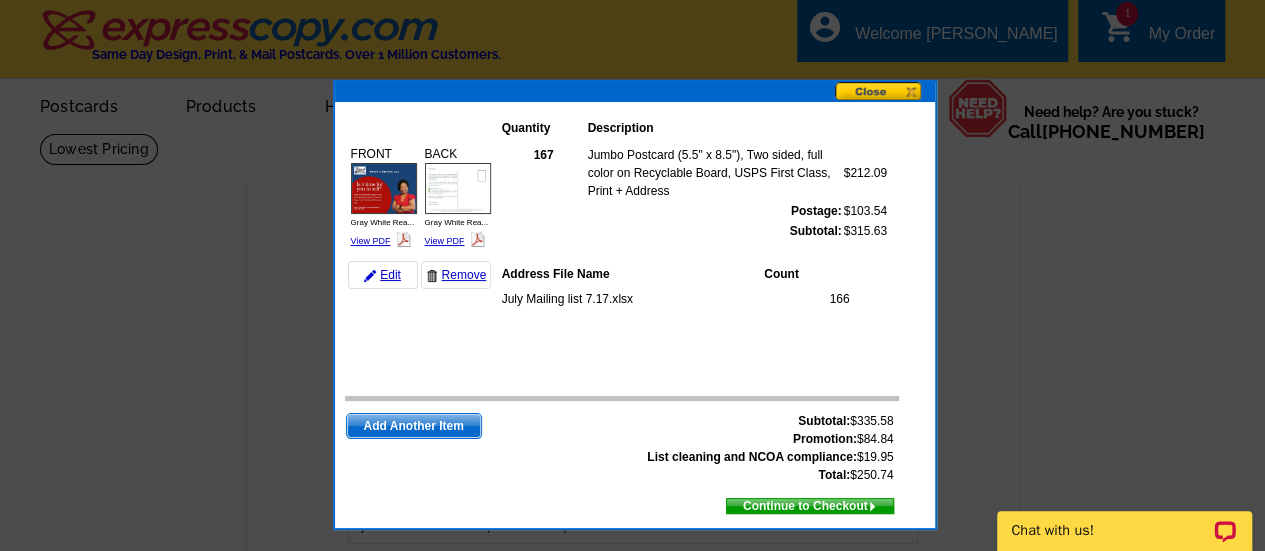 click at bounding box center (384, 188) 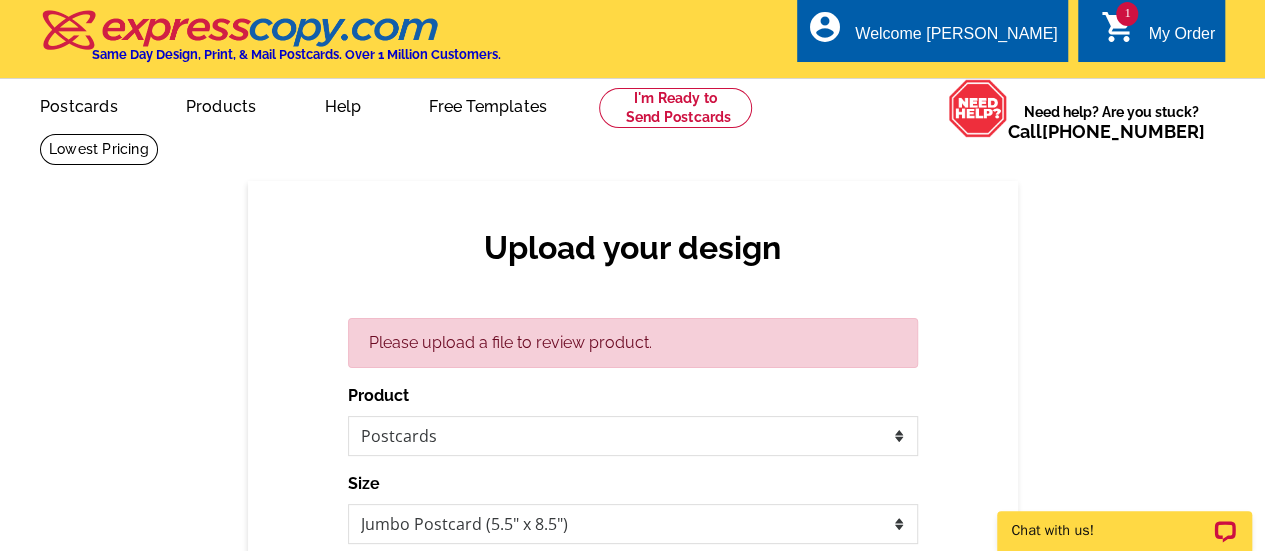 click on "shopping_cart" at bounding box center (1118, 27) 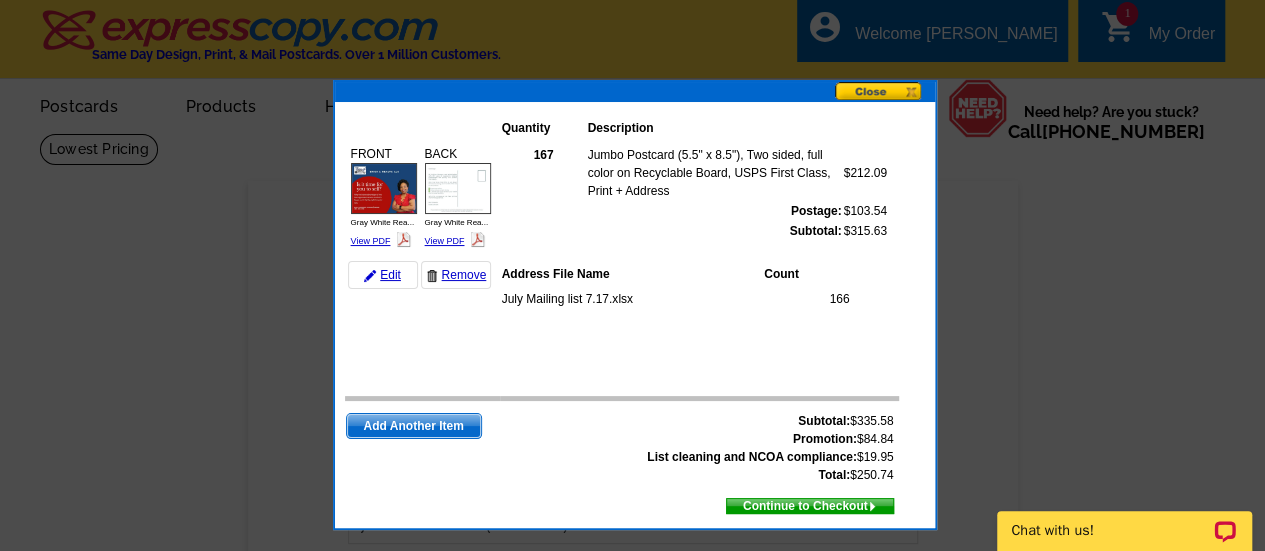 click at bounding box center (458, 188) 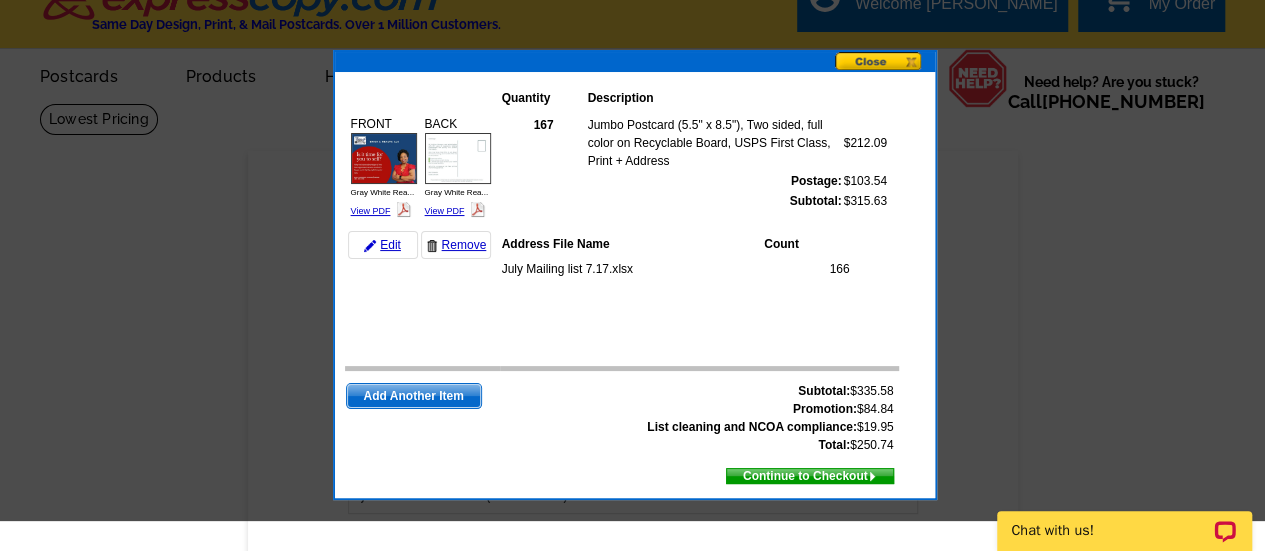 scroll, scrollTop: 0, scrollLeft: 0, axis: both 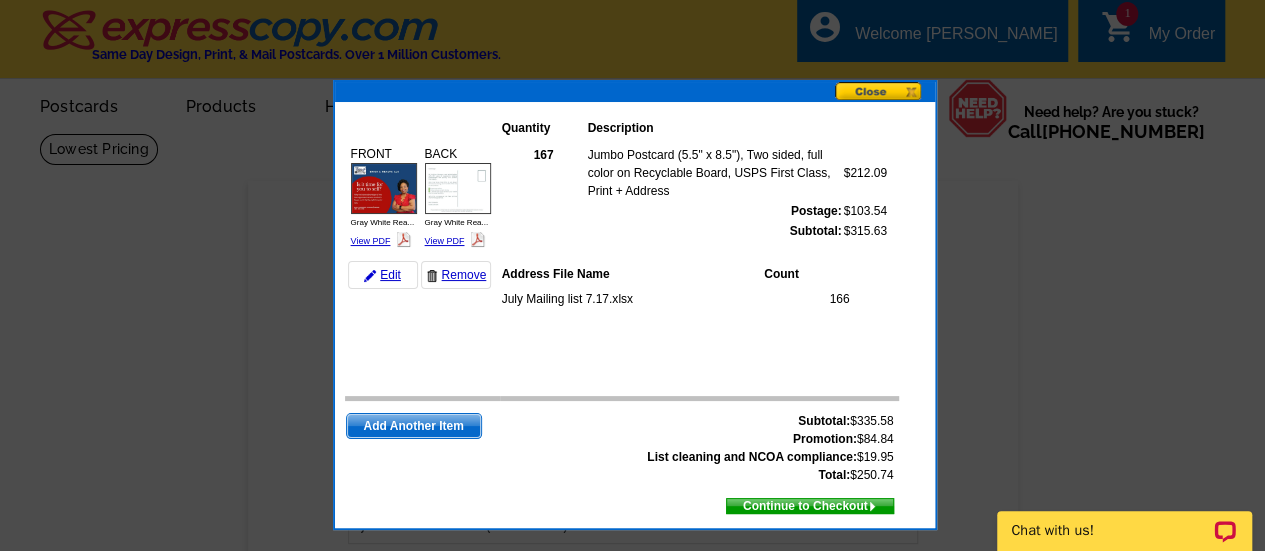 click at bounding box center (384, 188) 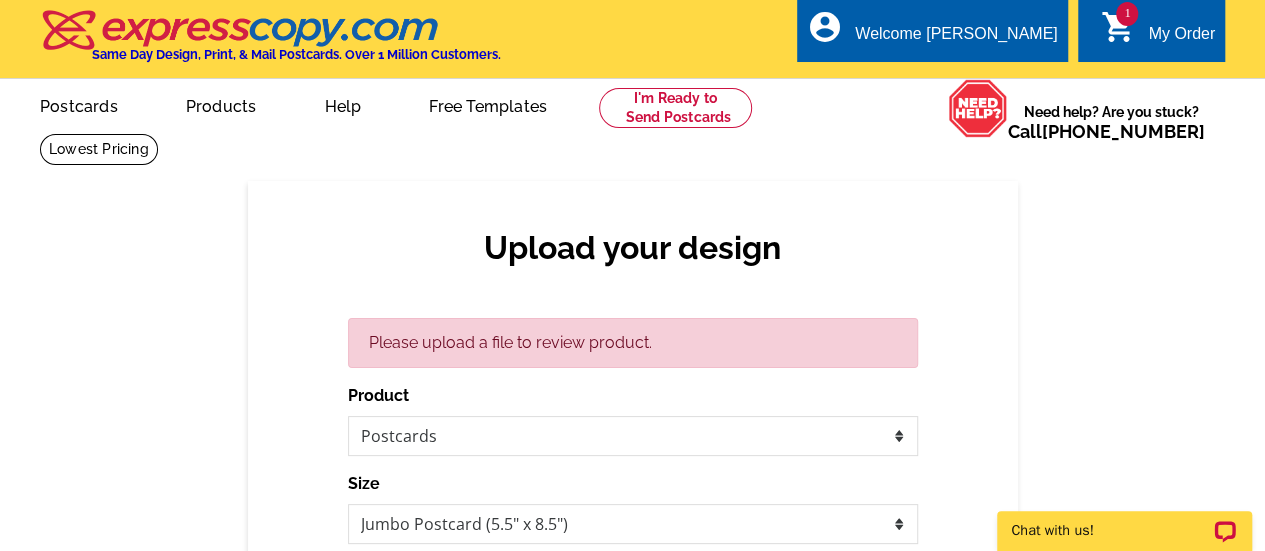 click on "My Order" at bounding box center [1181, 39] 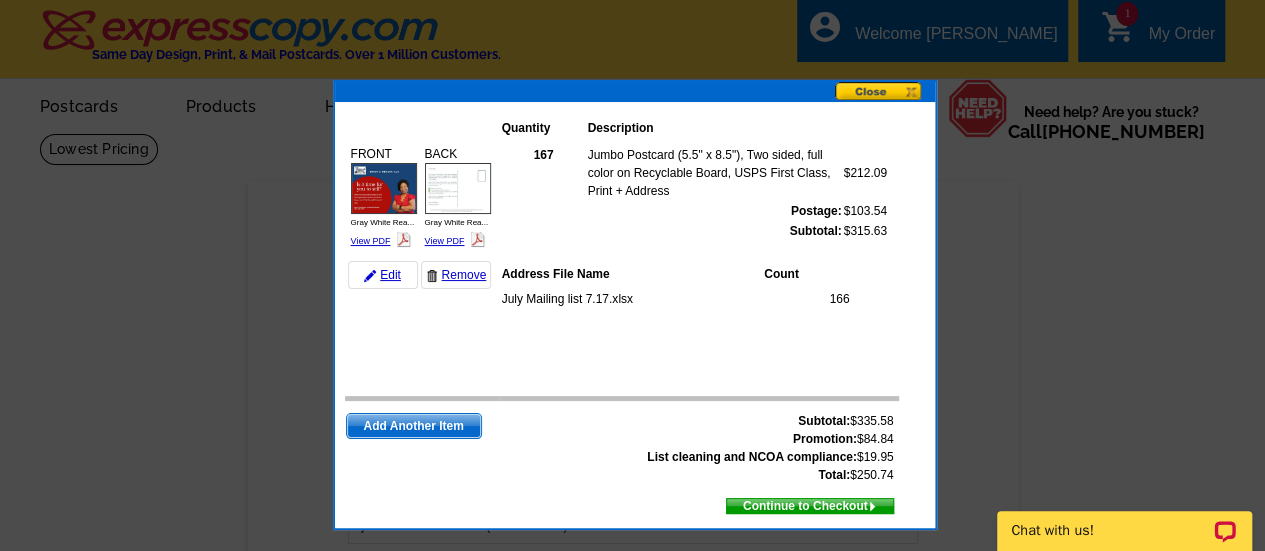 click at bounding box center (370, 276) 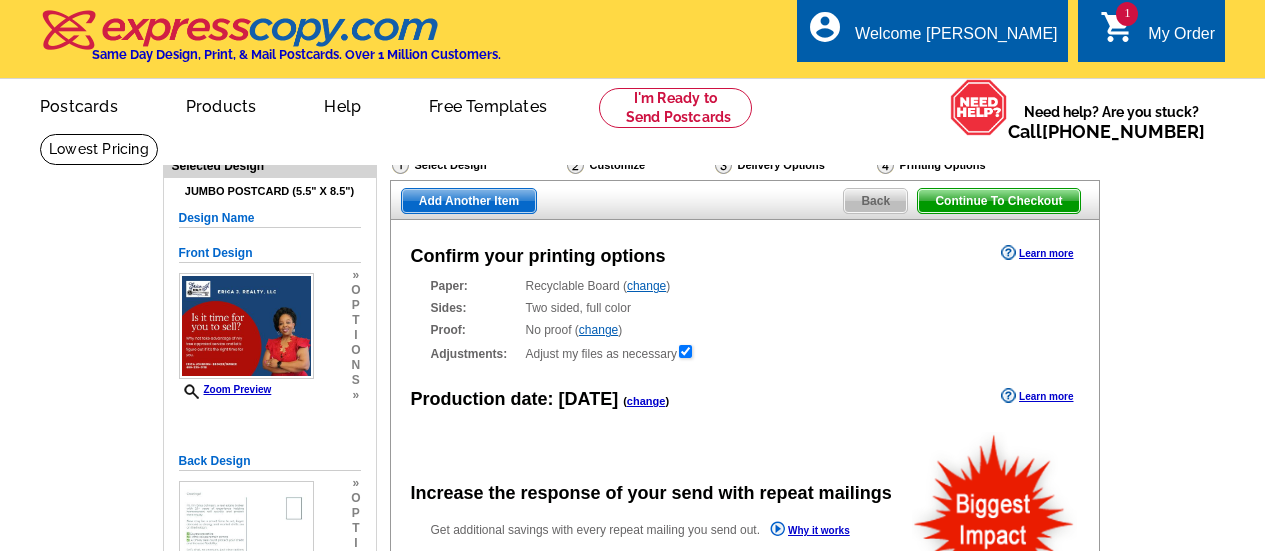 scroll, scrollTop: 0, scrollLeft: 0, axis: both 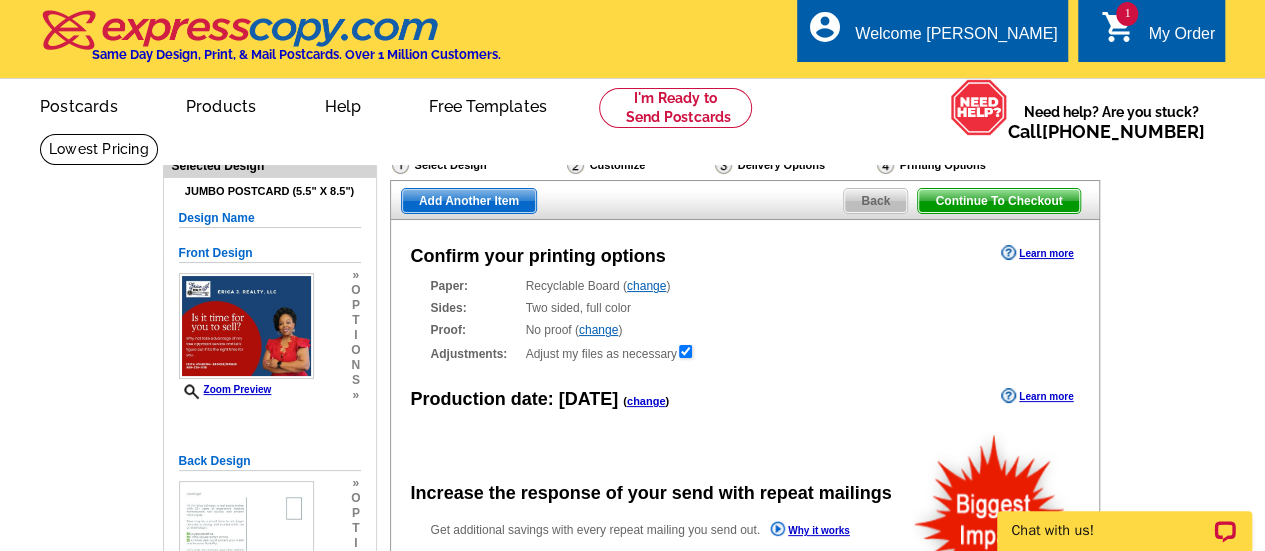 click on "Jumbo Postcard (5.5" x 8.5")" at bounding box center (270, 191) 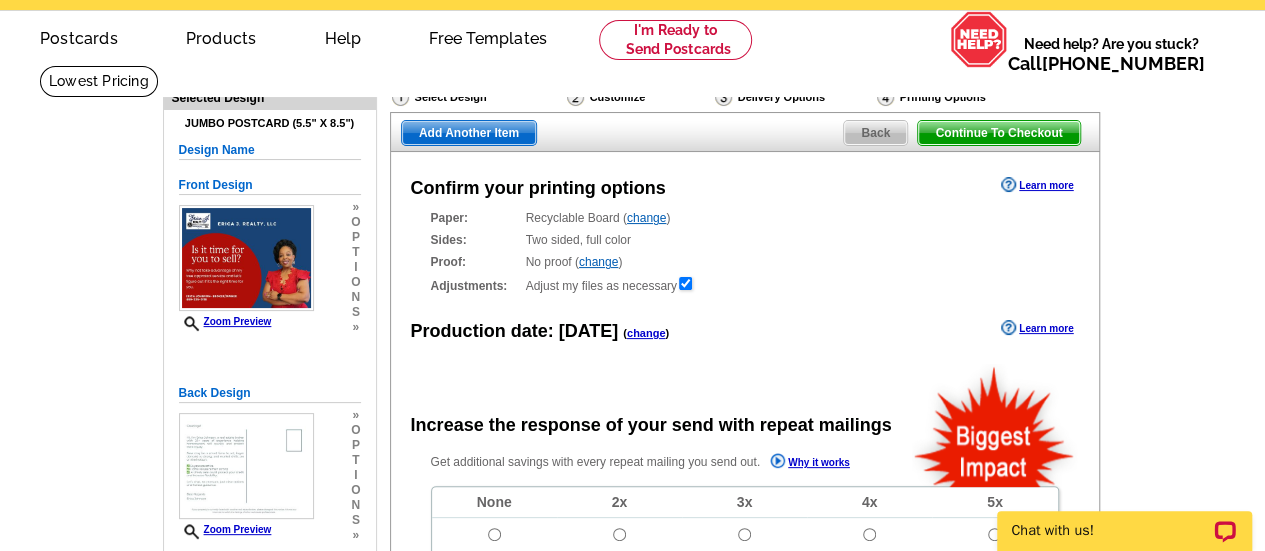scroll, scrollTop: 100, scrollLeft: 0, axis: vertical 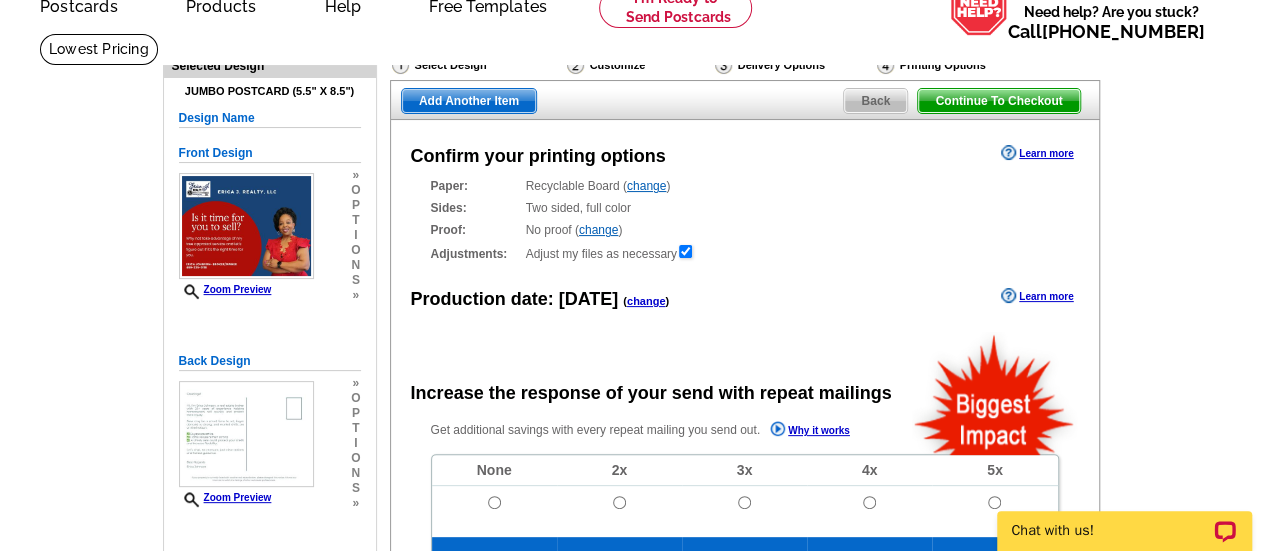 radio on "false" 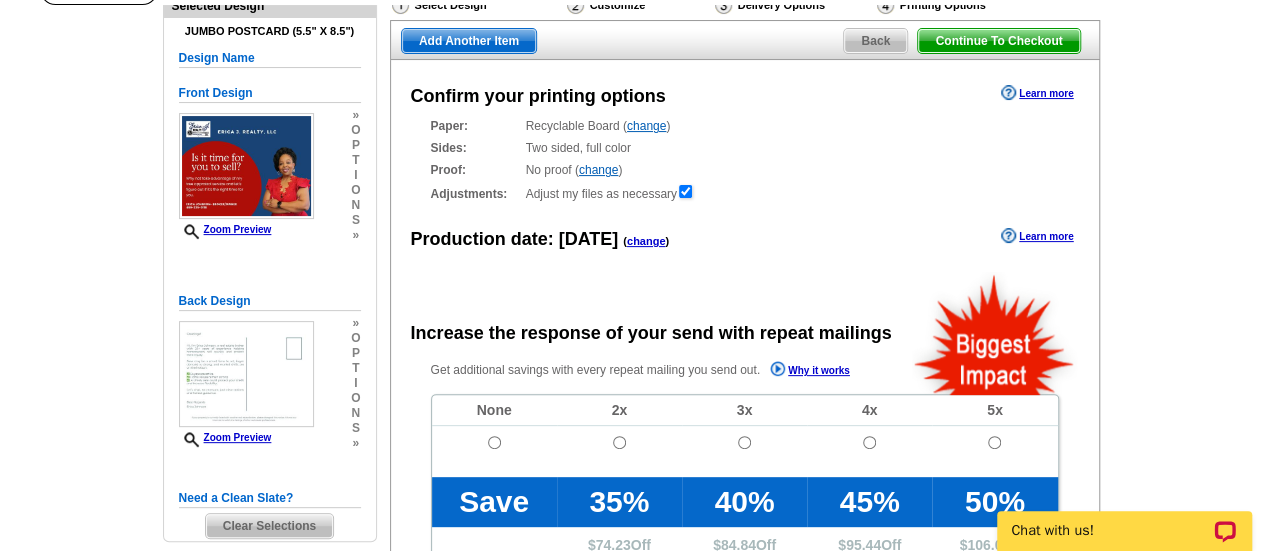 scroll, scrollTop: 200, scrollLeft: 0, axis: vertical 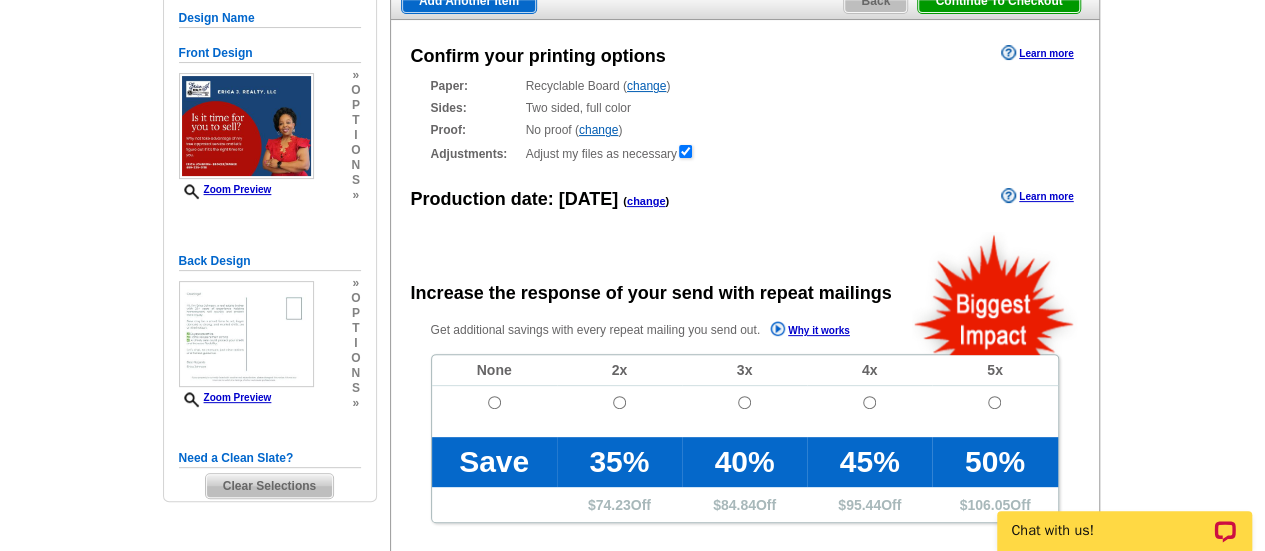 click on "p" at bounding box center [355, 105] 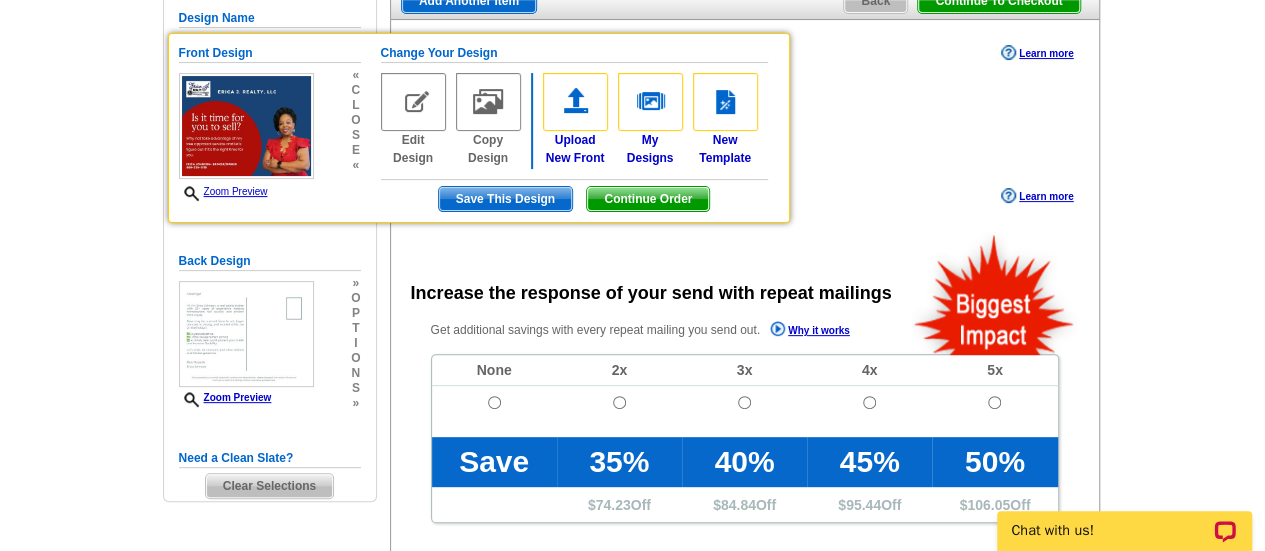 click at bounding box center [413, 102] 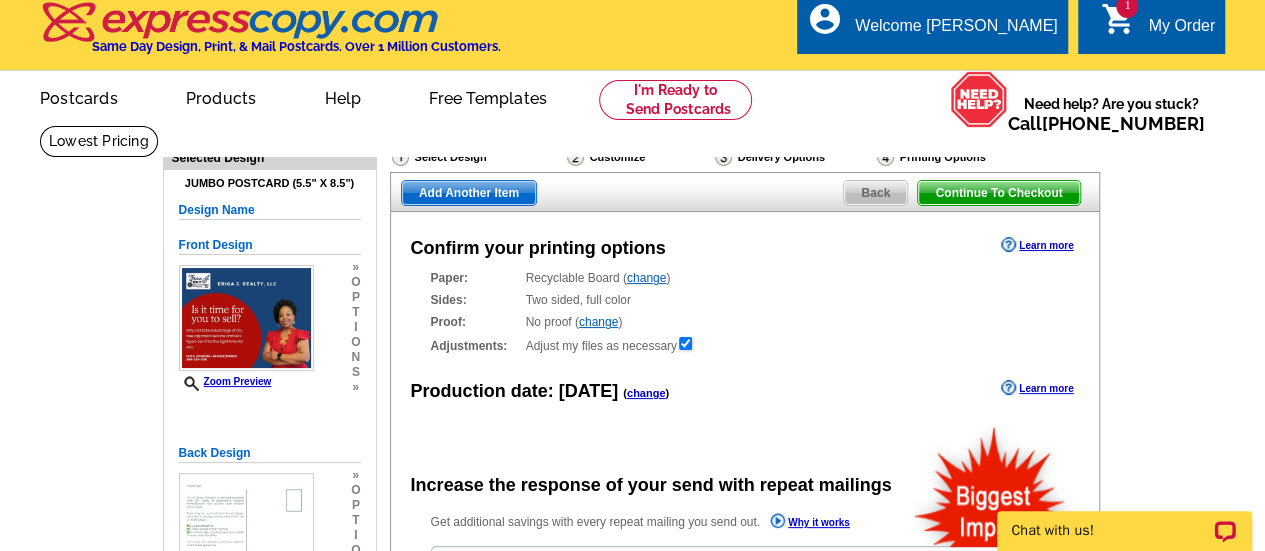 scroll, scrollTop: 0, scrollLeft: 0, axis: both 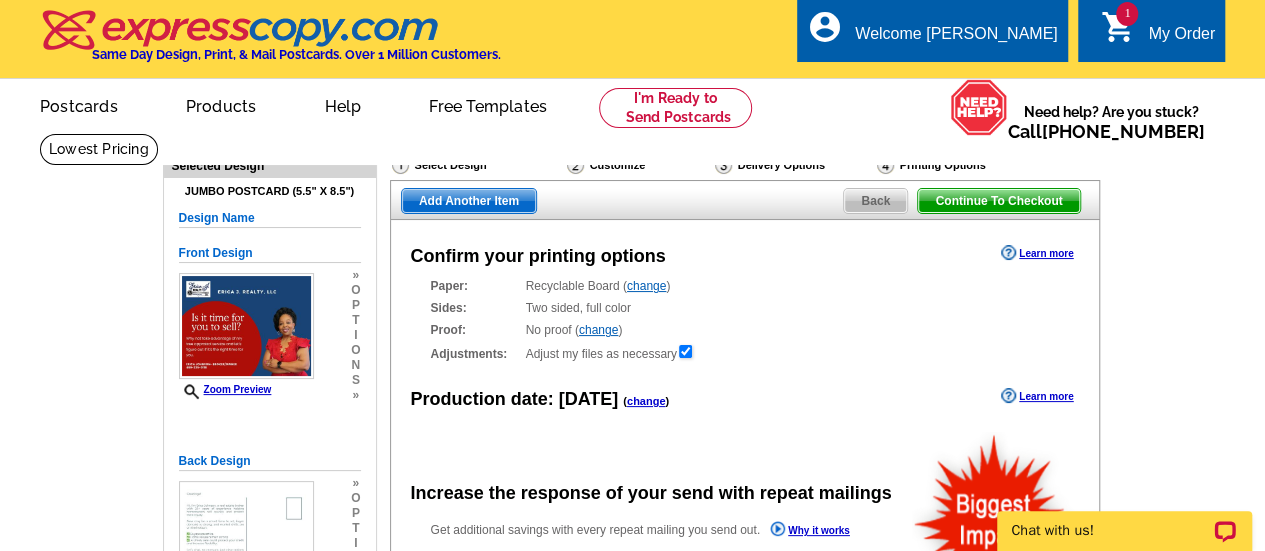 click on "i" at bounding box center [355, 335] 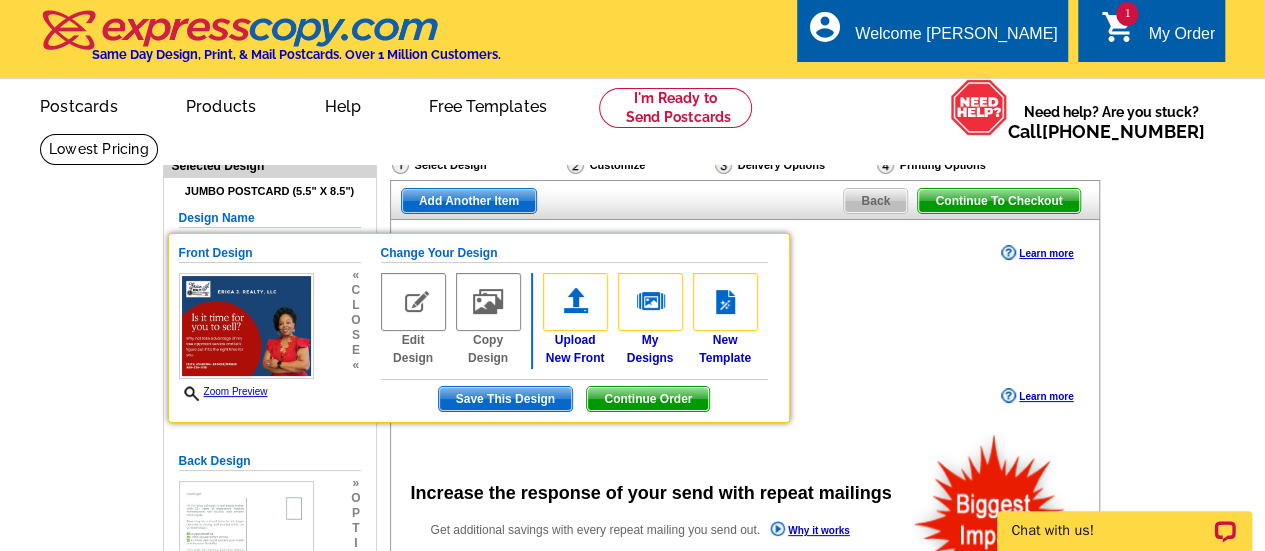 click on "Welcome back  Erica
My Account
Logout
local_phone
Same Day Design, Print, & Mail Postcards. Over 1 Million Customers.
account_circle
Welcome Erica
My Account Logout
1
shopping_cart
My Order
picture_in_picture
Postcards
store_mall_directory
Products
keyboard_arrow_down
Postcards
More Help" at bounding box center (632, 835) 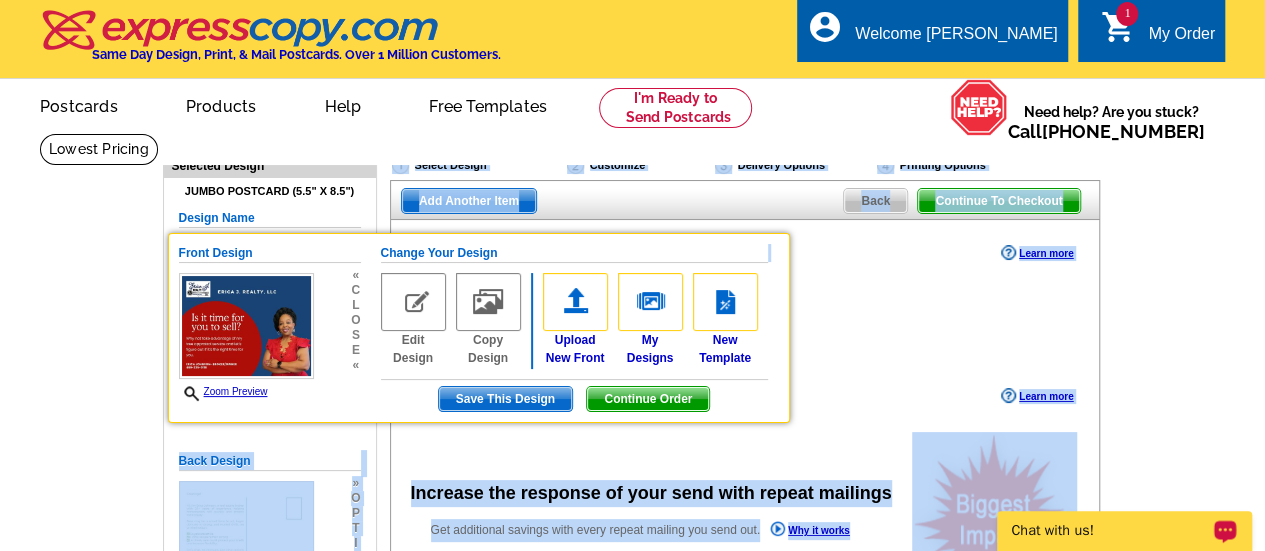 click at bounding box center [488, 302] 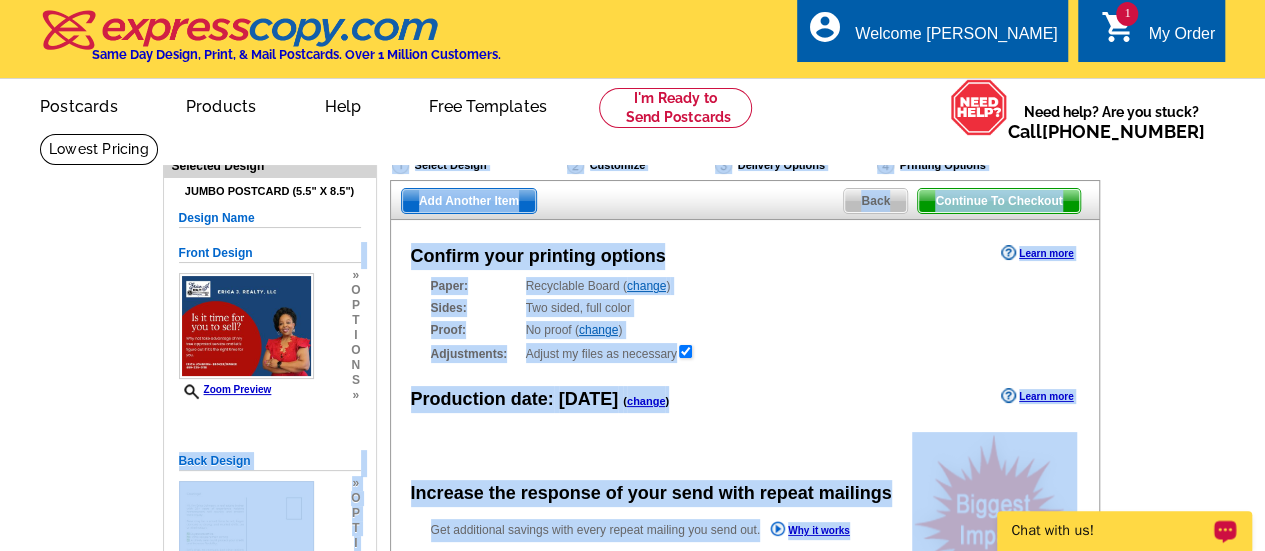 click on "Confirm your printing options
Learn more
Paper:   Recyclable Board                                    ( change )
Select a different stock option
Recyclable Board
Magnetic Stock
Sides:" at bounding box center (745, 648) 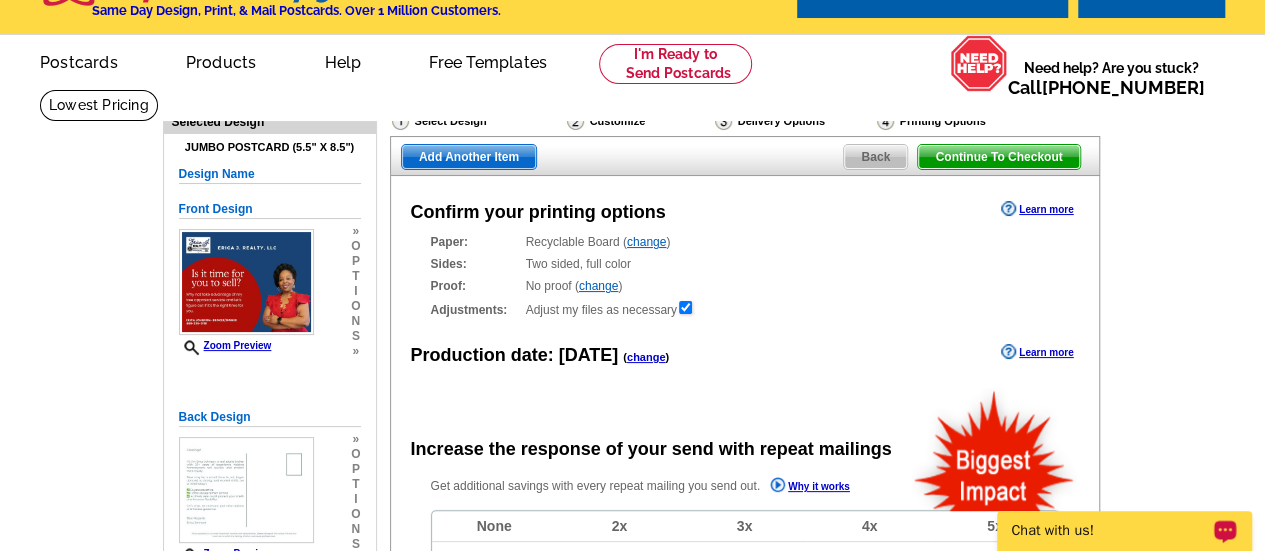 scroll, scrollTop: 0, scrollLeft: 0, axis: both 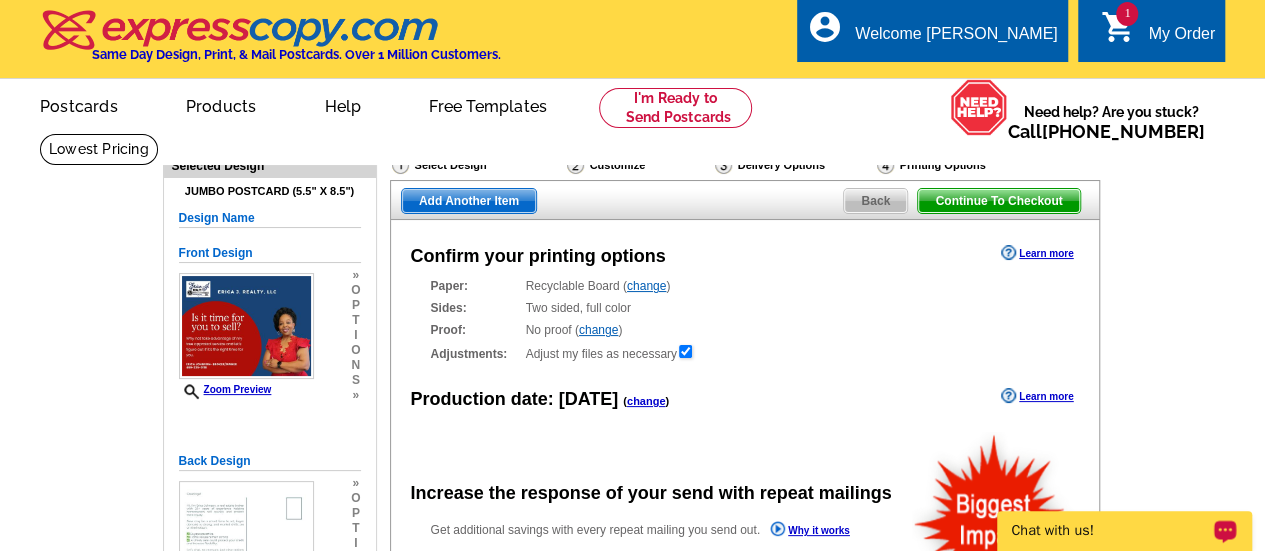 click on "Jumbo Postcard (5.5" x 8.5")
Design Name
Front Design
Zoom Preview
» o p t i o n s »
Change Your Design
Edit Design
Copy Design
Upload New Front
»" at bounding box center [270, 441] 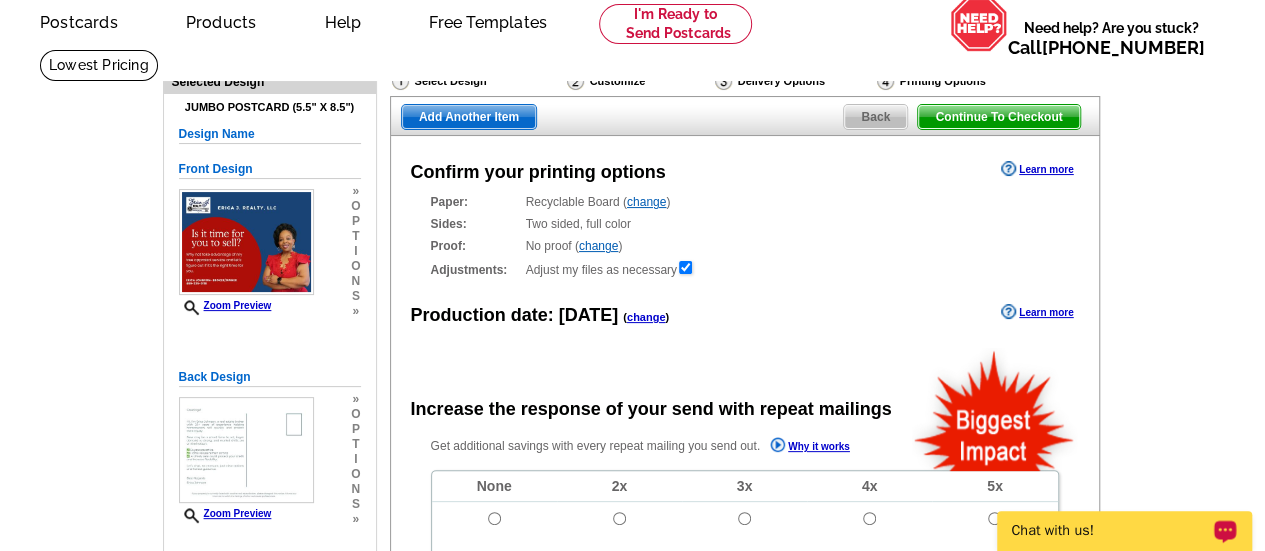 scroll, scrollTop: 200, scrollLeft: 0, axis: vertical 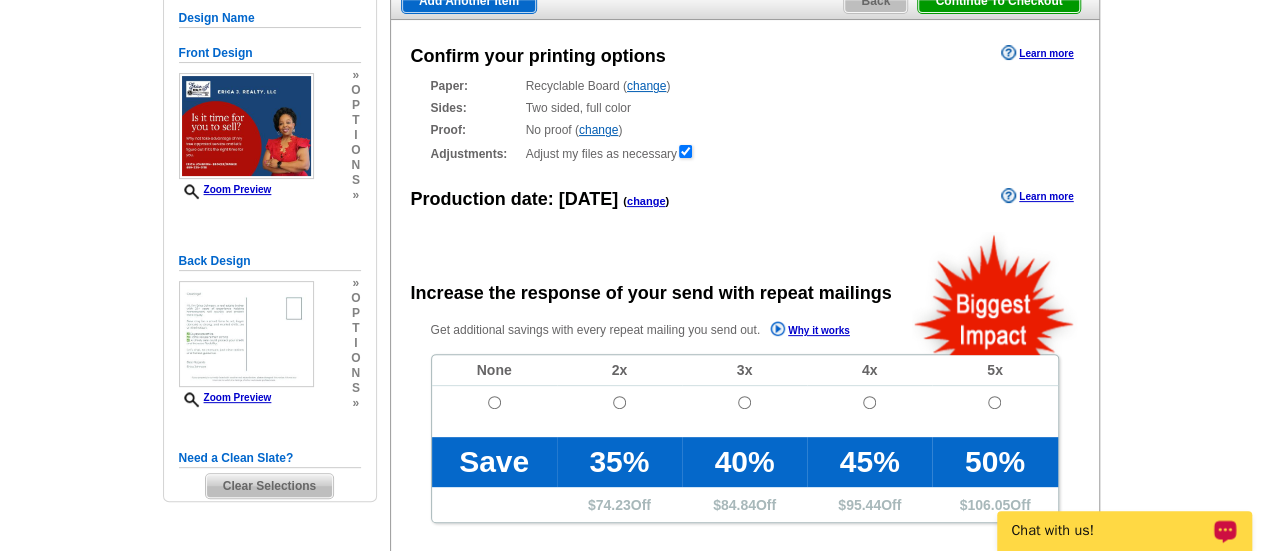 click at bounding box center (246, 334) 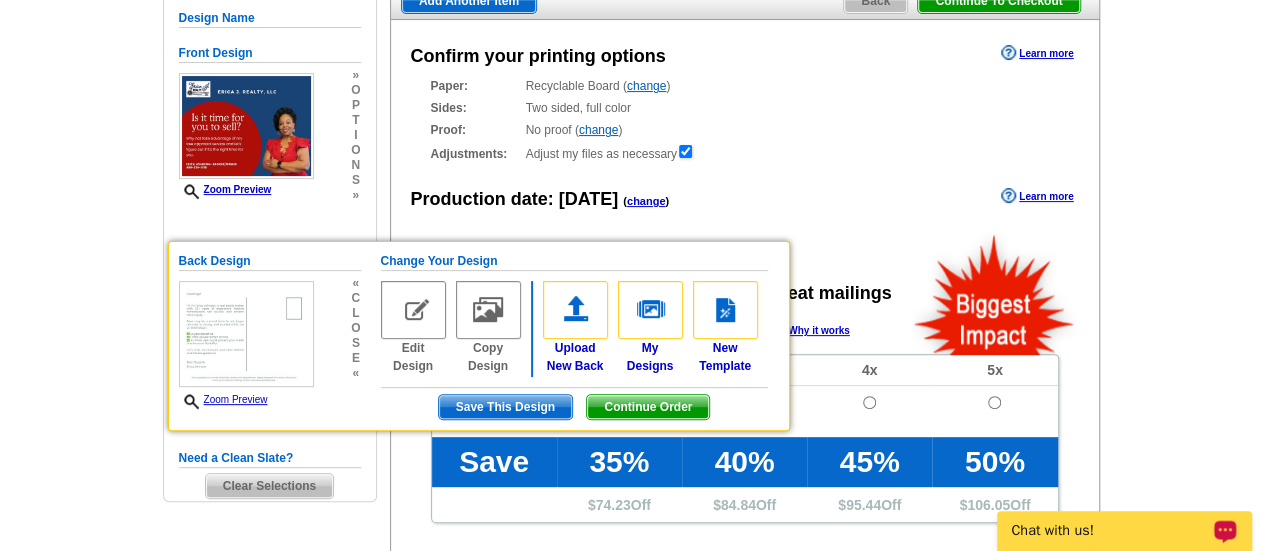 click at bounding box center [725, 310] 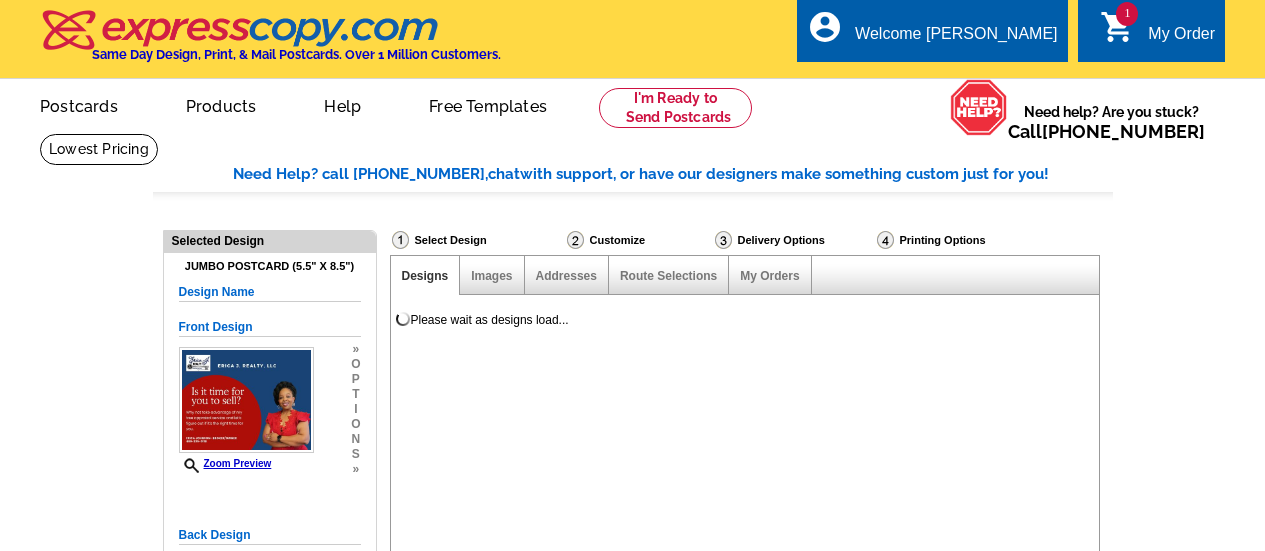 select on "1" 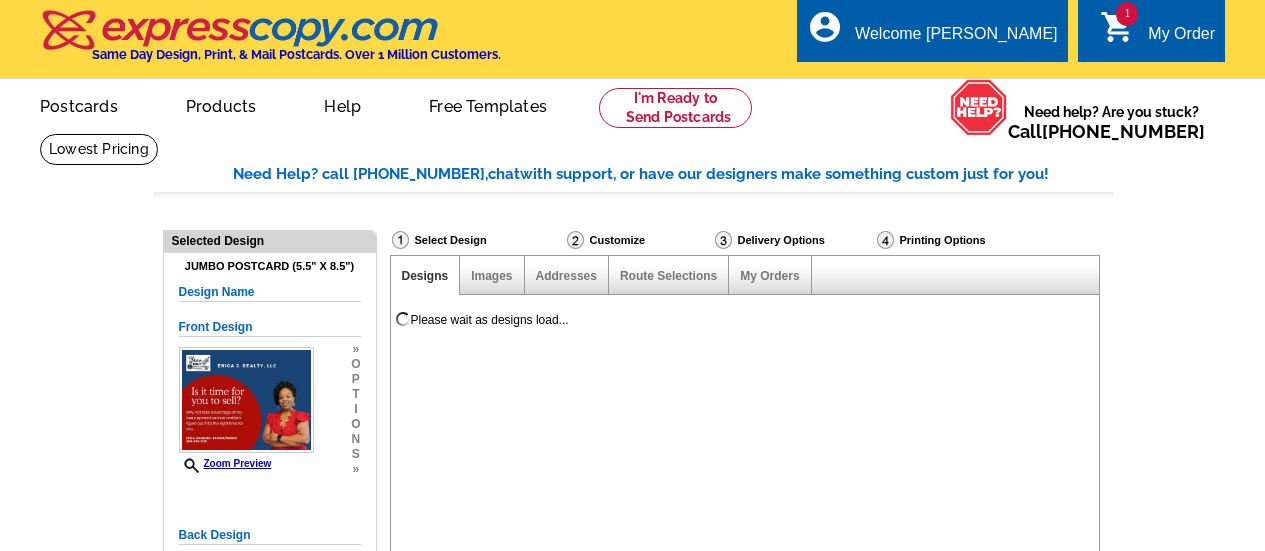 select on "2" 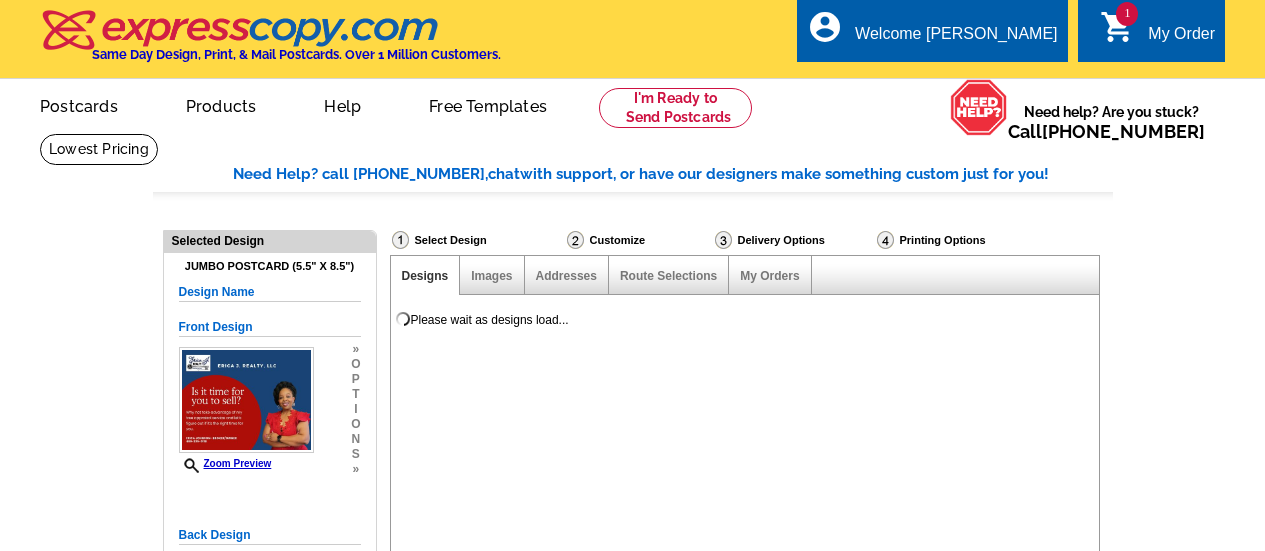 scroll, scrollTop: 0, scrollLeft: 0, axis: both 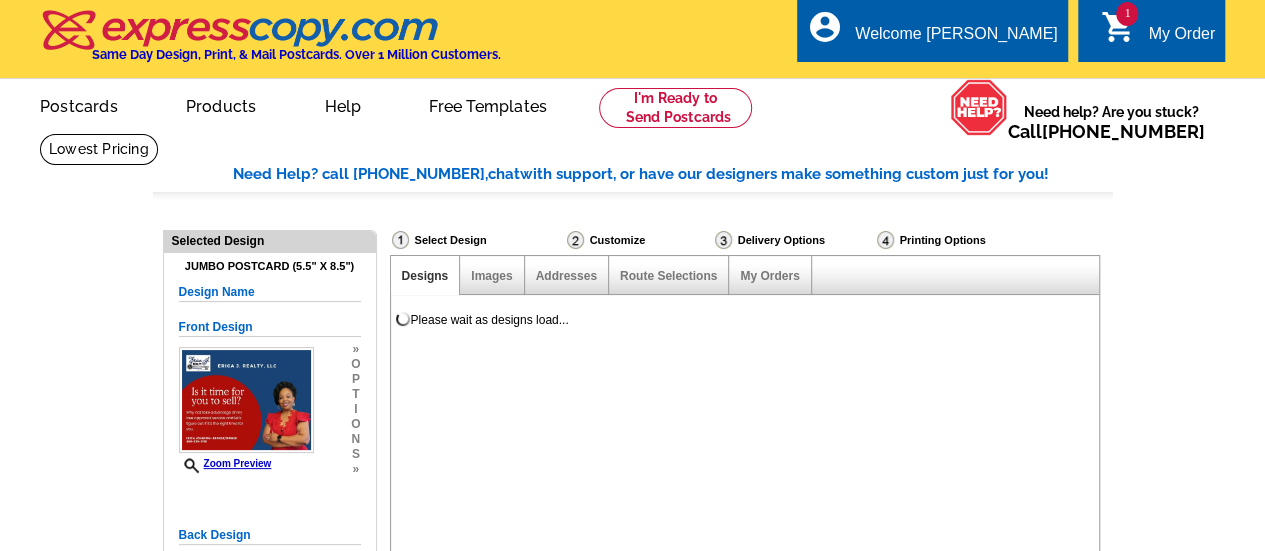 select on "785" 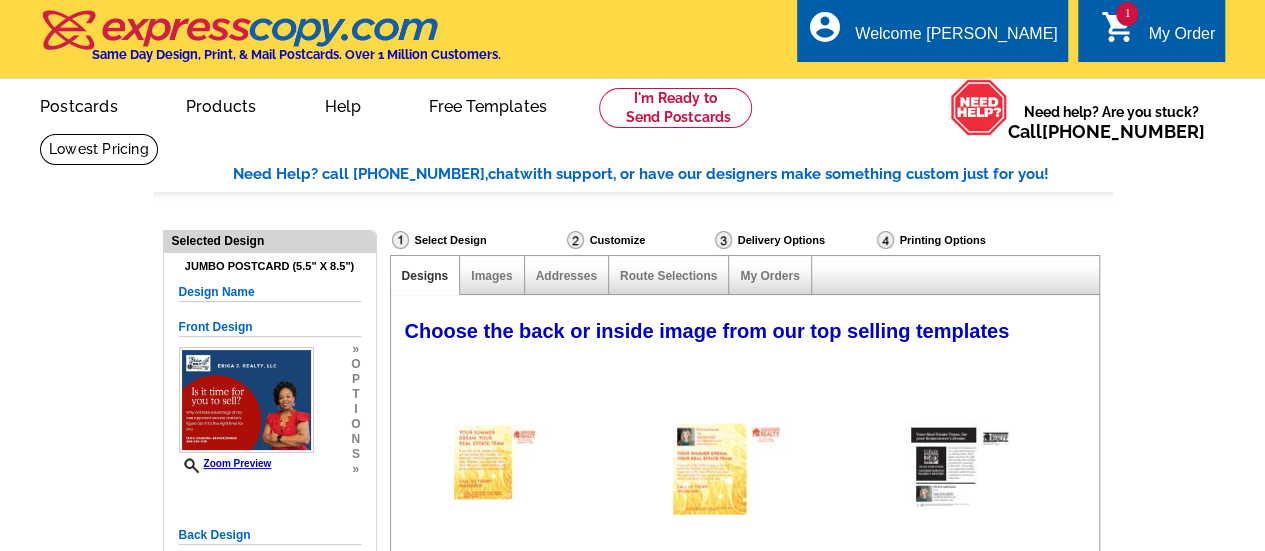 scroll, scrollTop: 100, scrollLeft: 0, axis: vertical 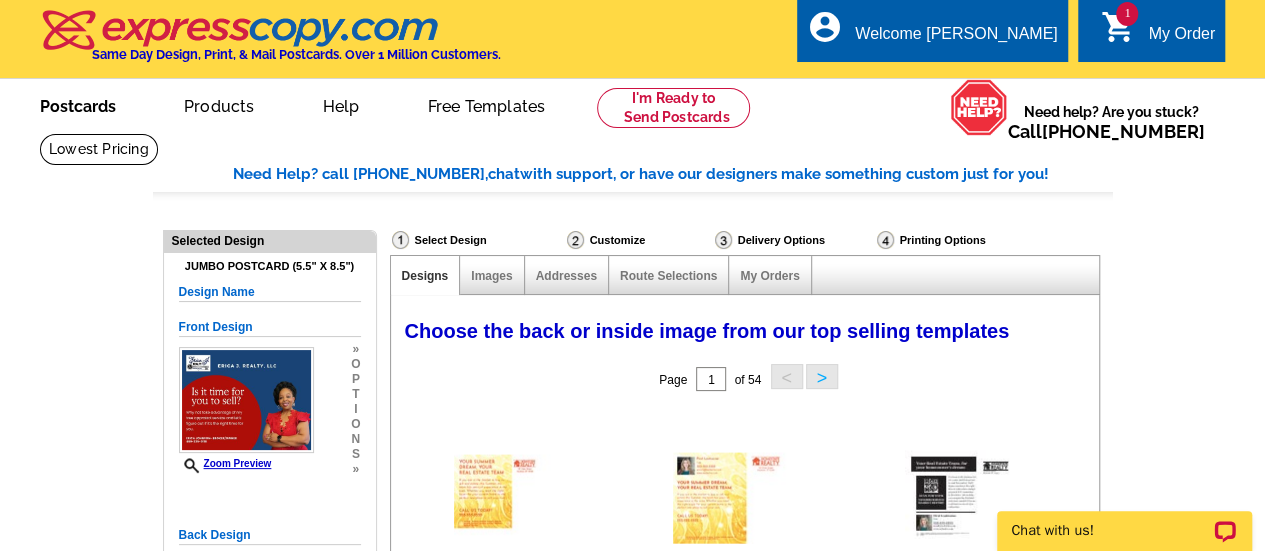 click on "Postcards" at bounding box center [78, 104] 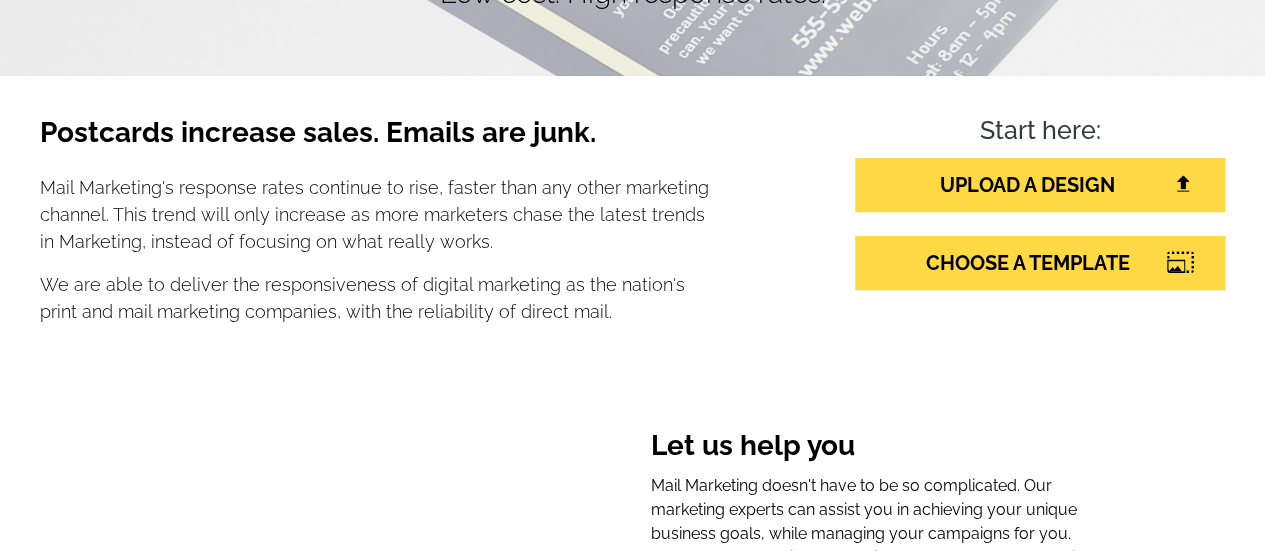 scroll, scrollTop: 300, scrollLeft: 0, axis: vertical 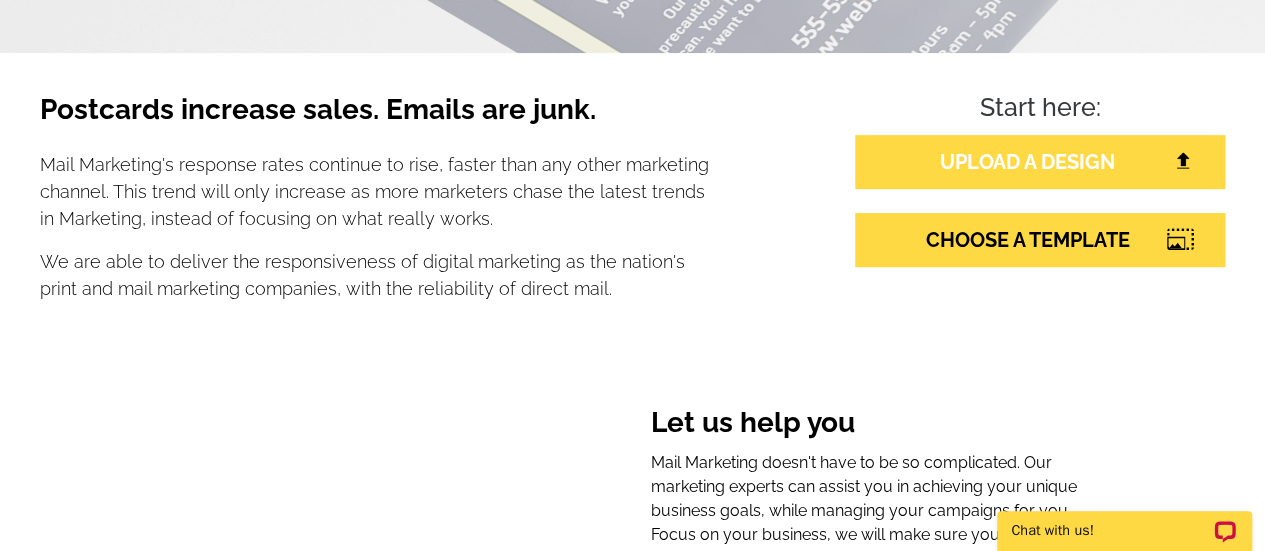click on "UPLOAD A DESIGN" at bounding box center (1040, 162) 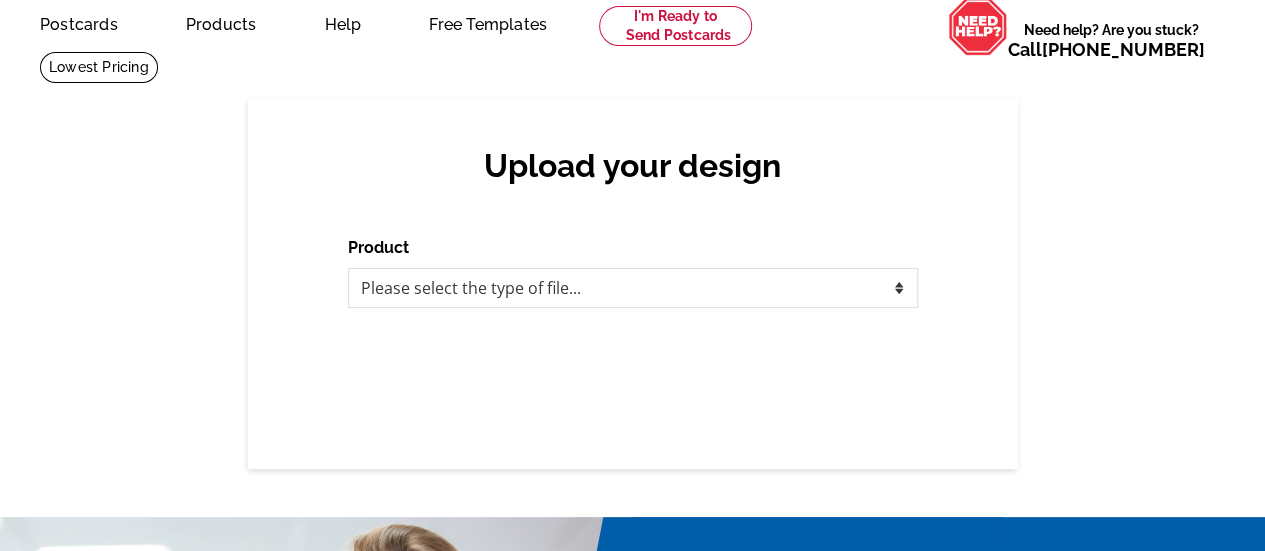 scroll, scrollTop: 200, scrollLeft: 0, axis: vertical 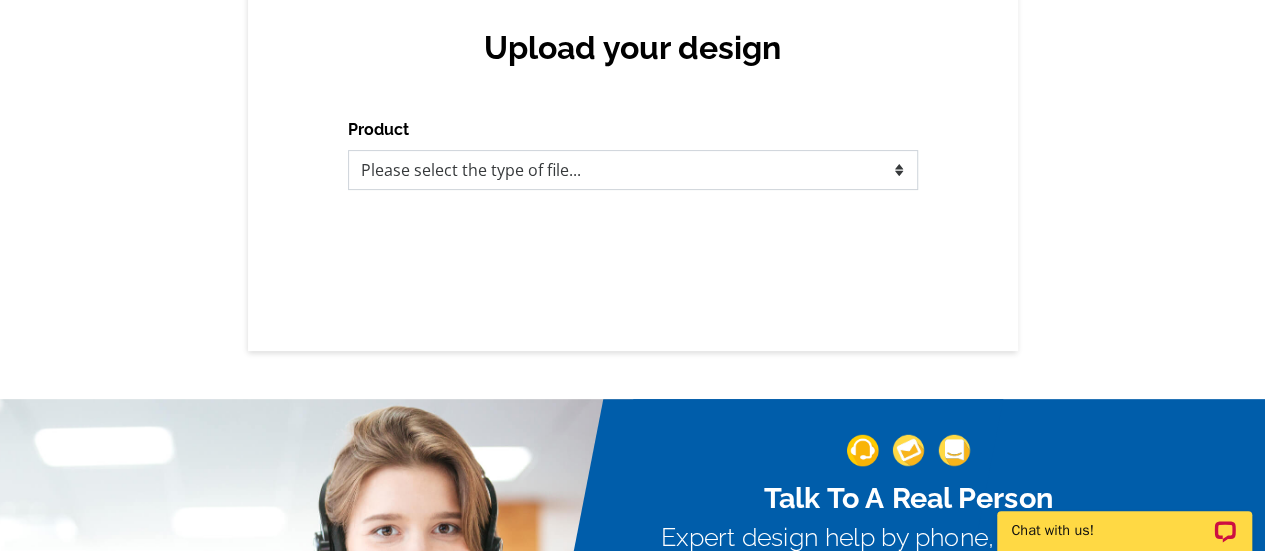 click on "Please select the type of file...
Postcards
Business Cards
Letters and flyers
Greeting Cards
Door Hangers" at bounding box center [633, 170] 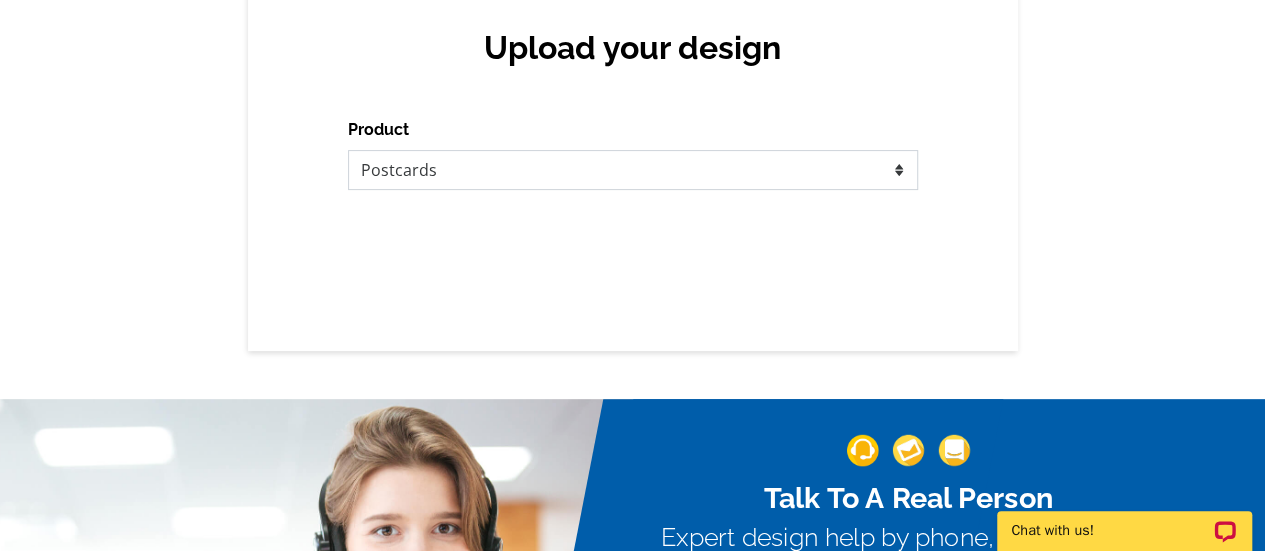 click on "Please select the type of file...
Postcards
Business Cards
Letters and flyers
Greeting Cards
Door Hangers" at bounding box center [633, 170] 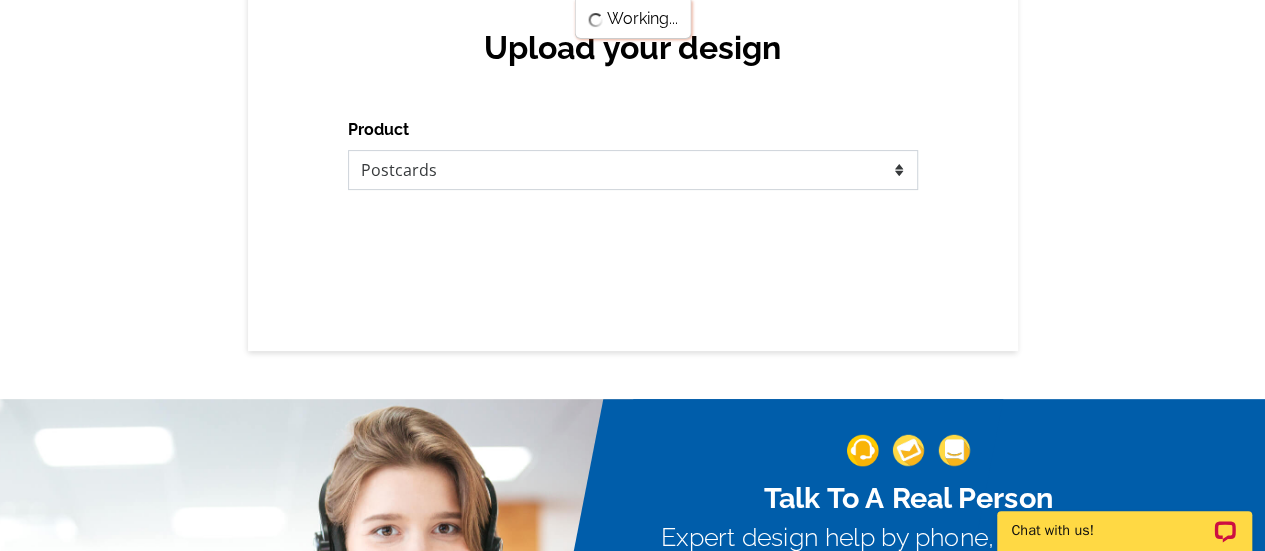 scroll, scrollTop: 0, scrollLeft: 0, axis: both 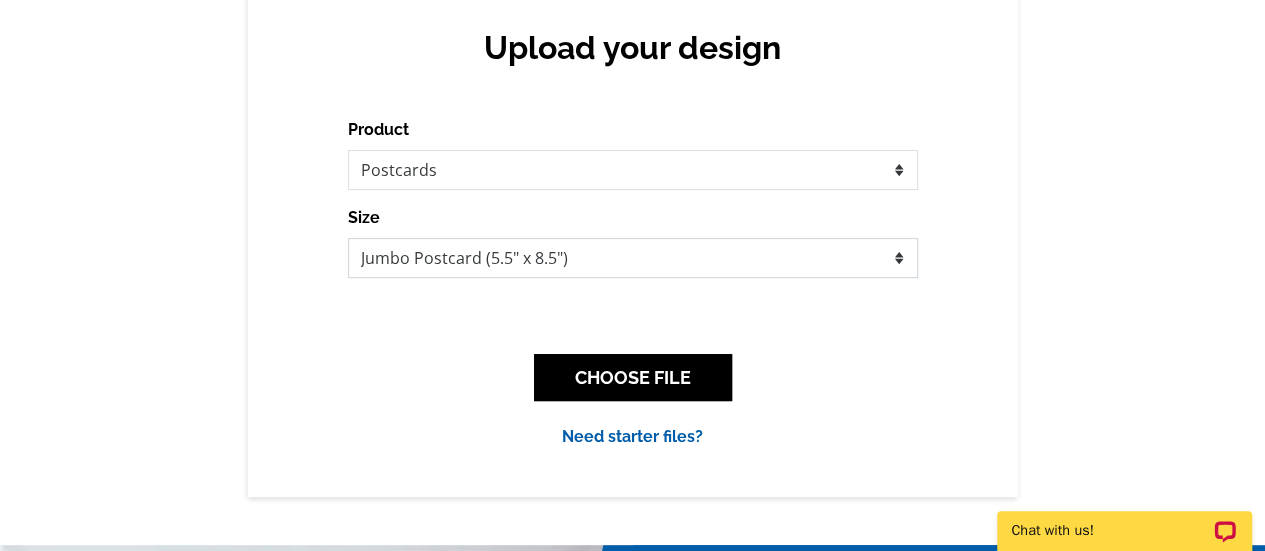 click on "Jumbo Postcard (5.5" x 8.5") Regular Postcard (4.25" x 5.6") Panoramic Postcard (5.75" x 11.25") Giant Postcard (8.5" x 11") EDDM Postcard (6.125" x 8.25")" at bounding box center [633, 258] 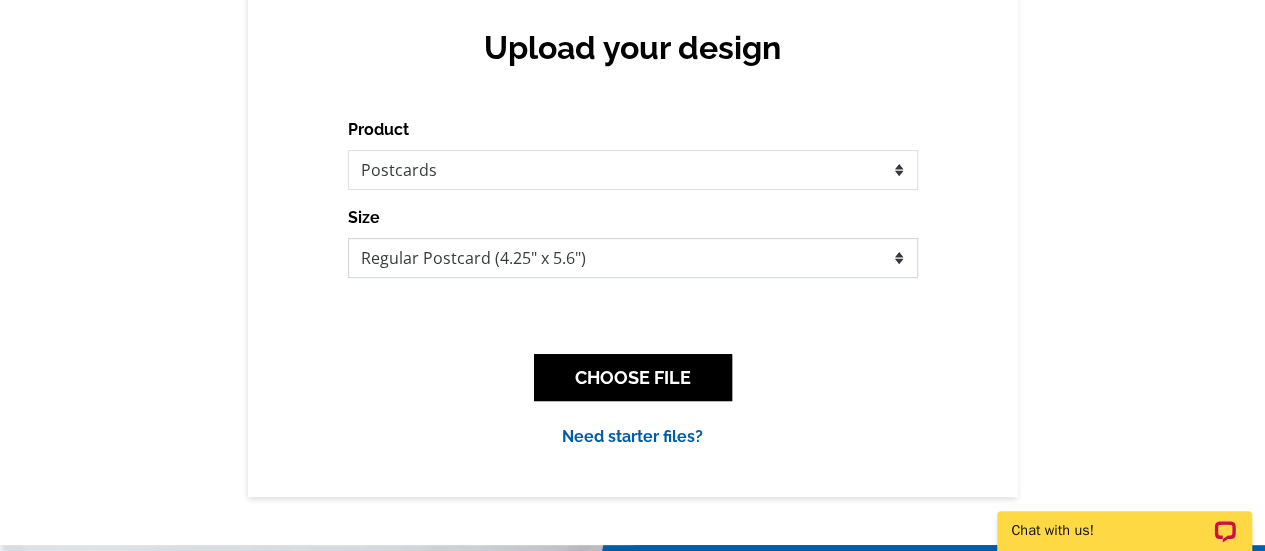 click on "Jumbo Postcard (5.5" x 8.5") Regular Postcard (4.25" x 5.6") Panoramic Postcard (5.75" x 11.25") Giant Postcard (8.5" x 11") EDDM Postcard (6.125" x 8.25")" at bounding box center (633, 258) 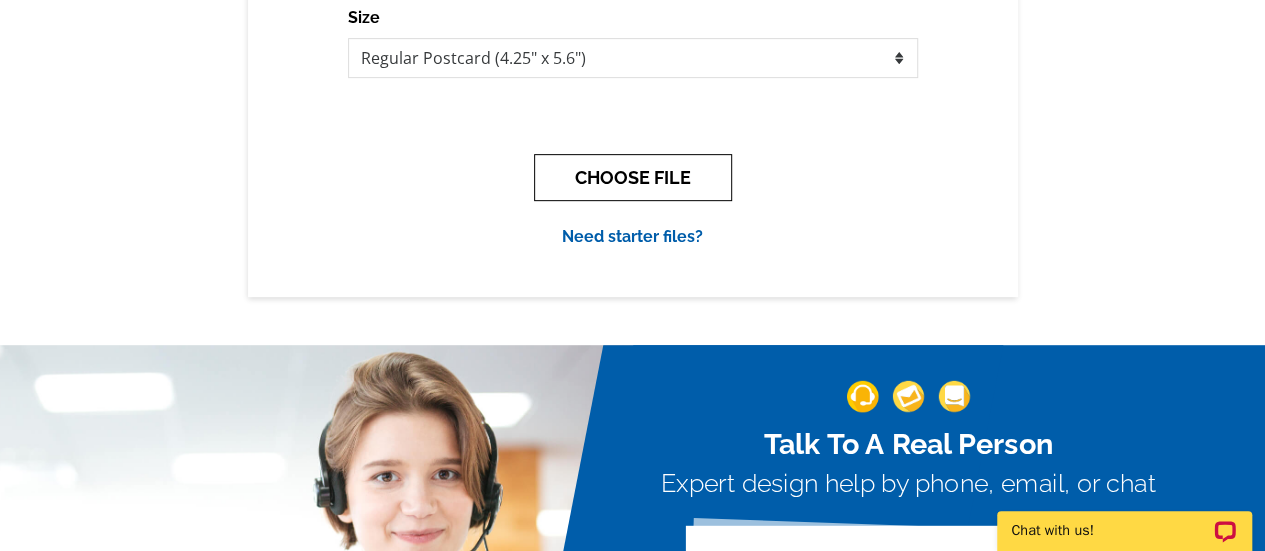 click on "CHOOSE FILE" at bounding box center (633, 177) 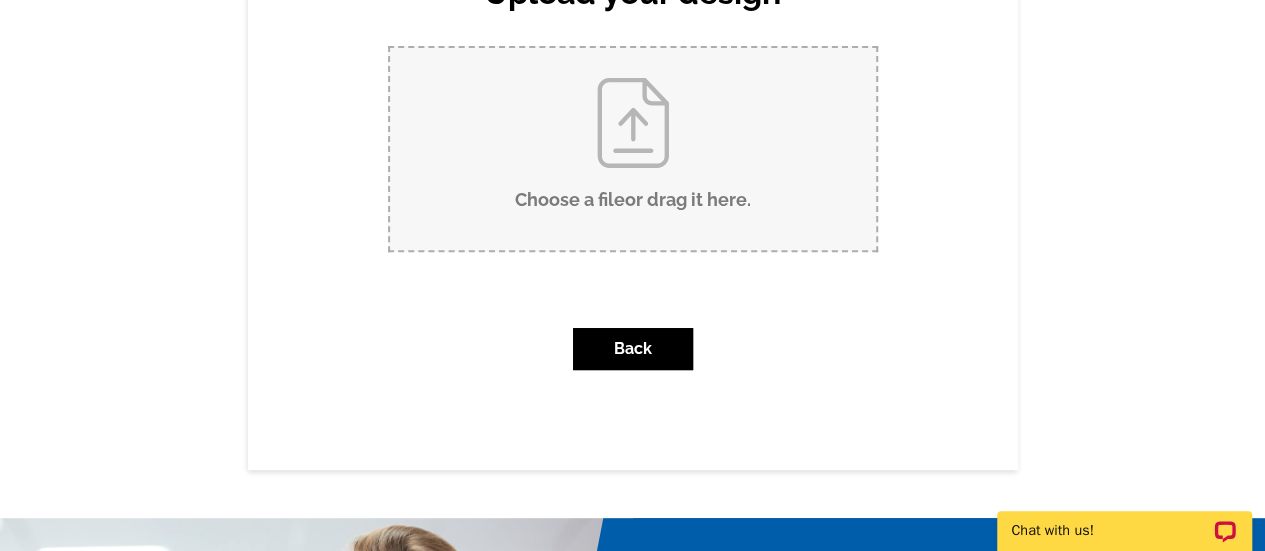 scroll, scrollTop: 300, scrollLeft: 0, axis: vertical 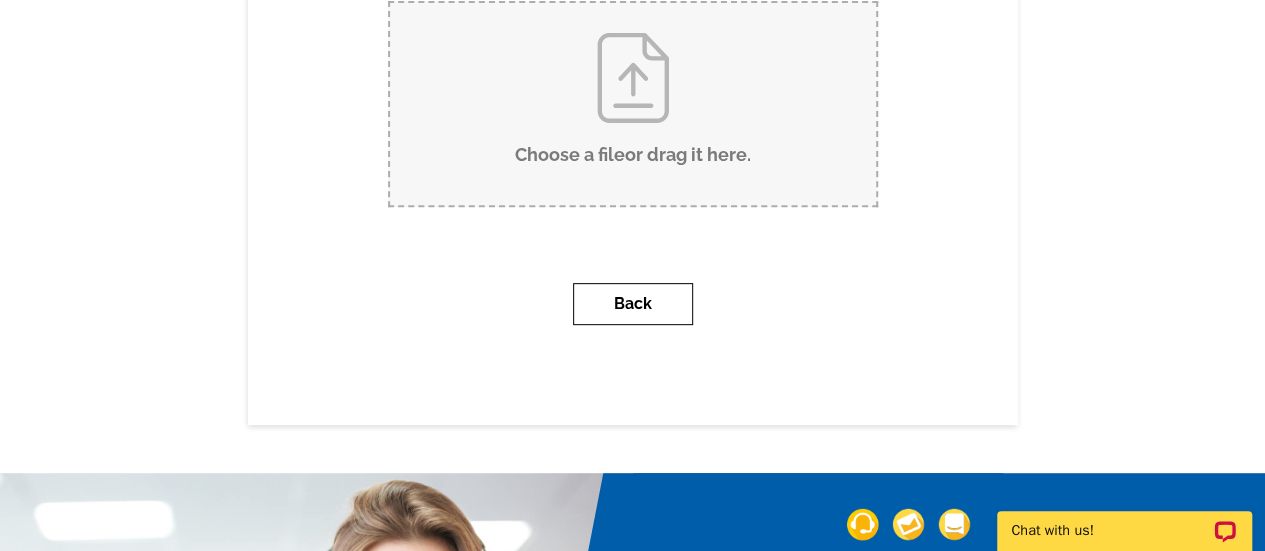 click on "Back" at bounding box center [633, 304] 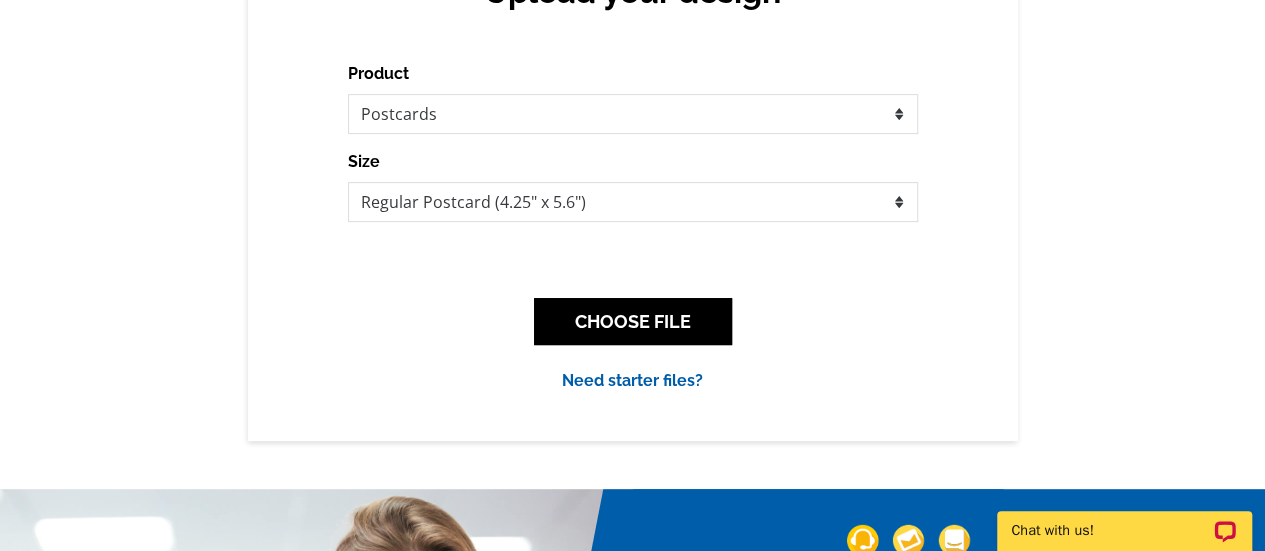scroll, scrollTop: 300, scrollLeft: 0, axis: vertical 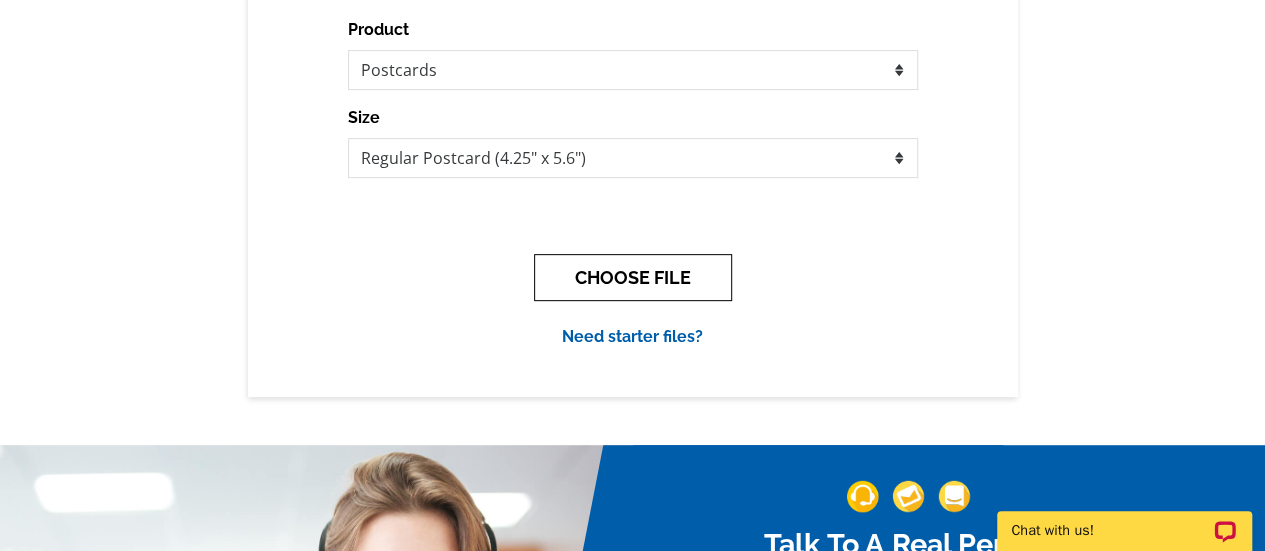 click on "CHOOSE FILE" at bounding box center [633, 277] 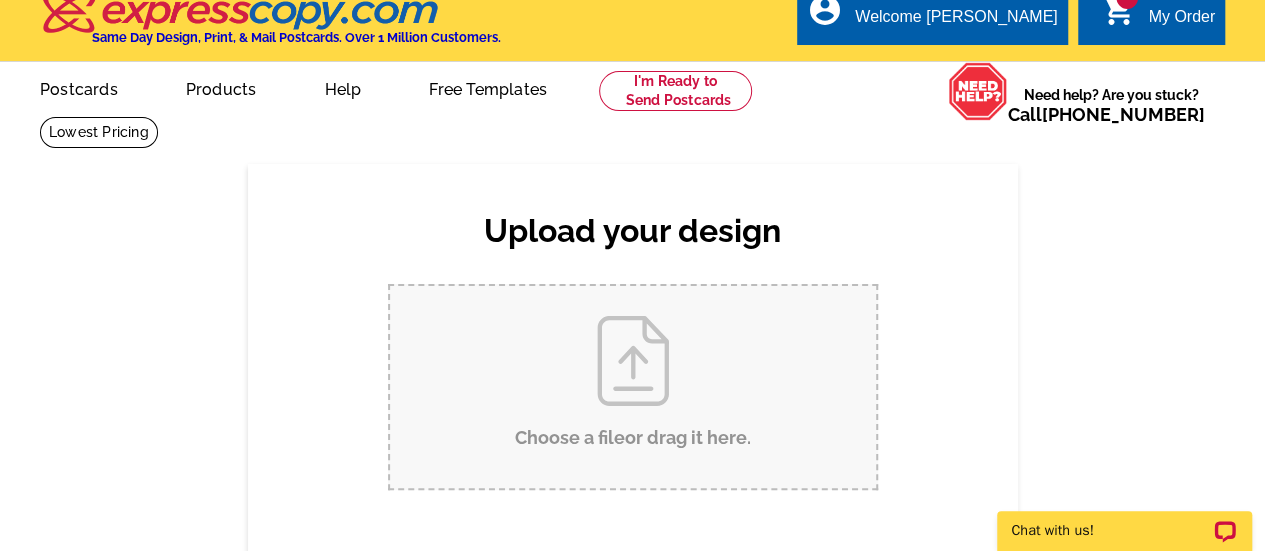 scroll, scrollTop: 0, scrollLeft: 0, axis: both 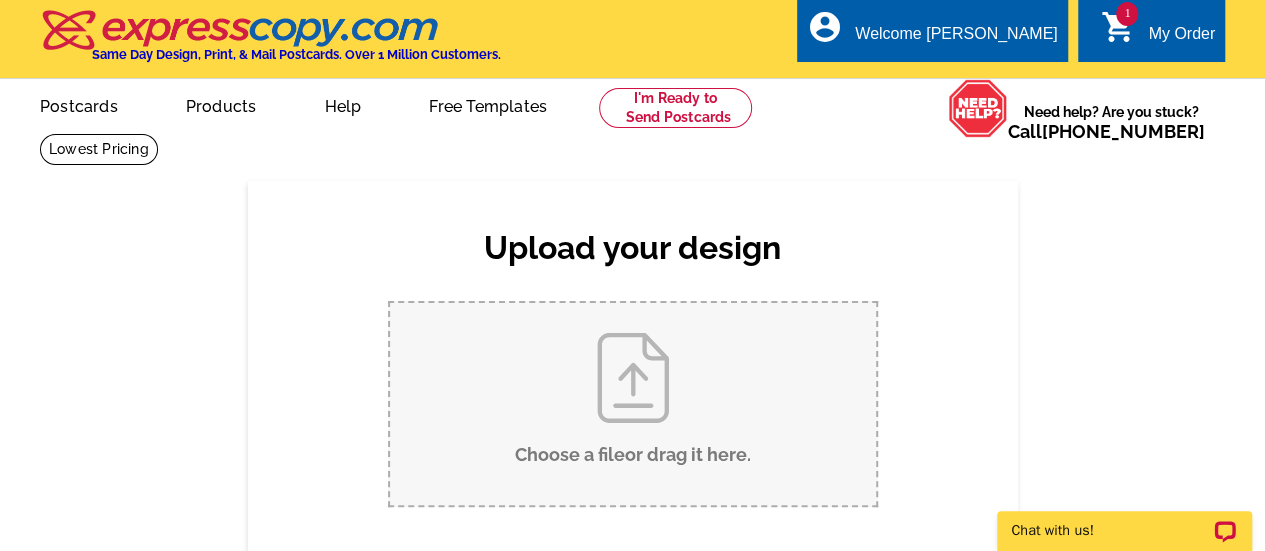 click on "Choose a file  or drag it here ." at bounding box center [633, 404] 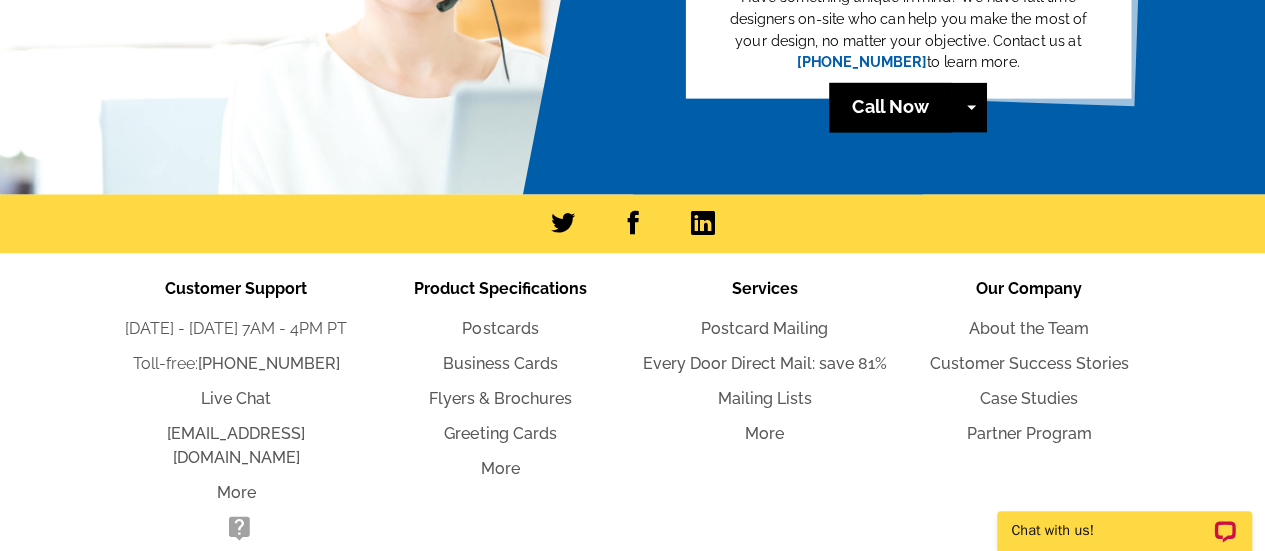 scroll, scrollTop: 1000, scrollLeft: 0, axis: vertical 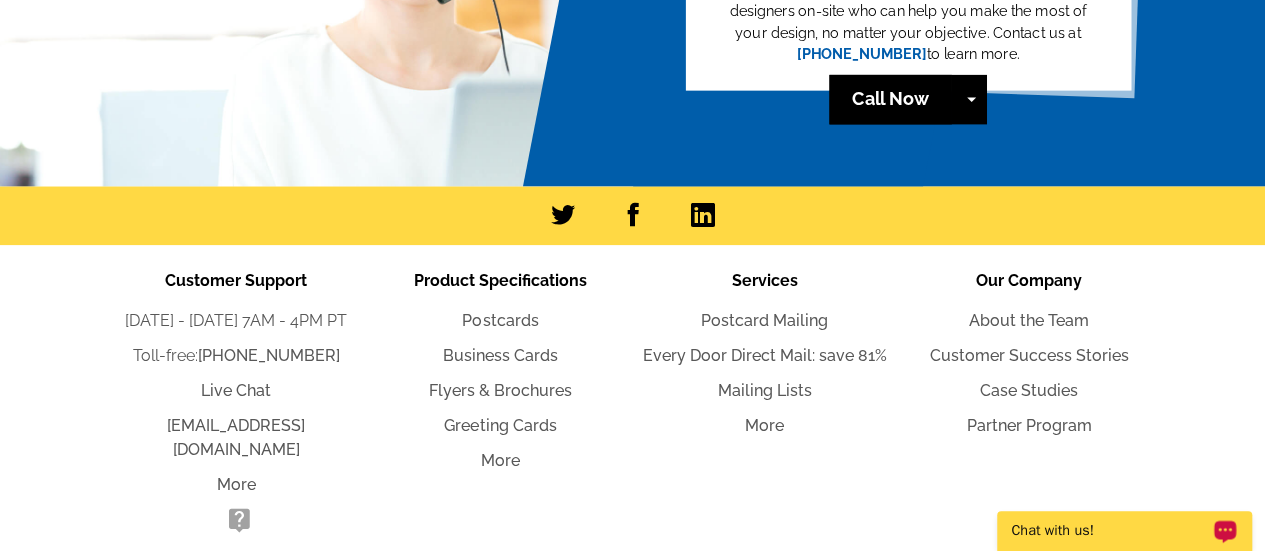 click on "Chat with us!" at bounding box center (1111, 531) 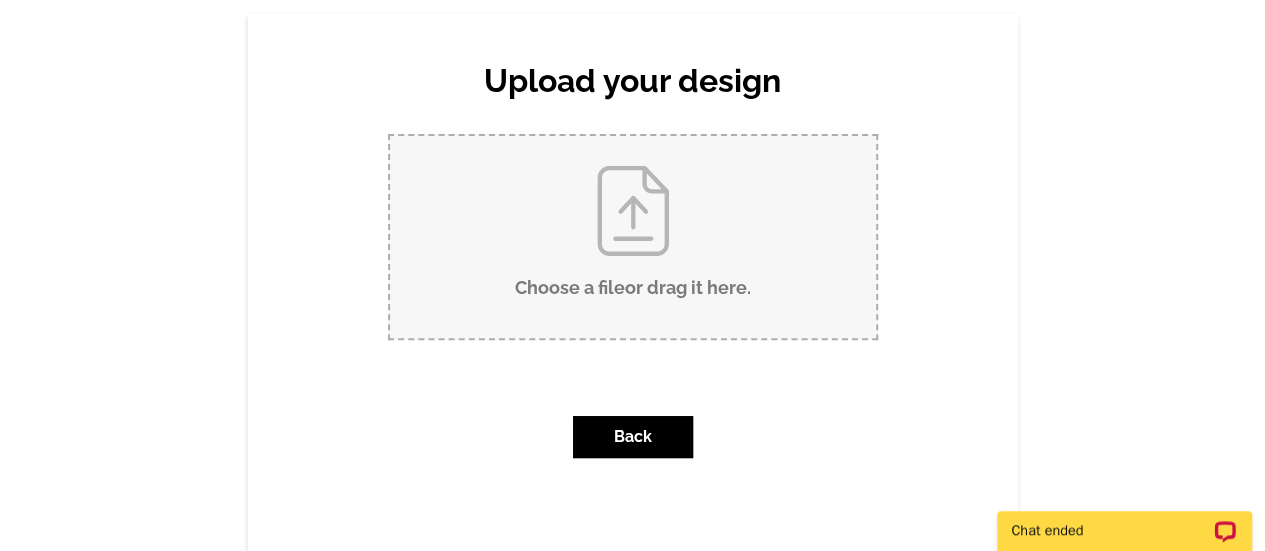 scroll, scrollTop: 0, scrollLeft: 0, axis: both 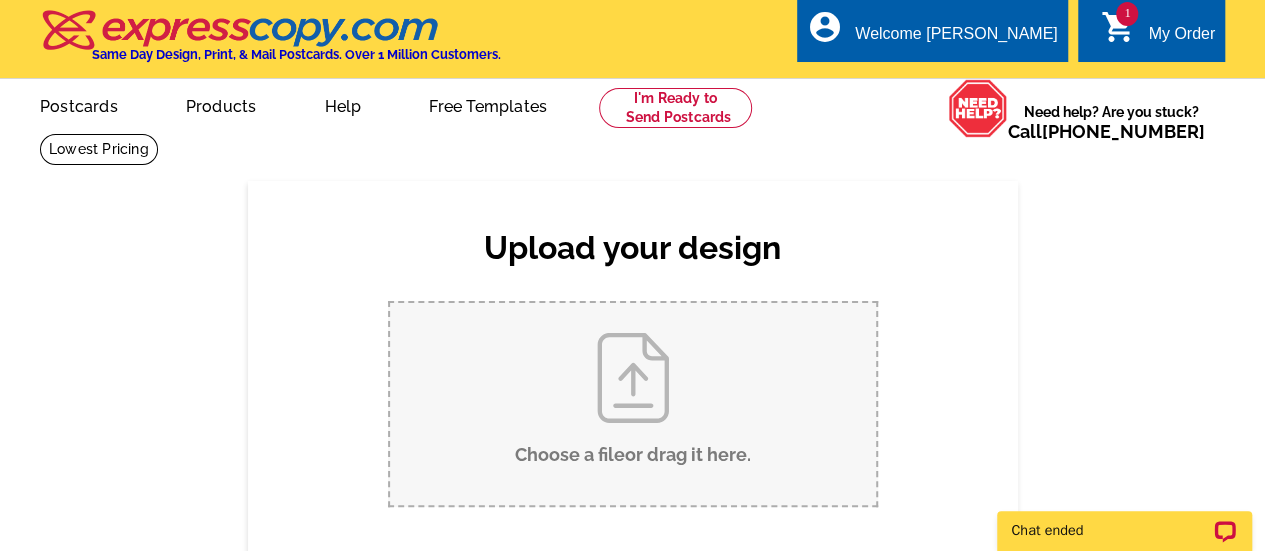 click on "My Order" at bounding box center [1181, 39] 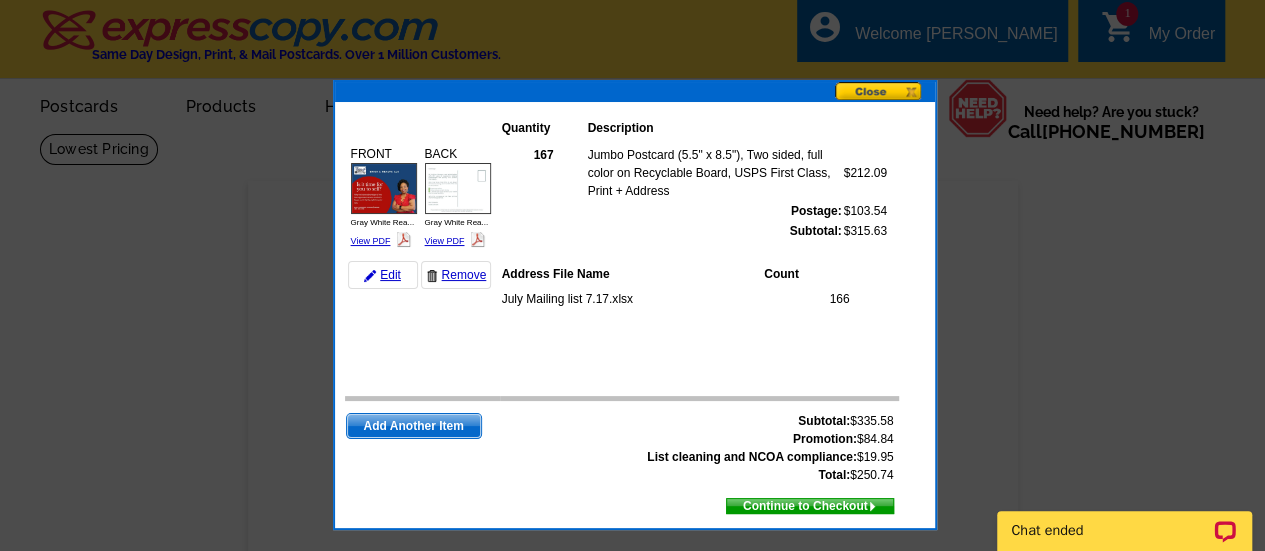 click at bounding box center (384, 188) 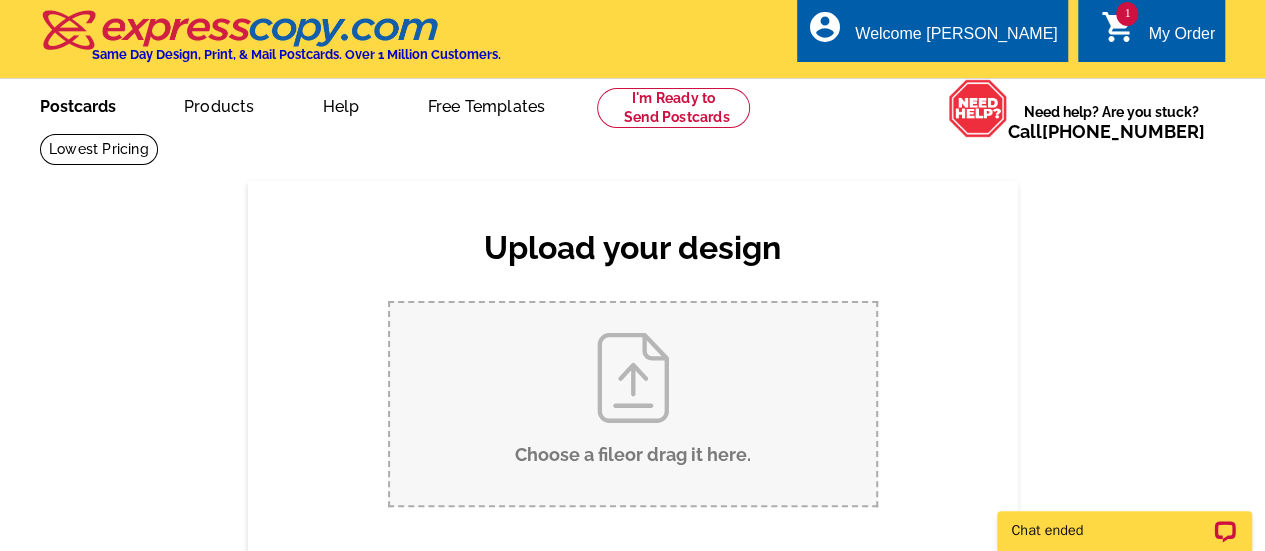 click on "Postcards" at bounding box center (78, 104) 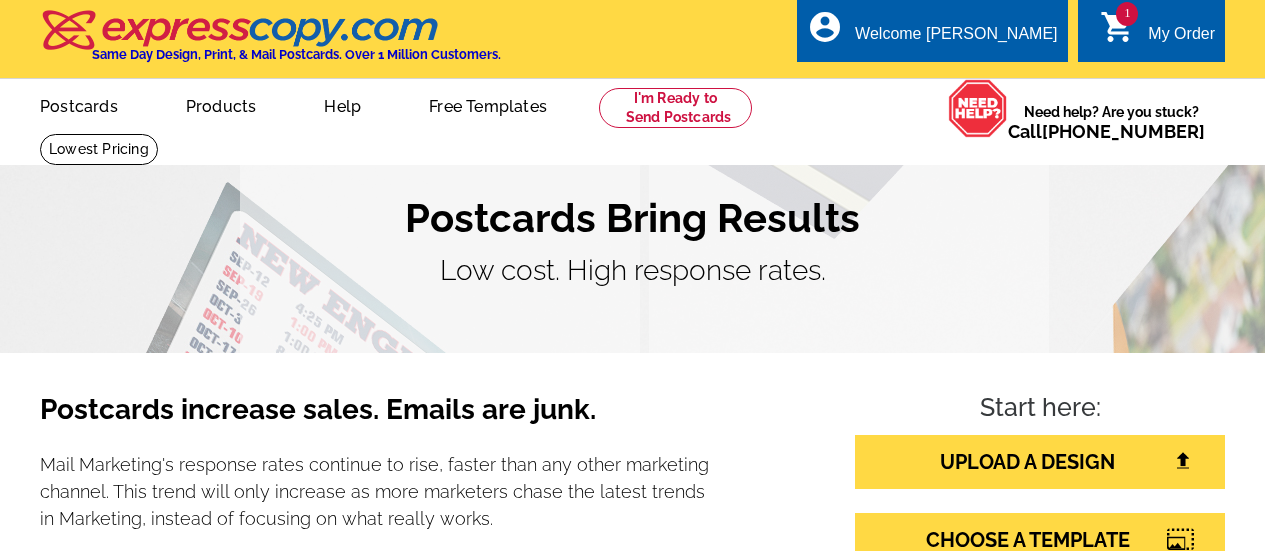 scroll, scrollTop: 0, scrollLeft: 0, axis: both 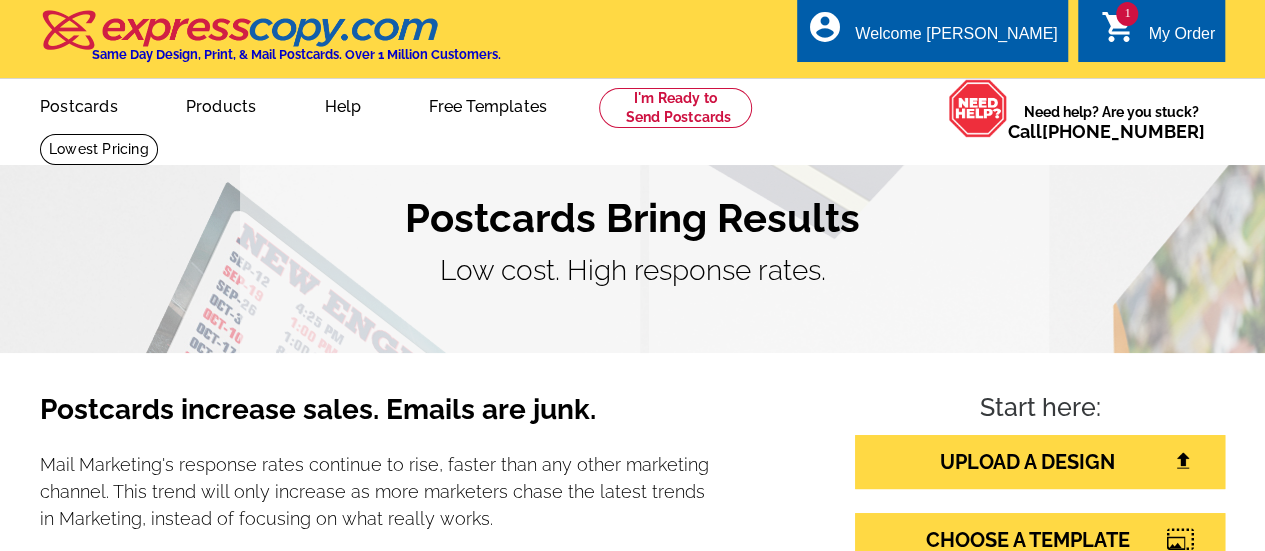 click on "Postcards" at bounding box center (79, 104) 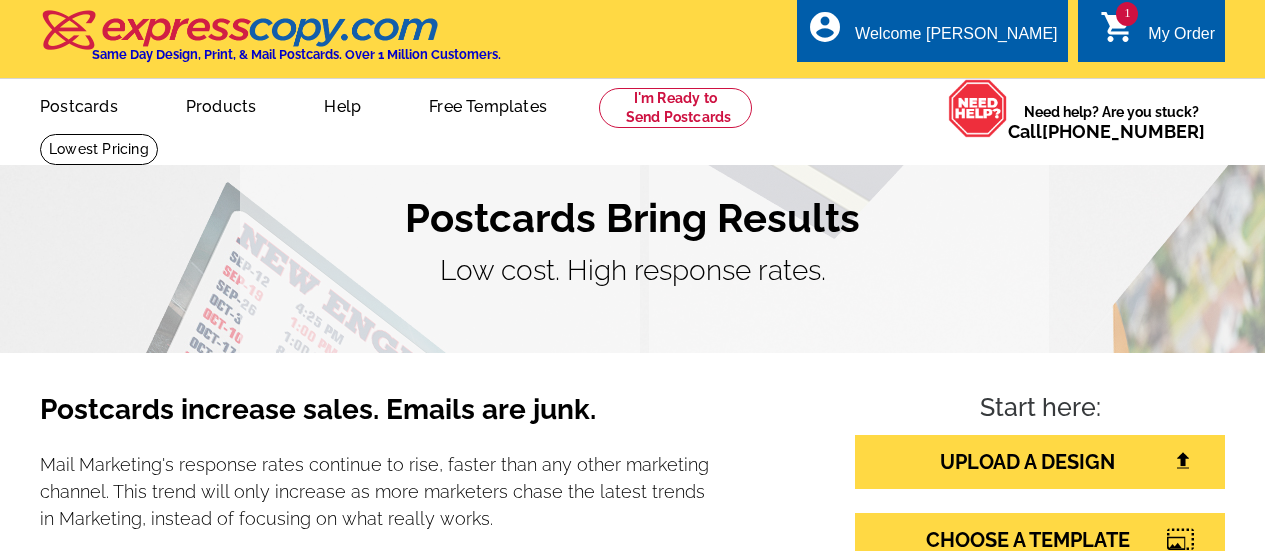 scroll, scrollTop: 0, scrollLeft: 0, axis: both 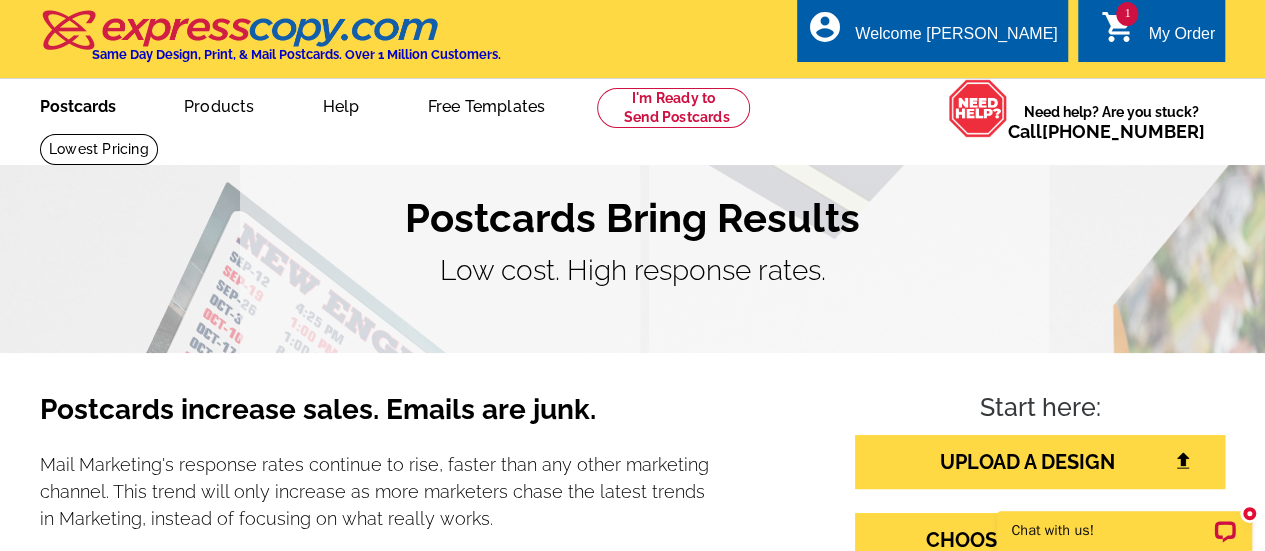click on "Postcards" at bounding box center [78, 104] 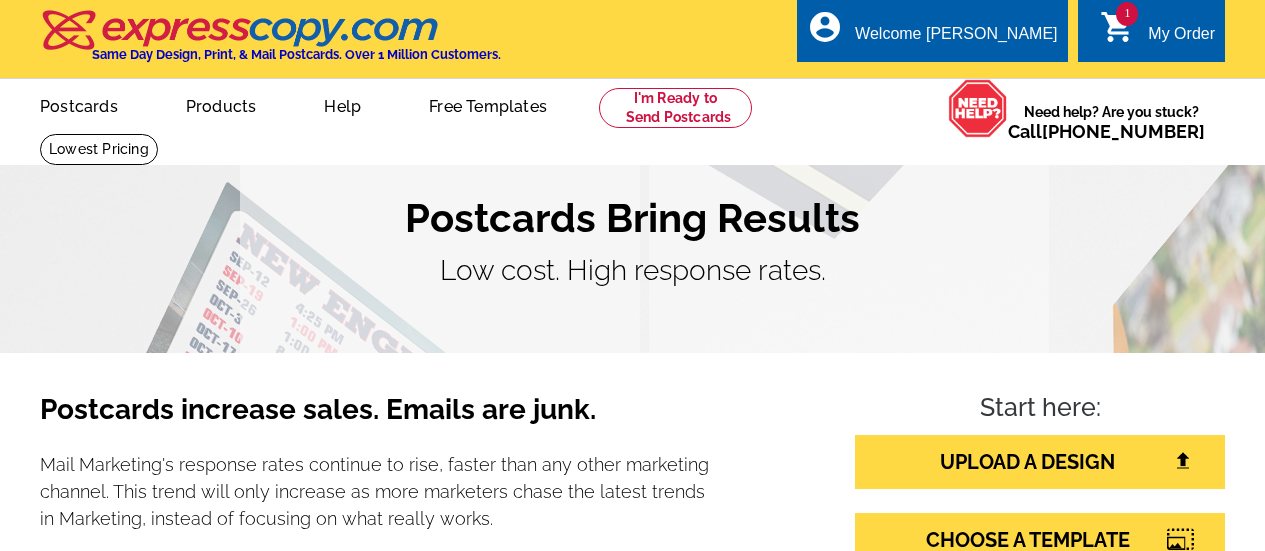 scroll, scrollTop: 0, scrollLeft: 0, axis: both 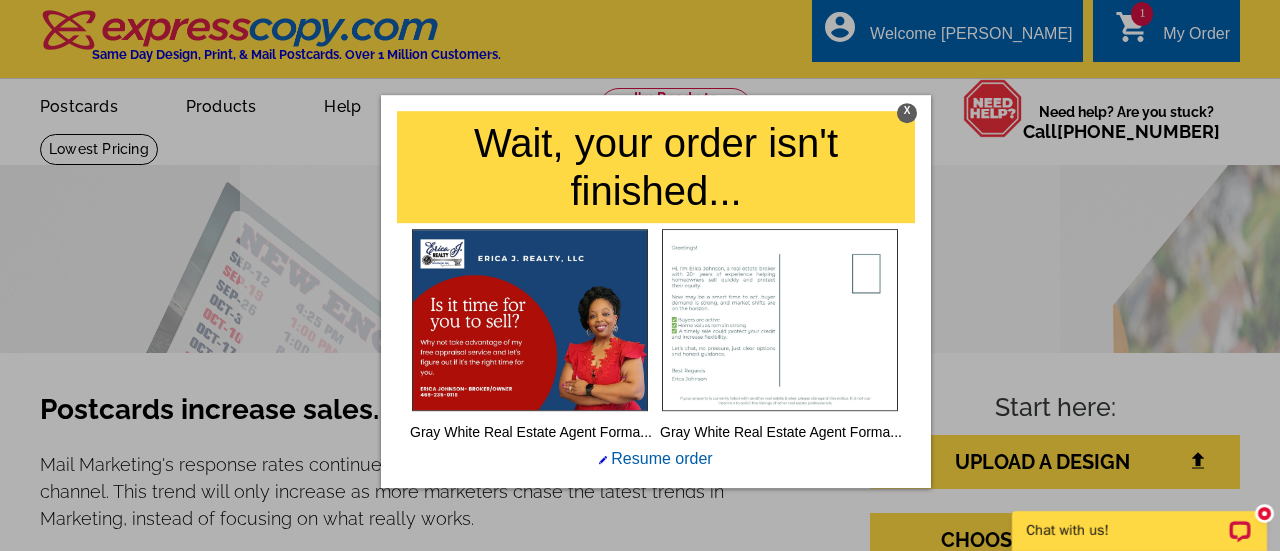 click on "X" at bounding box center [907, 113] 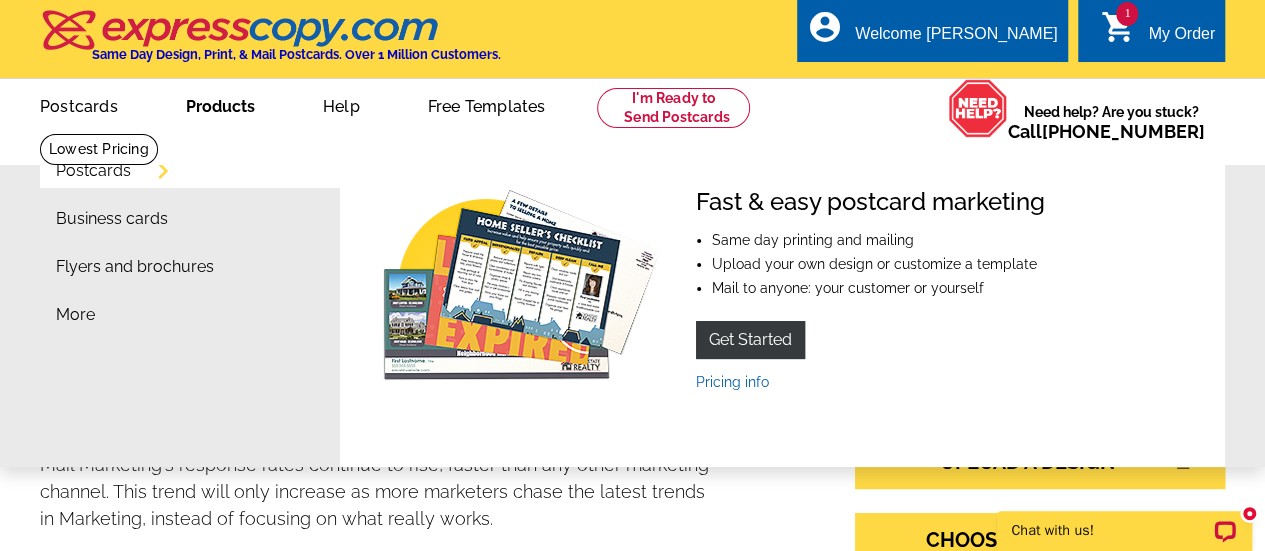 click on "Products" at bounding box center [220, 104] 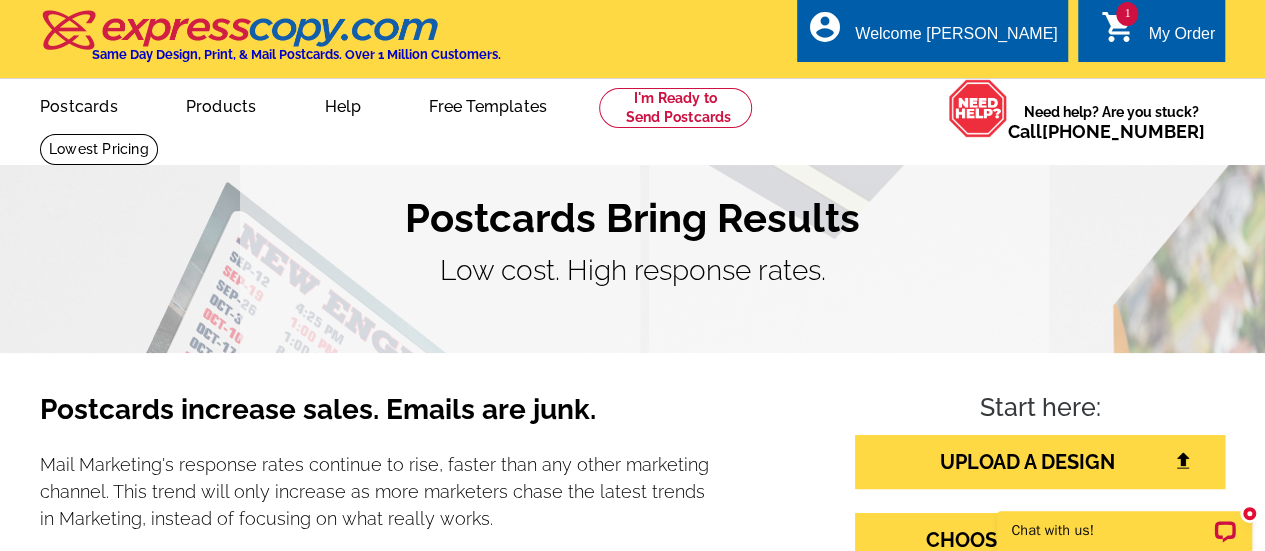 click on "Products" at bounding box center [221, 104] 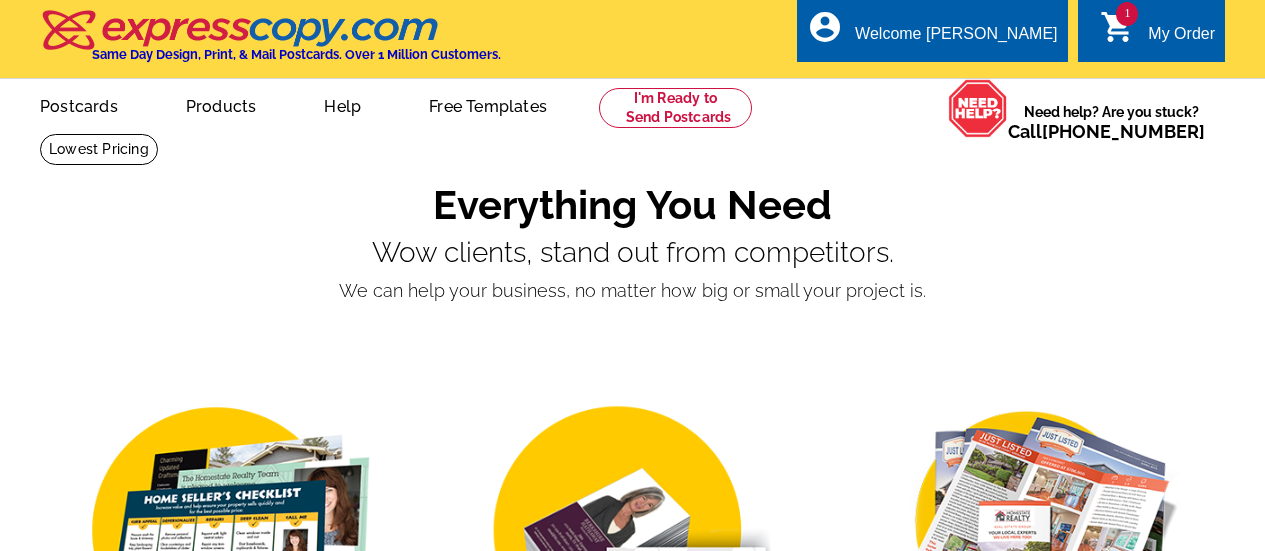 scroll, scrollTop: 0, scrollLeft: 0, axis: both 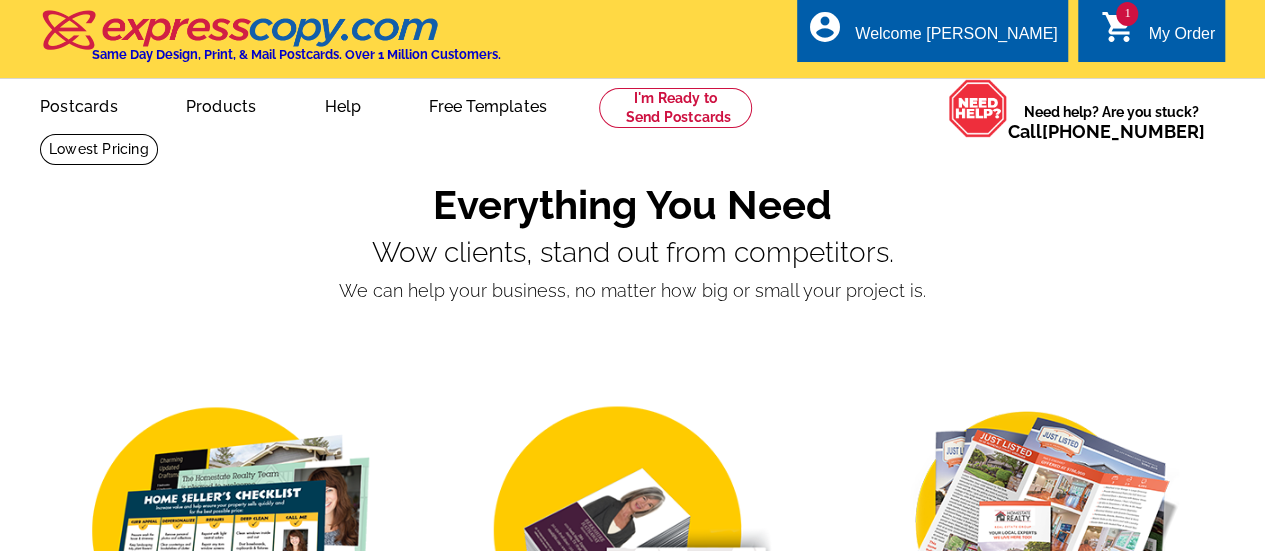 click on "Postcards" at bounding box center [79, 104] 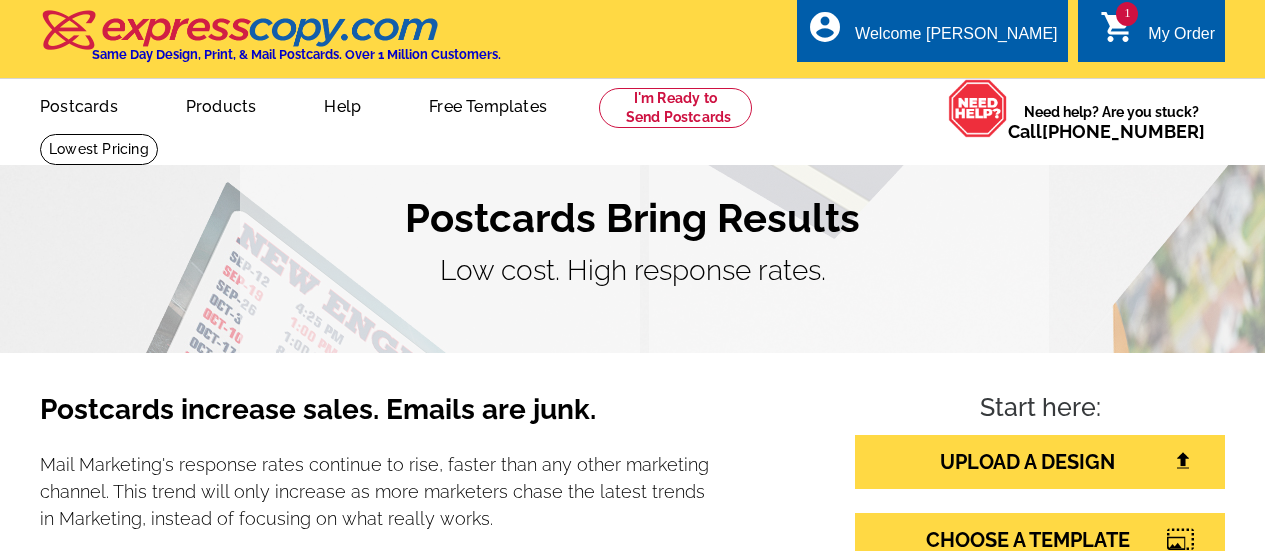 scroll, scrollTop: 0, scrollLeft: 0, axis: both 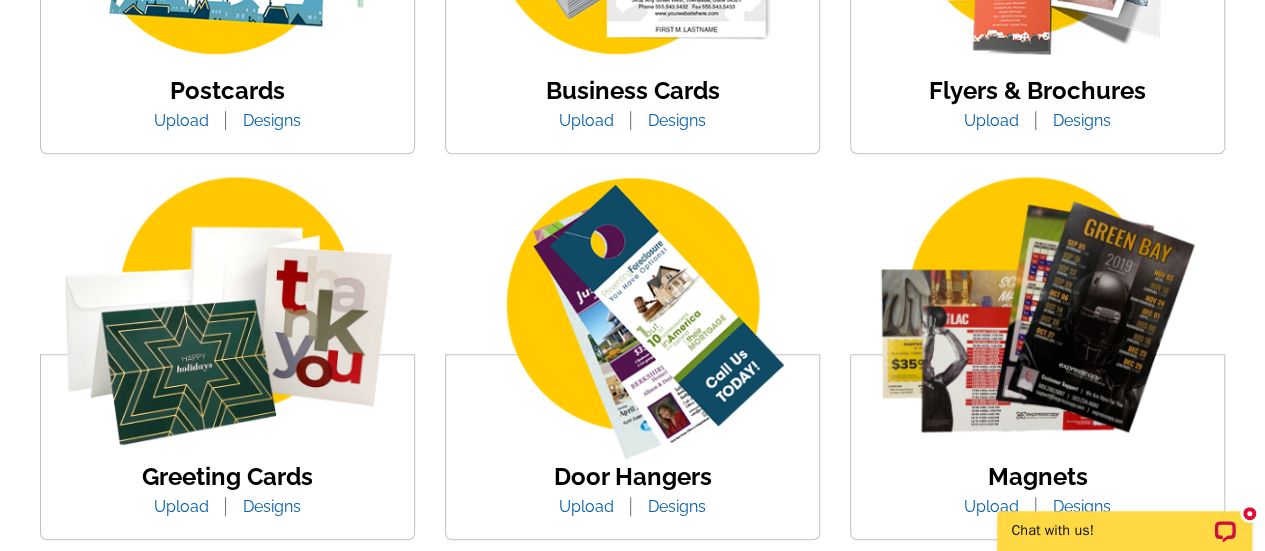 click on "Upload" at bounding box center (181, 120) 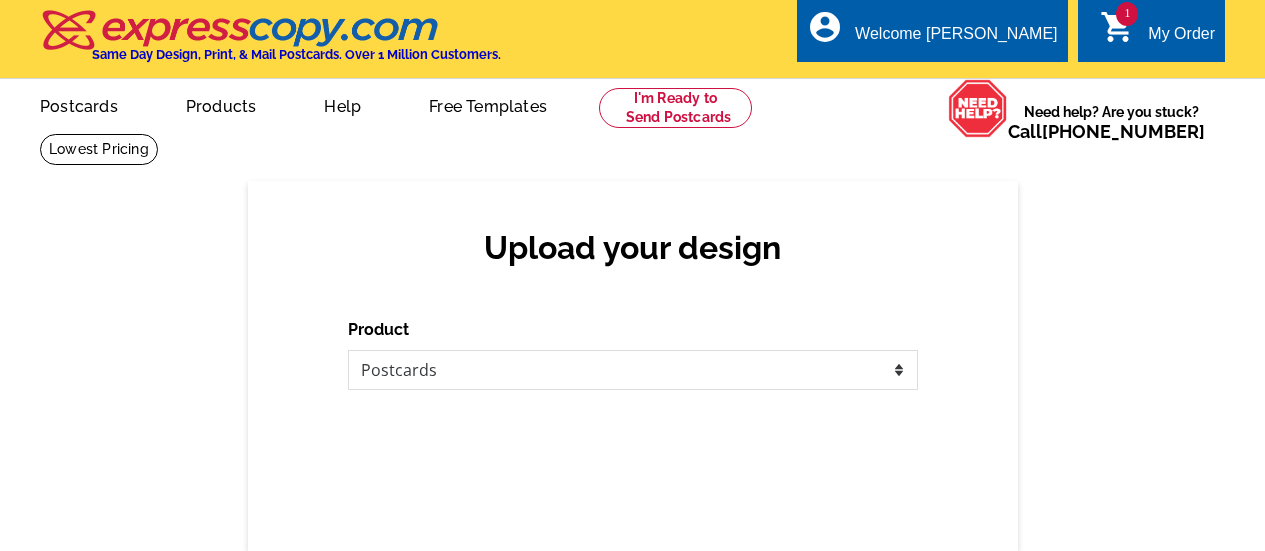 scroll, scrollTop: 0, scrollLeft: 0, axis: both 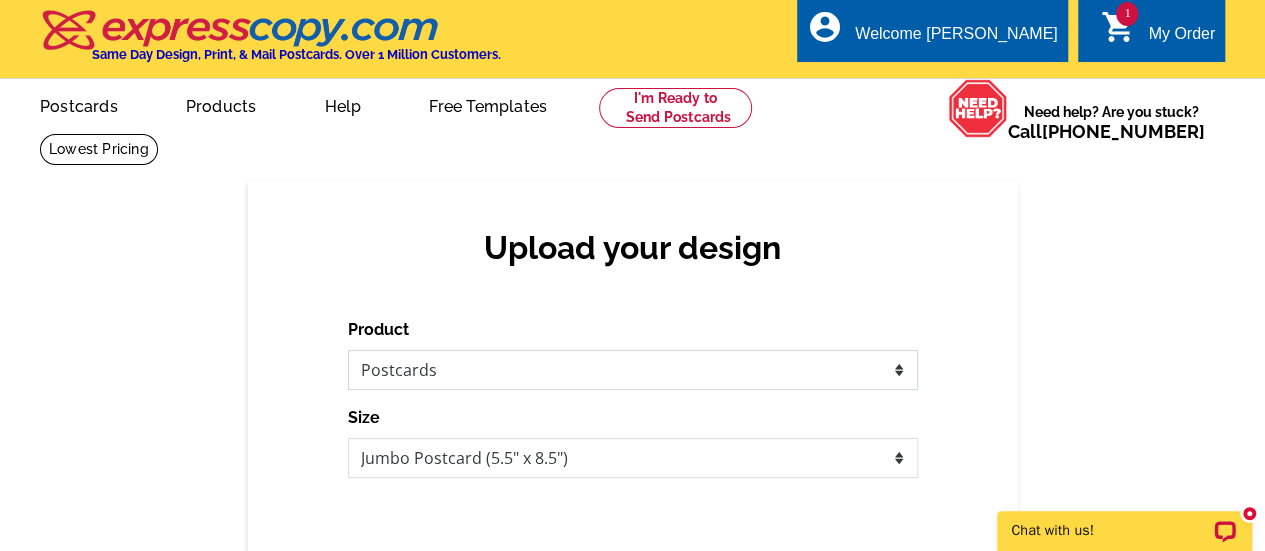 click on "Please select the type of file...
Postcards
Business Cards
Letters and flyers
Greeting Cards
Door Hangers" at bounding box center [633, 370] 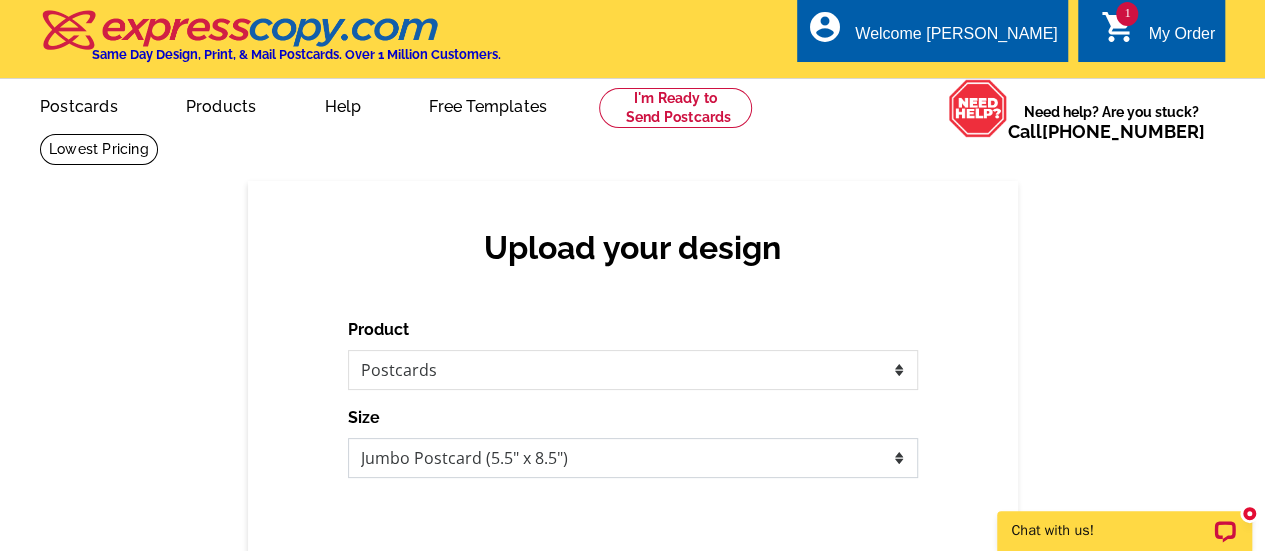 click on "Jumbo Postcard (5.5" x 8.5") Regular Postcard (4.25" x 5.6") Panoramic Postcard (5.75" x 11.25") Giant Postcard (8.5" x 11") EDDM Postcard (6.125" x 8.25")" at bounding box center (633, 458) 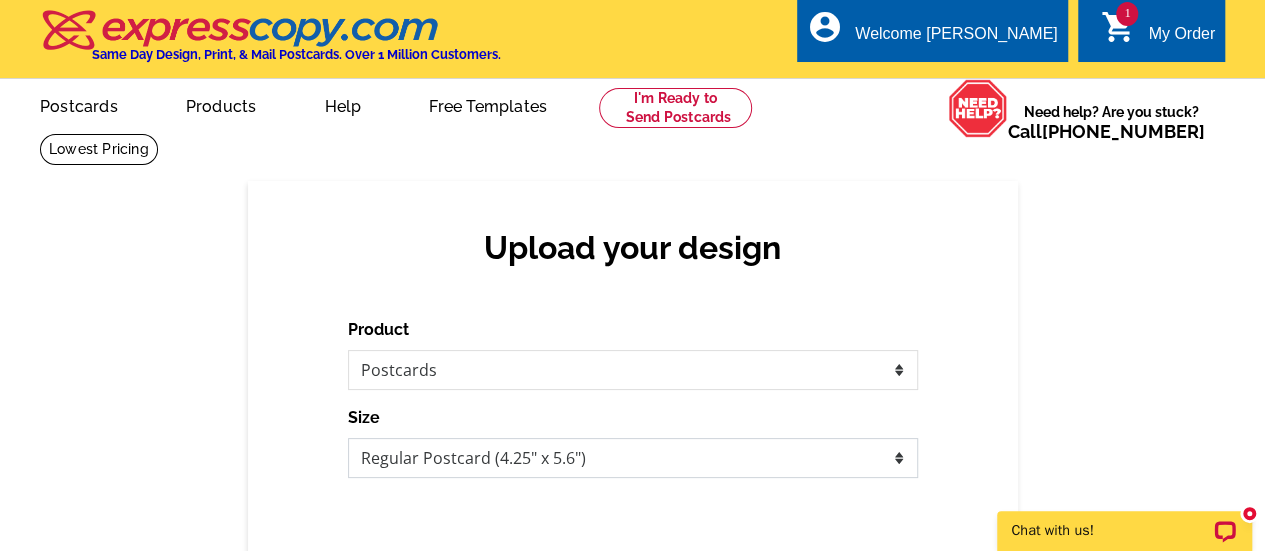 click on "Jumbo Postcard (5.5" x 8.5") Regular Postcard (4.25" x 5.6") Panoramic Postcard (5.75" x 11.25") Giant Postcard (8.5" x 11") EDDM Postcard (6.125" x 8.25")" at bounding box center [633, 458] 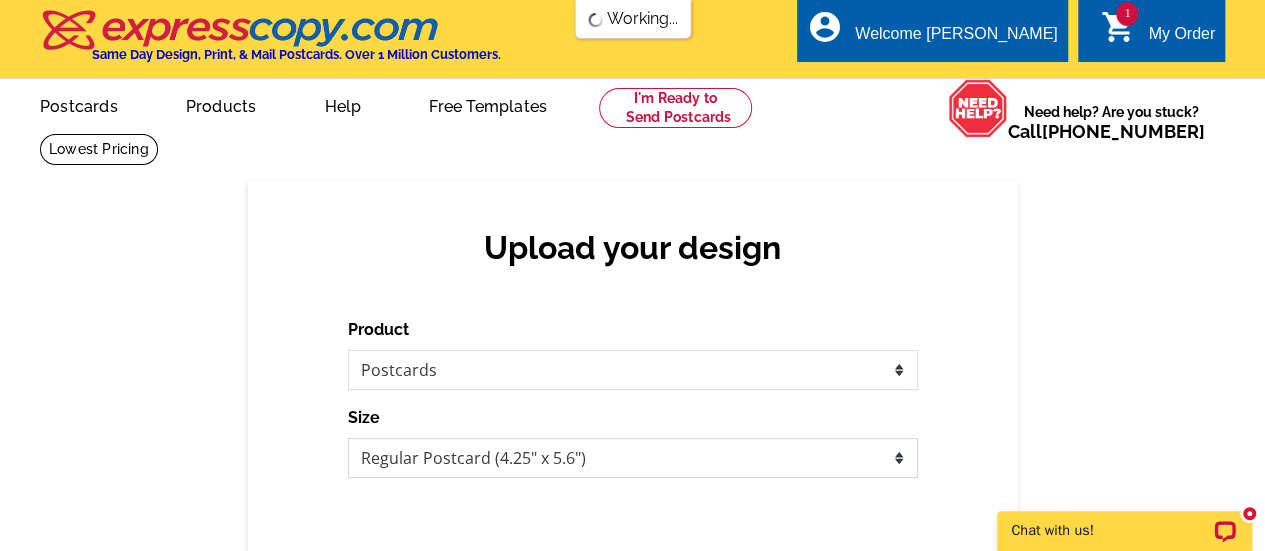 scroll, scrollTop: 0, scrollLeft: 0, axis: both 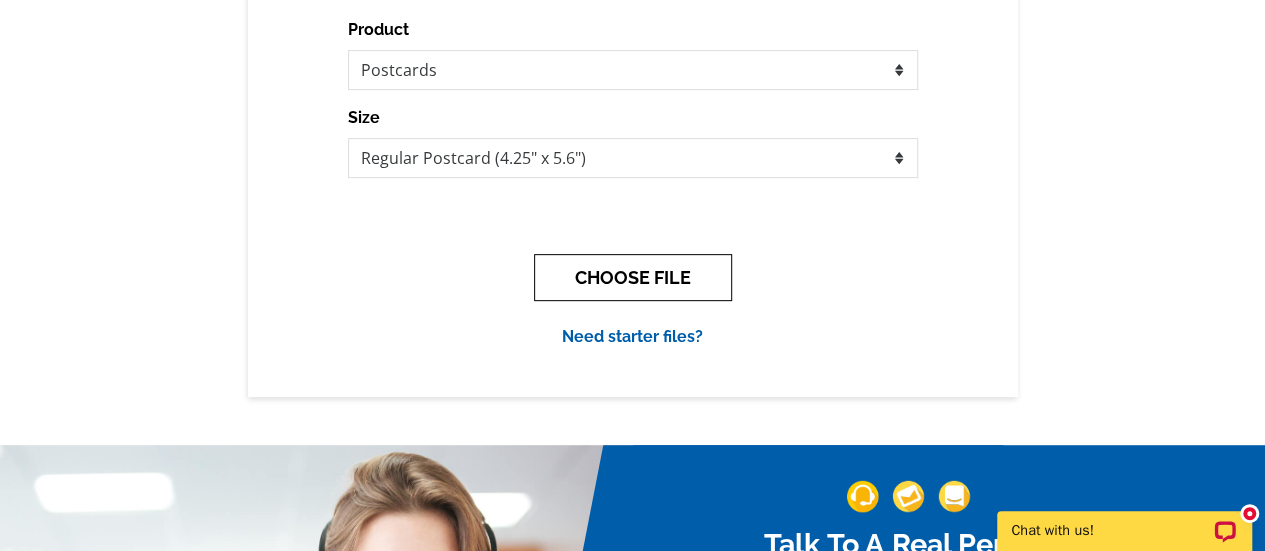 click on "CHOOSE FILE" at bounding box center [633, 277] 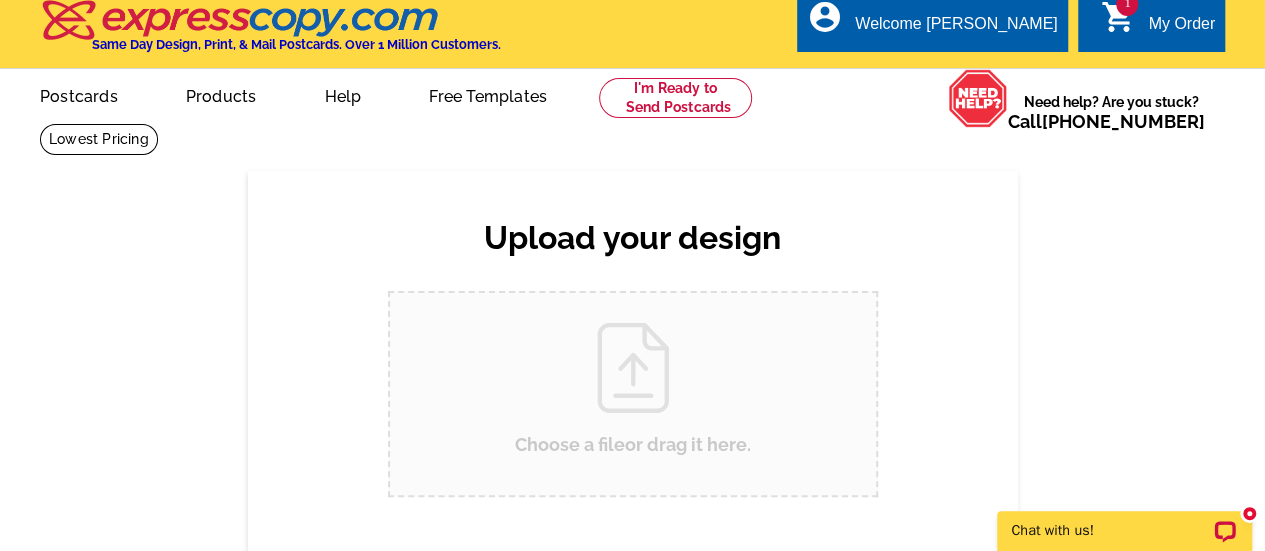 scroll, scrollTop: 0, scrollLeft: 0, axis: both 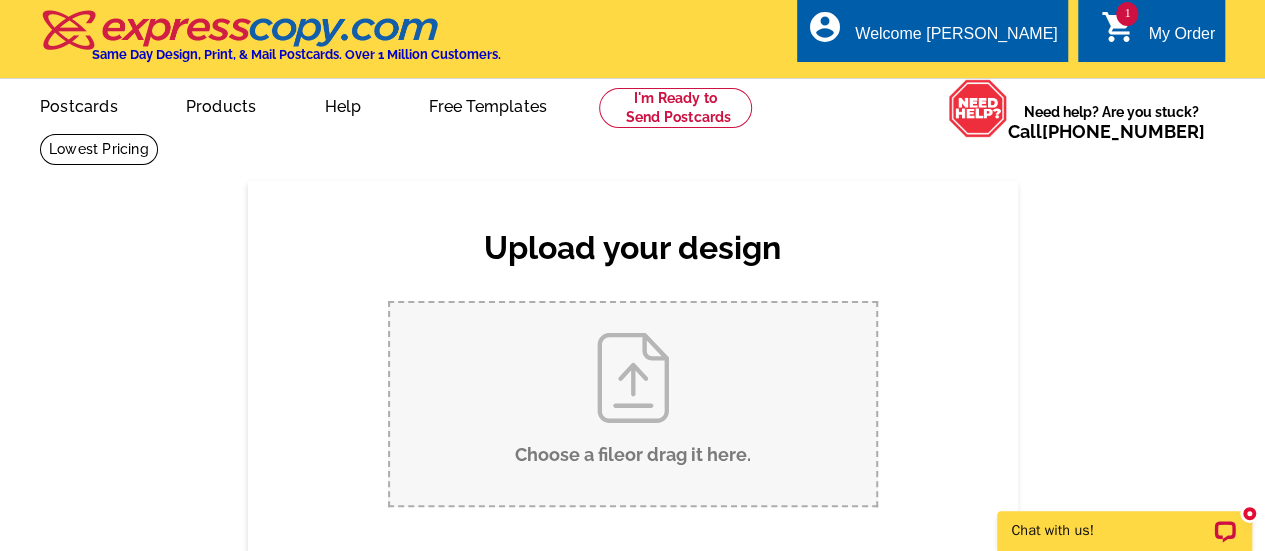 click on "Choose a file  or drag it here ." at bounding box center [633, 404] 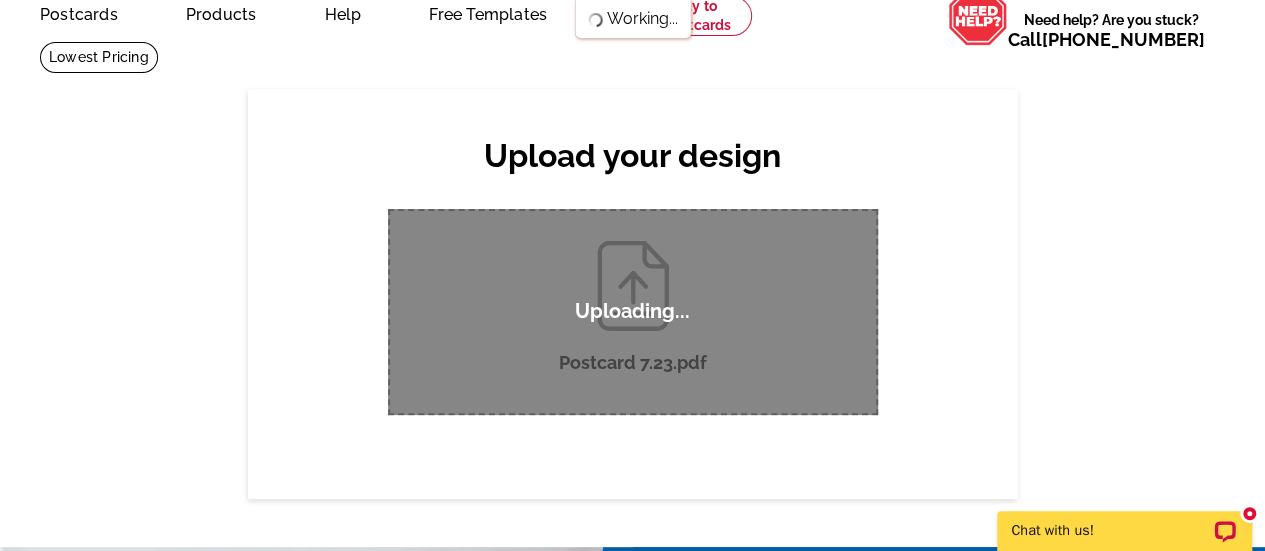 scroll, scrollTop: 106, scrollLeft: 0, axis: vertical 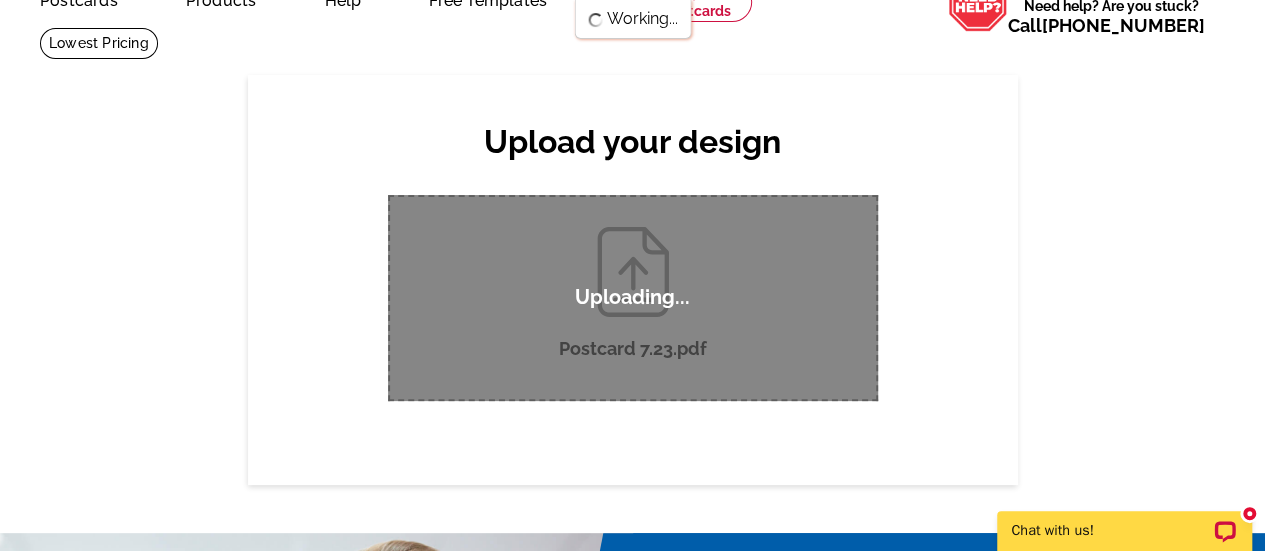 type 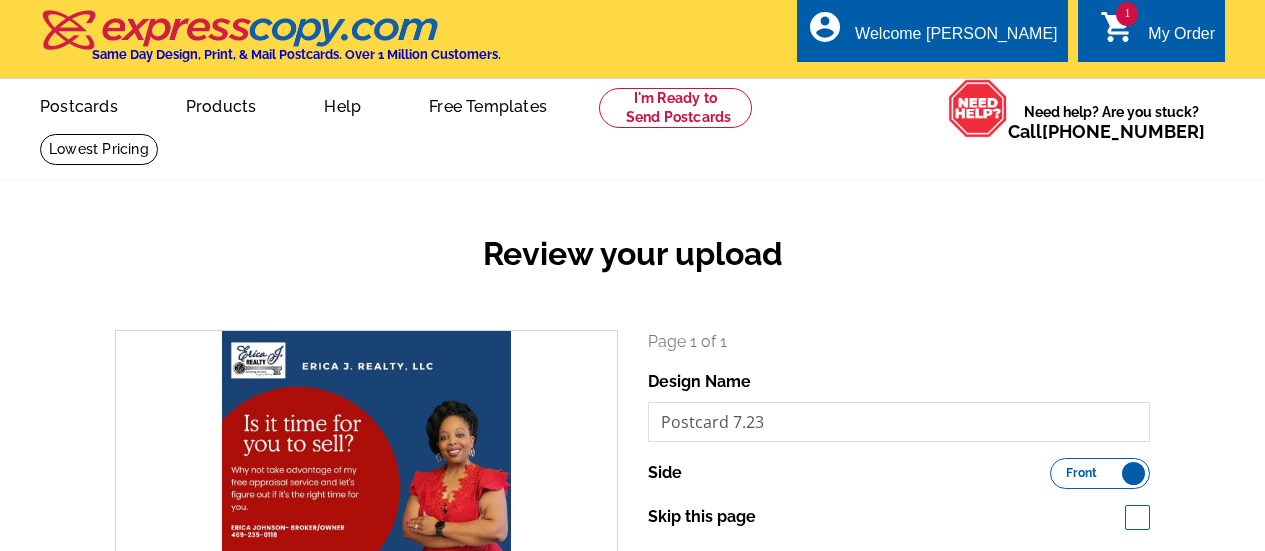 scroll, scrollTop: 0, scrollLeft: 0, axis: both 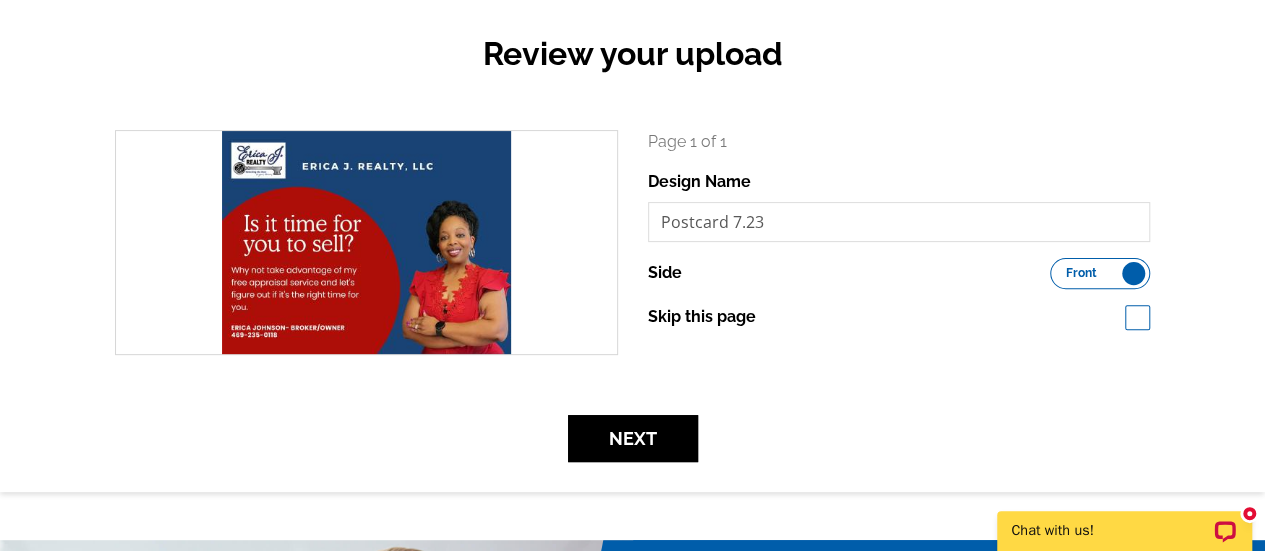 click on "Front
Back" at bounding box center [1100, 273] 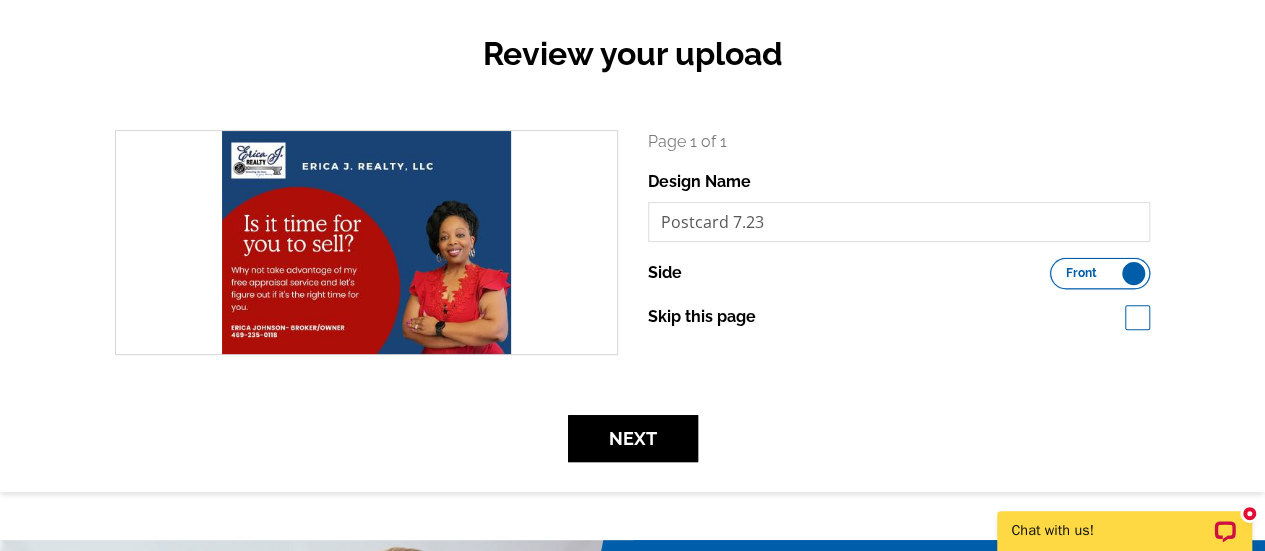 click on "Front
Back" at bounding box center [1060, 268] 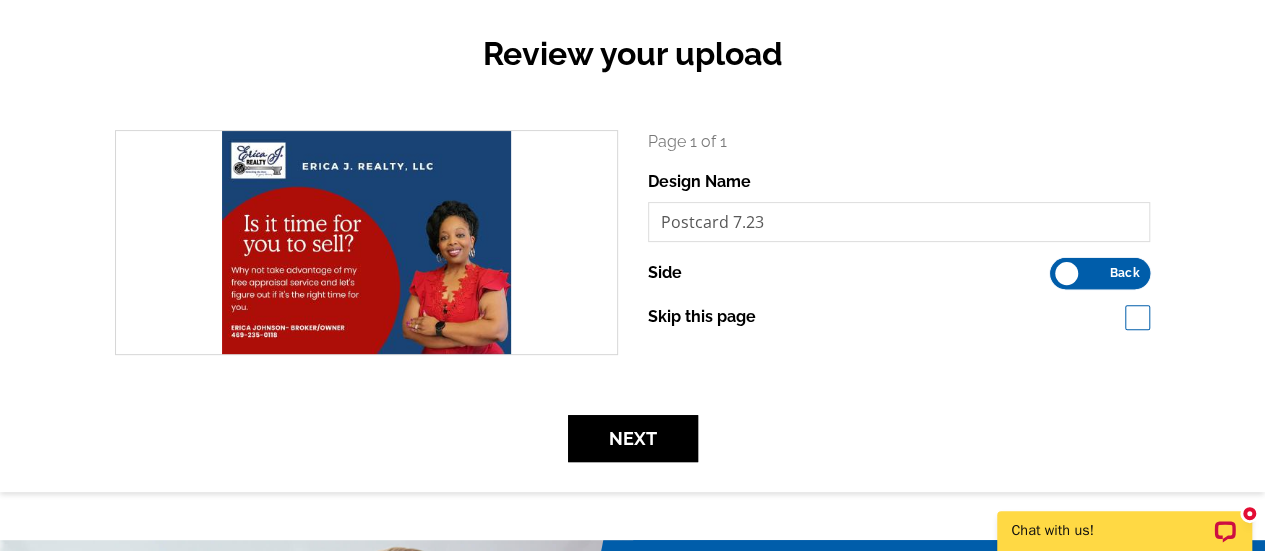 scroll, scrollTop: 0, scrollLeft: 0, axis: both 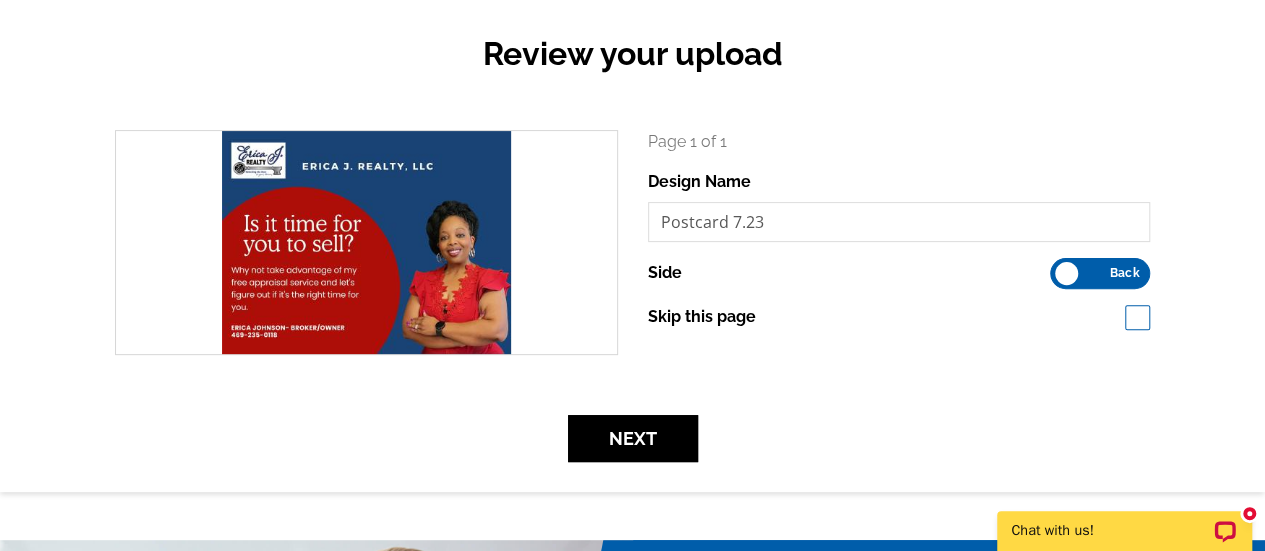 click on "Page 1 of 1
Design Name
Postcard 7.23
Side
Front
Back
Skip this page" at bounding box center [899, 229] 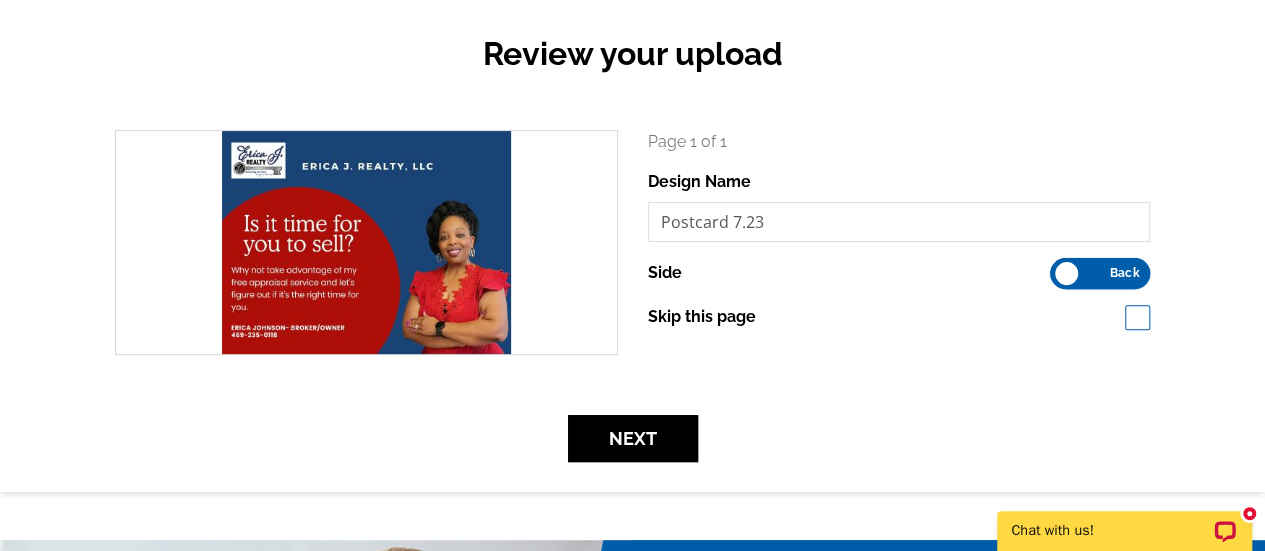 click on "Front
Back" at bounding box center [1060, 268] 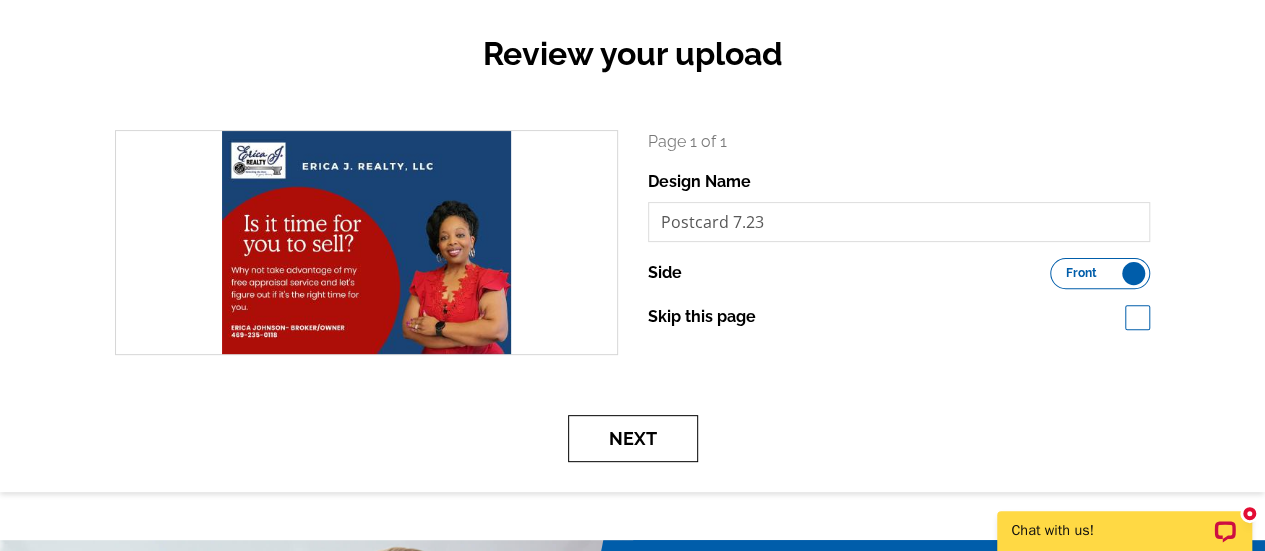 click on "Next" at bounding box center [633, 438] 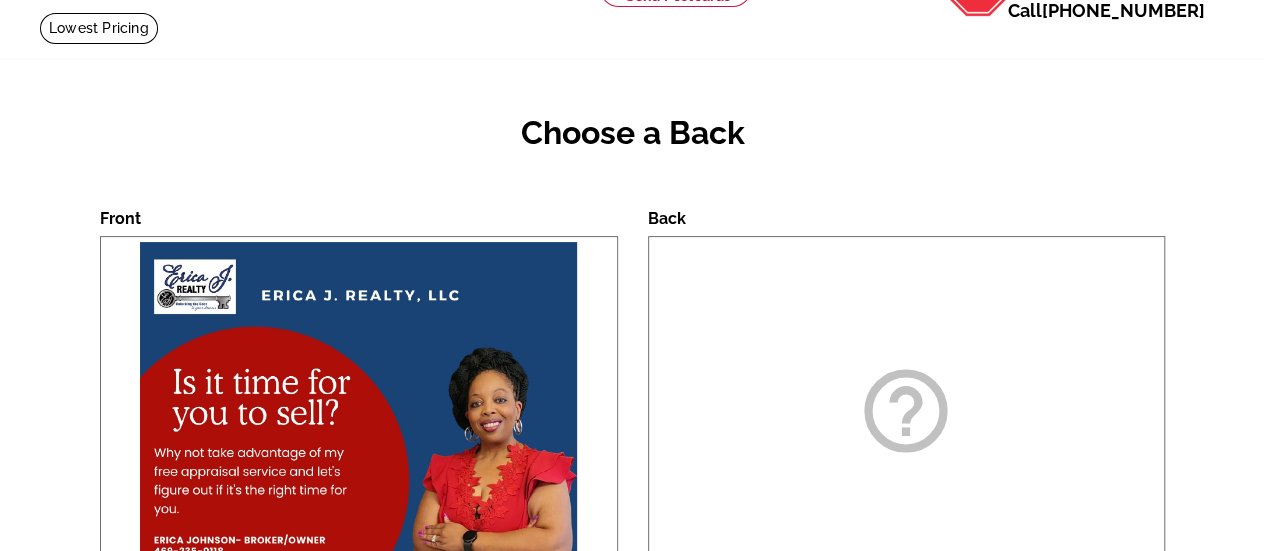 scroll, scrollTop: 200, scrollLeft: 0, axis: vertical 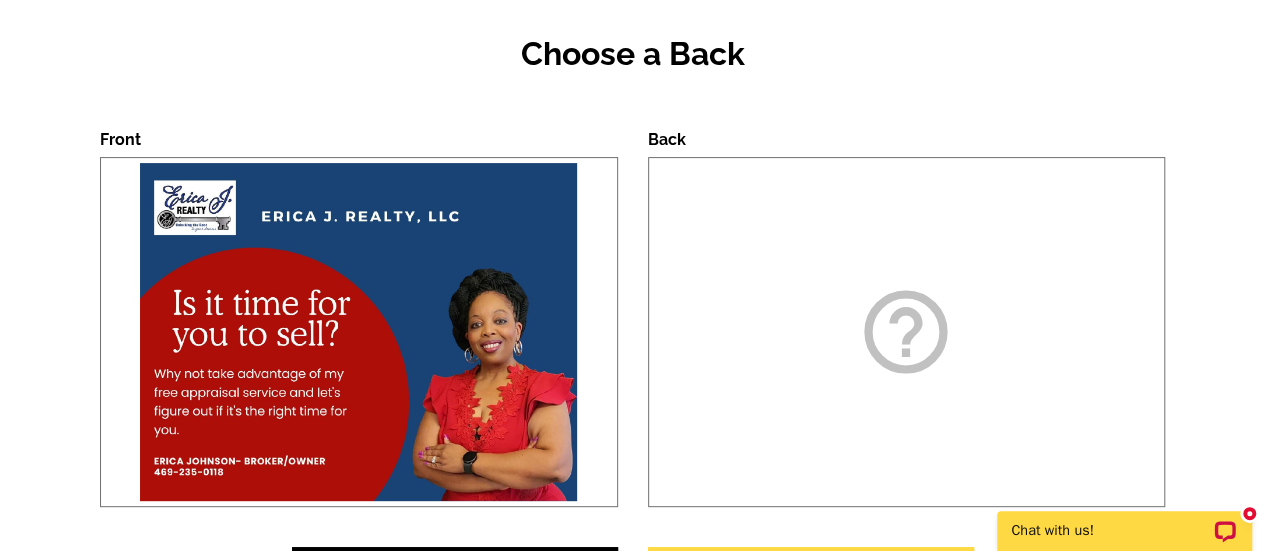 click on "help_outline" at bounding box center [907, 332] 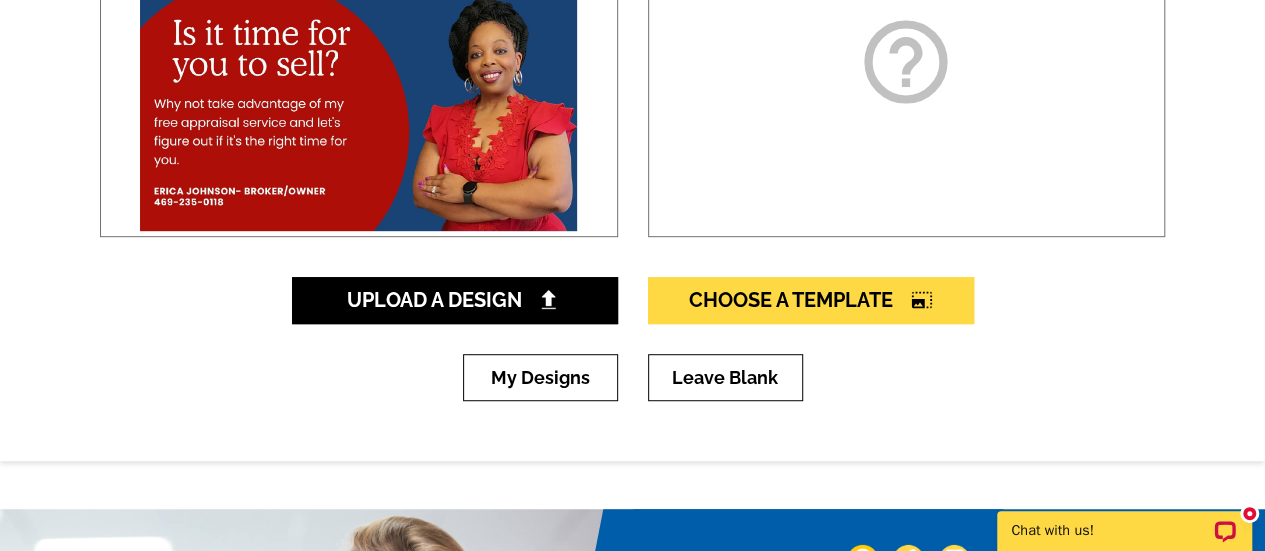 scroll, scrollTop: 500, scrollLeft: 0, axis: vertical 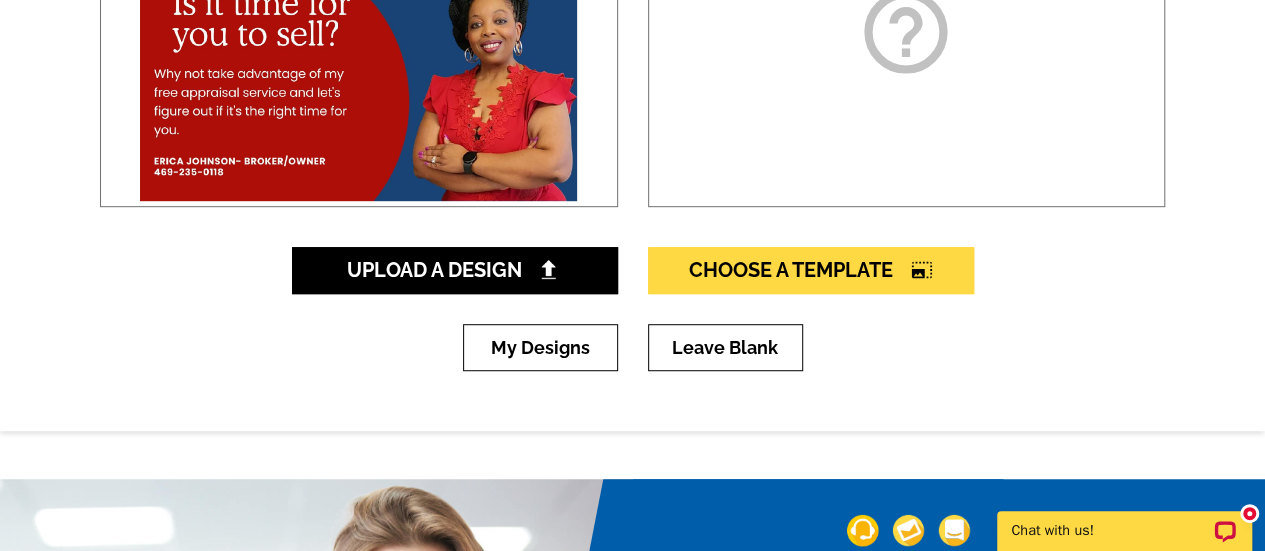 click on "help_outline" at bounding box center [906, 32] 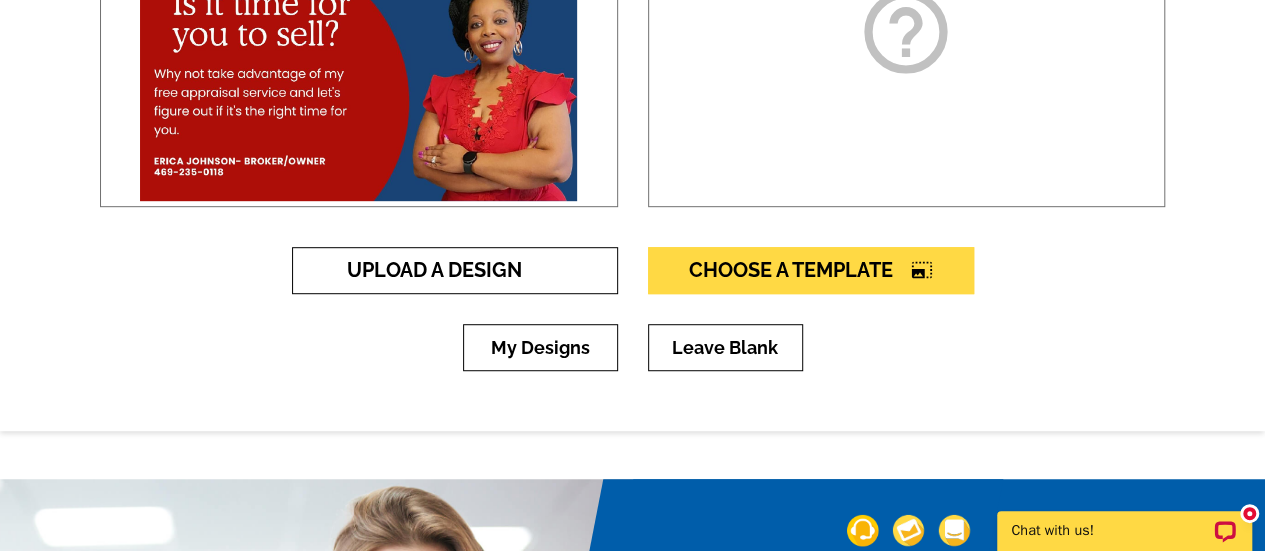 click on "Upload A Design" at bounding box center [455, 270] 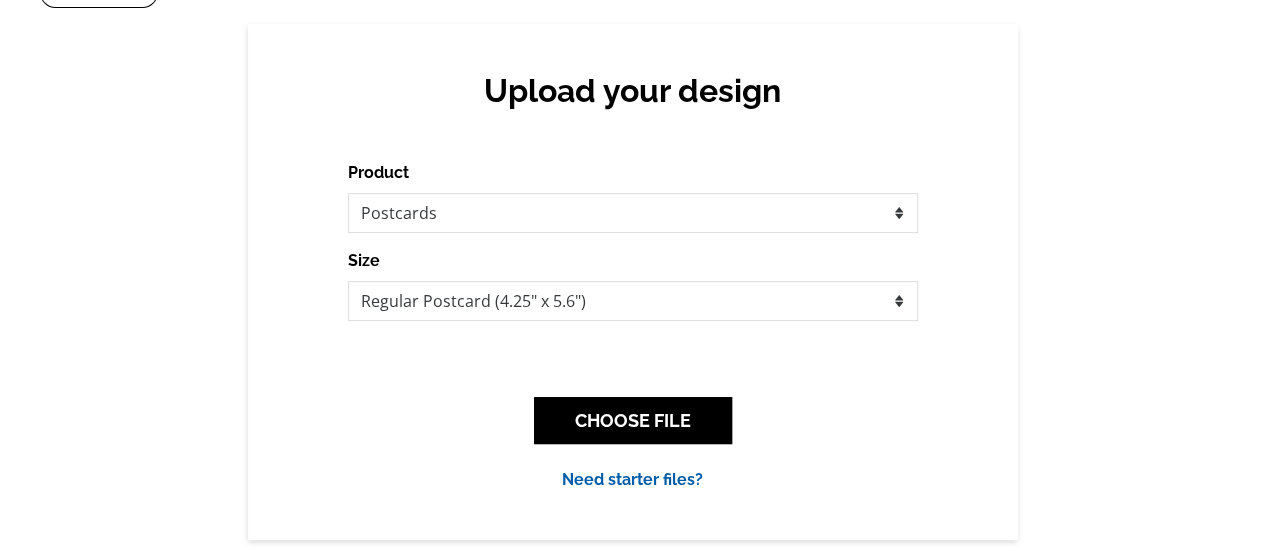 scroll, scrollTop: 200, scrollLeft: 0, axis: vertical 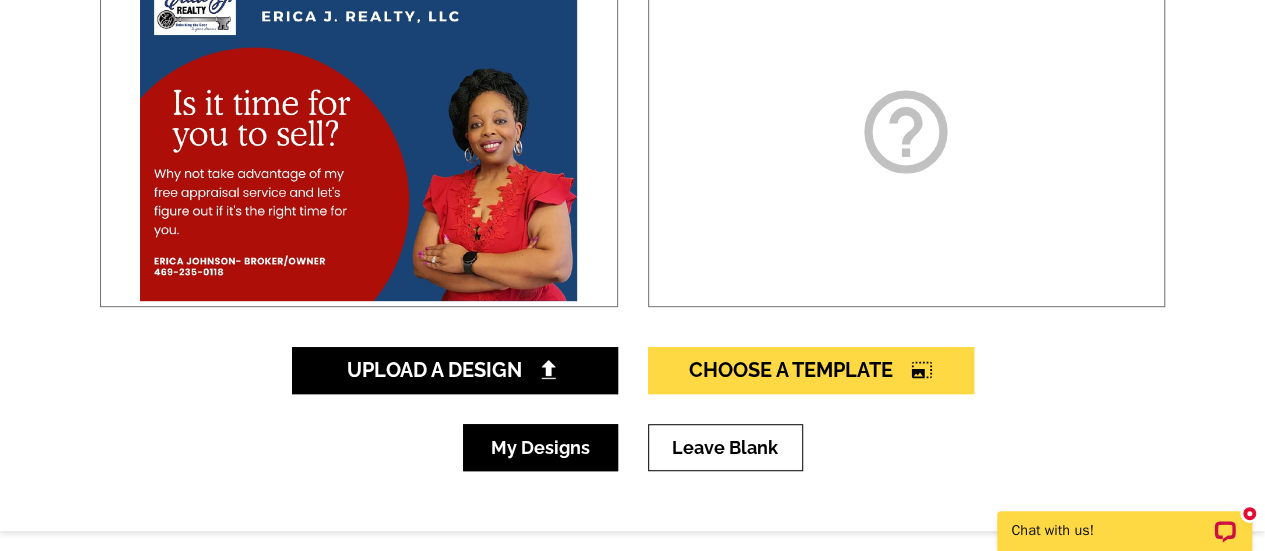 click on "My Designs" at bounding box center [540, 447] 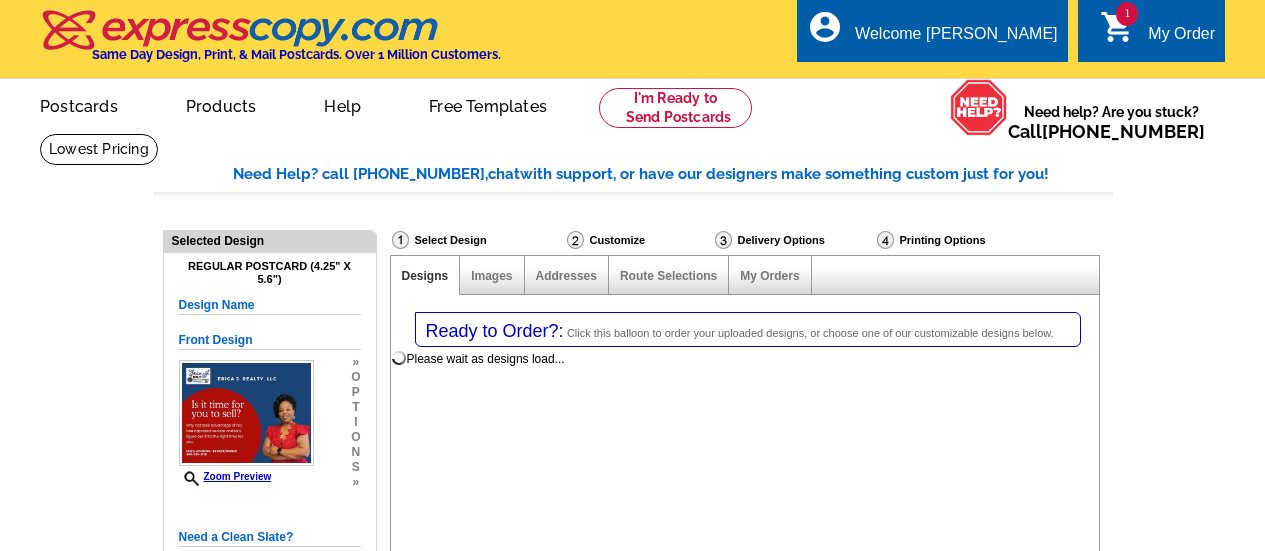 select on "1" 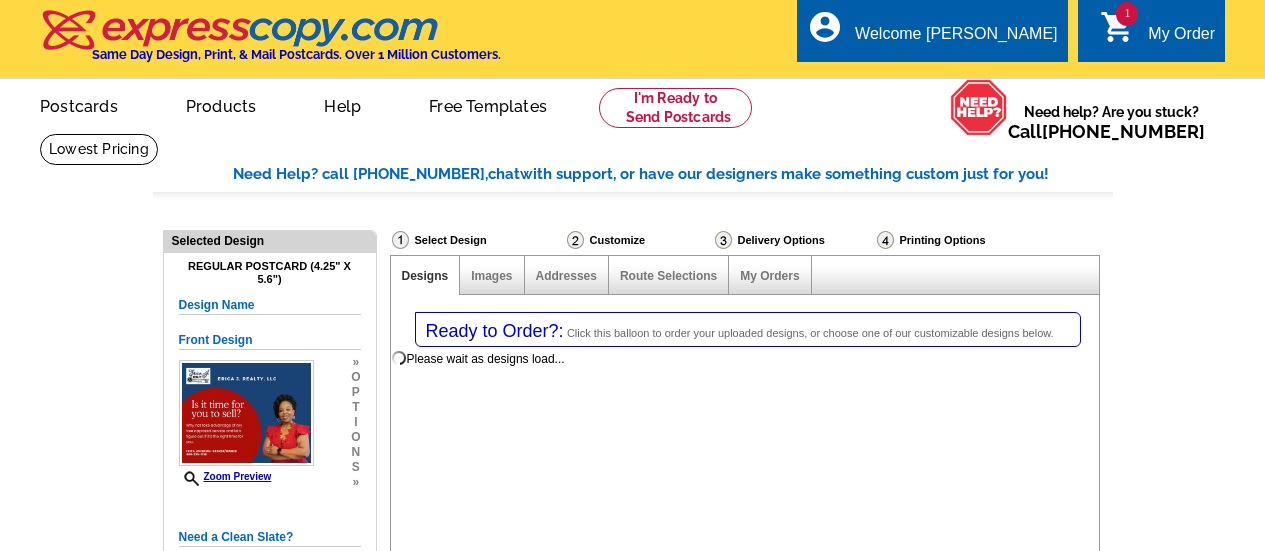 select on "1" 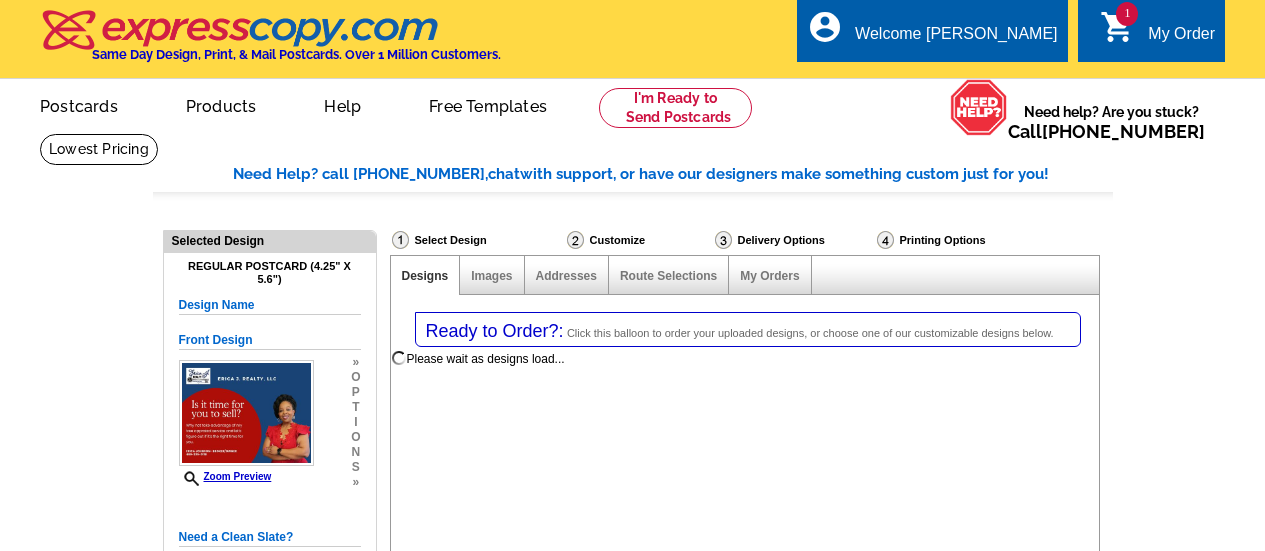 select on "back" 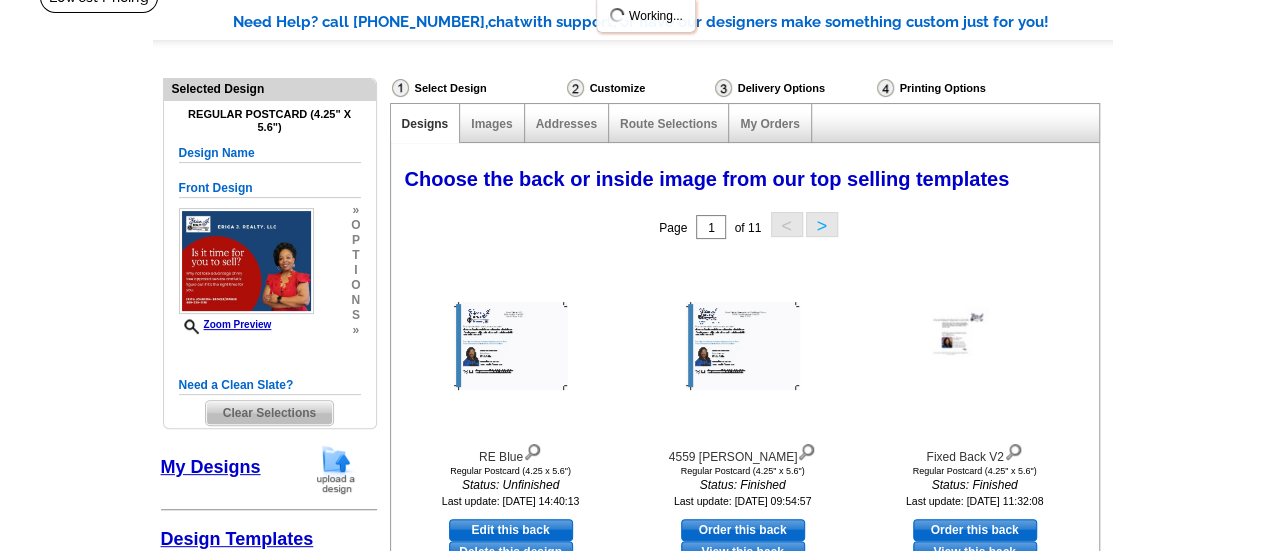 scroll, scrollTop: 200, scrollLeft: 0, axis: vertical 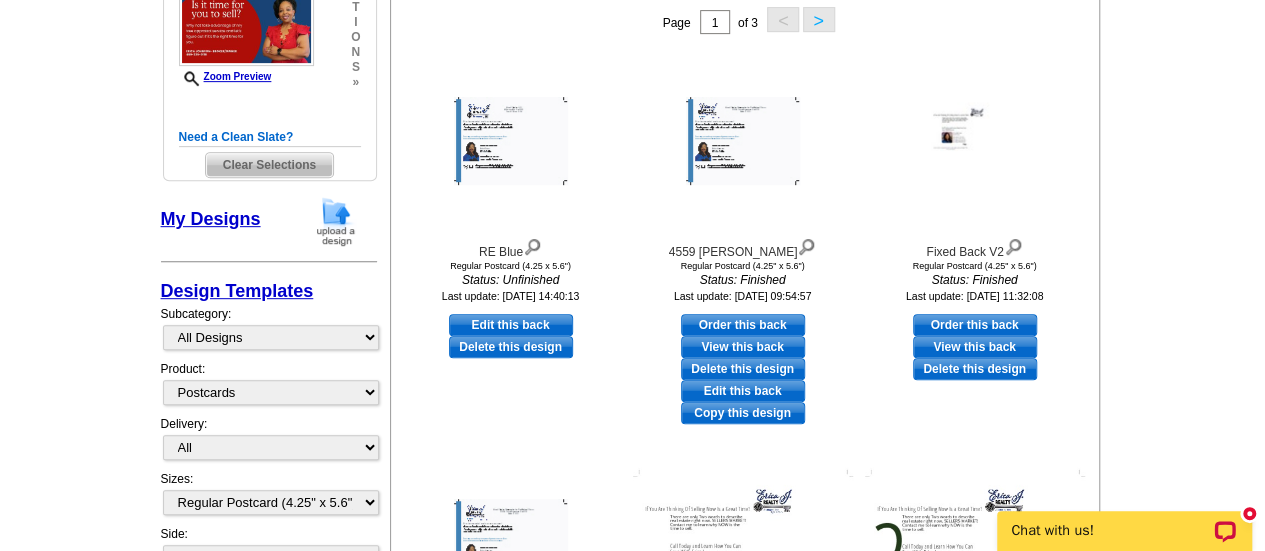 click at bounding box center [336, 221] 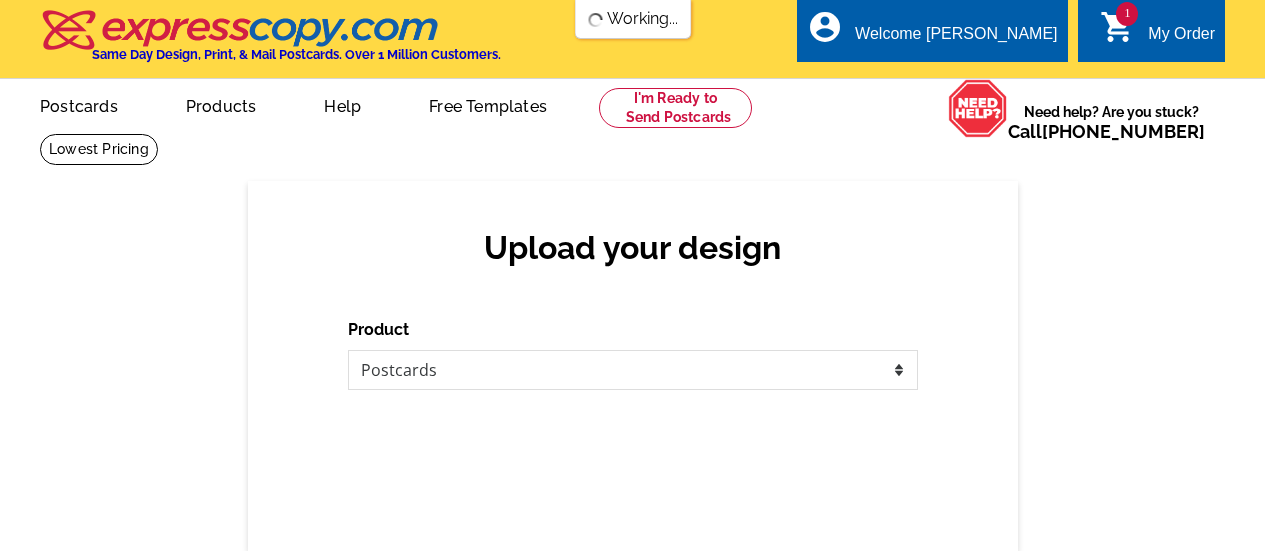 scroll, scrollTop: 0, scrollLeft: 0, axis: both 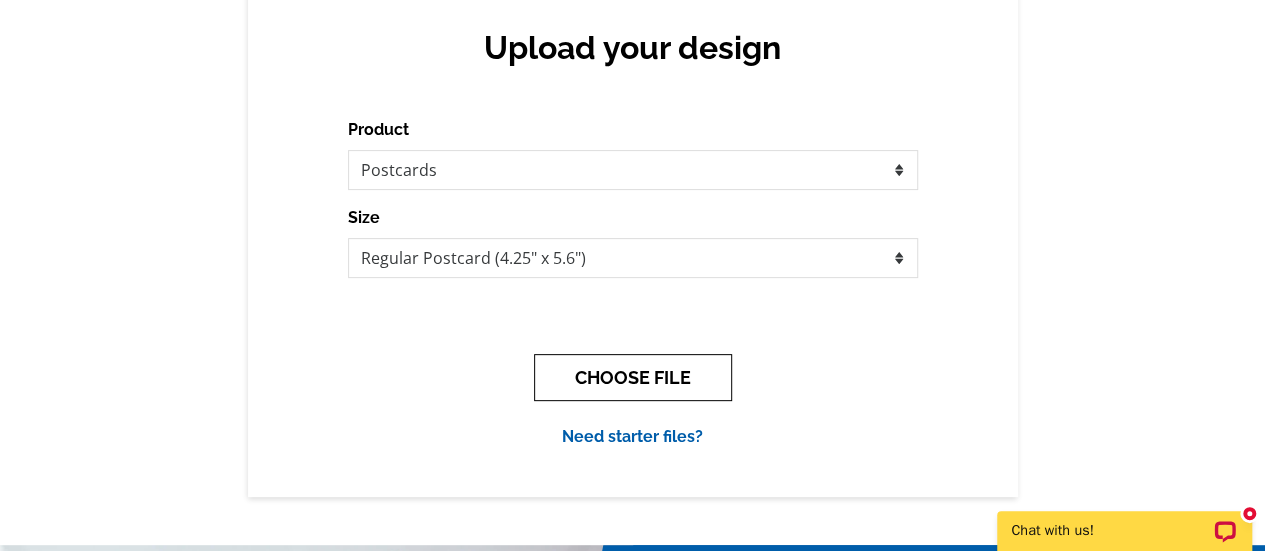 click on "CHOOSE FILE" at bounding box center (633, 377) 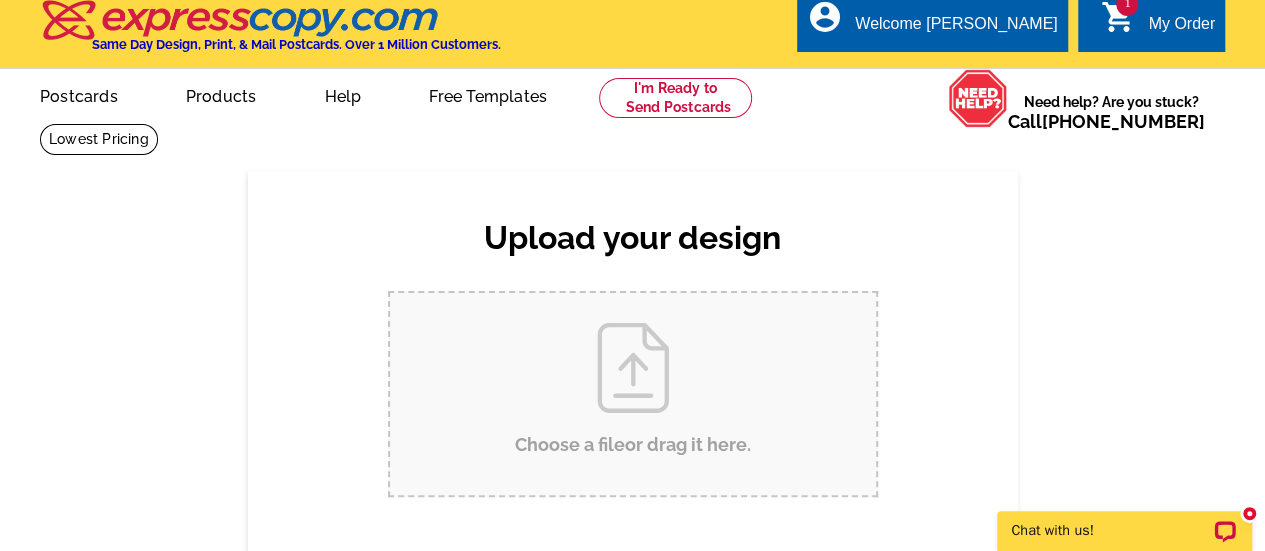 scroll, scrollTop: 0, scrollLeft: 0, axis: both 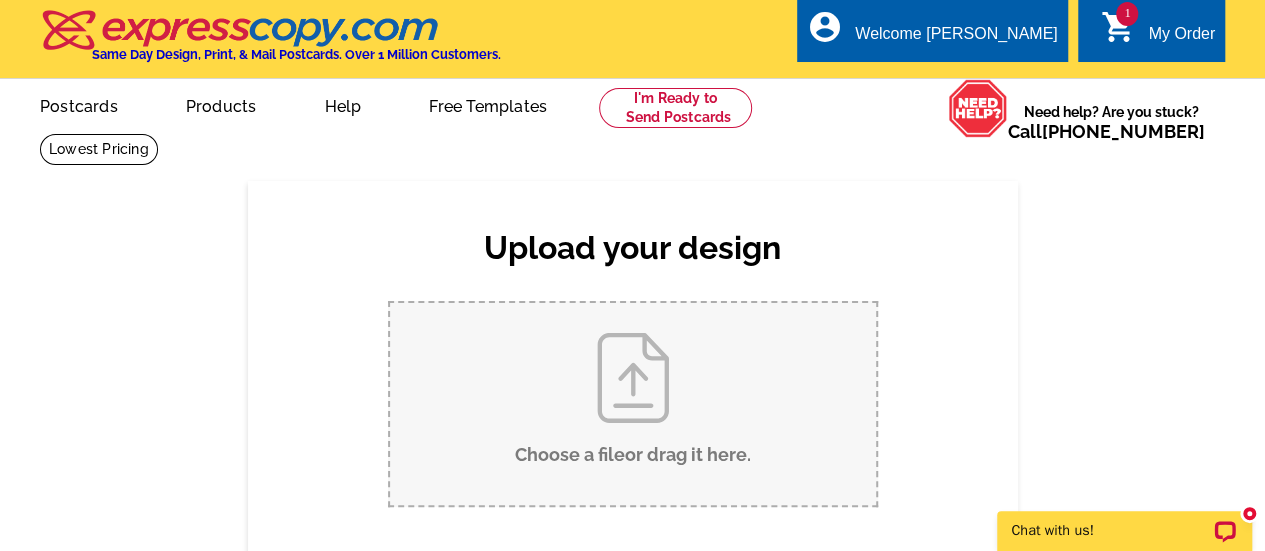 click on "Choose a file  or drag it here ." at bounding box center [633, 404] 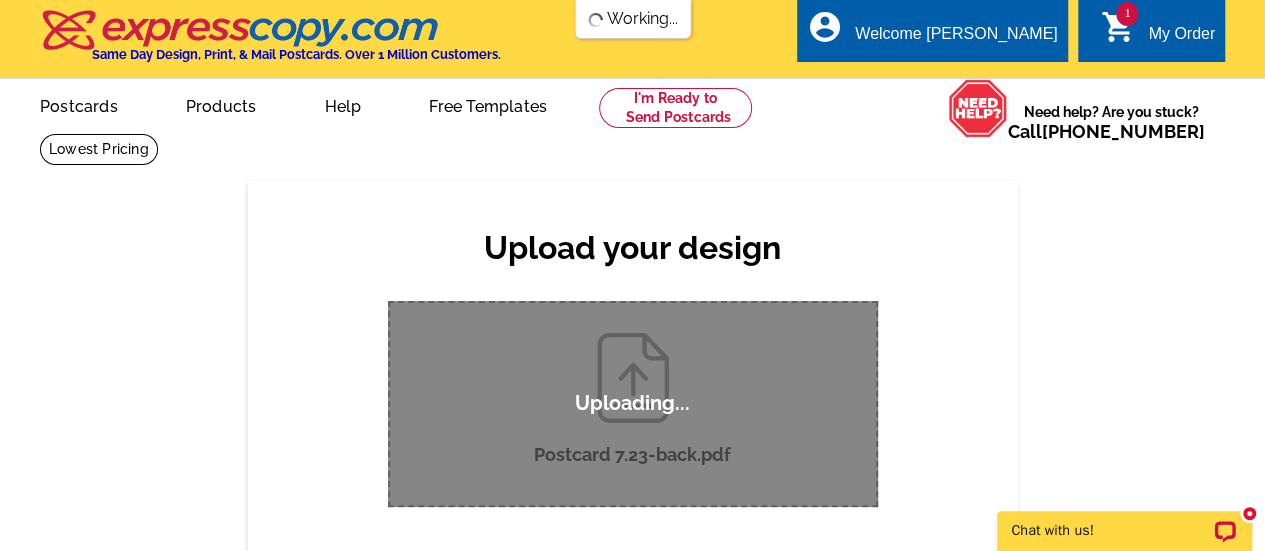 scroll, scrollTop: 0, scrollLeft: 0, axis: both 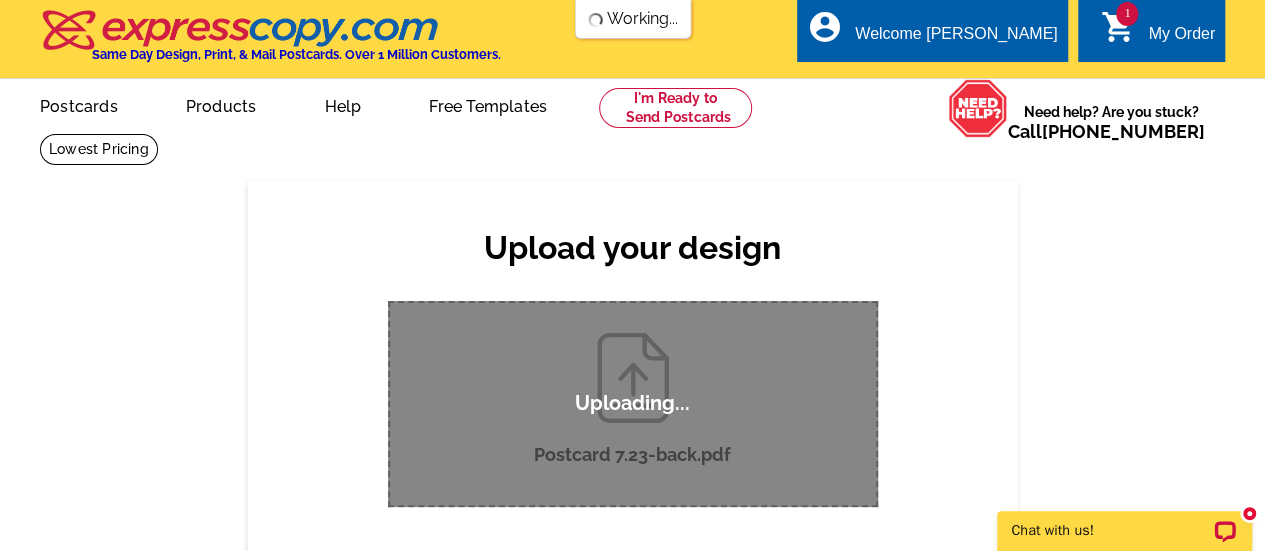 type 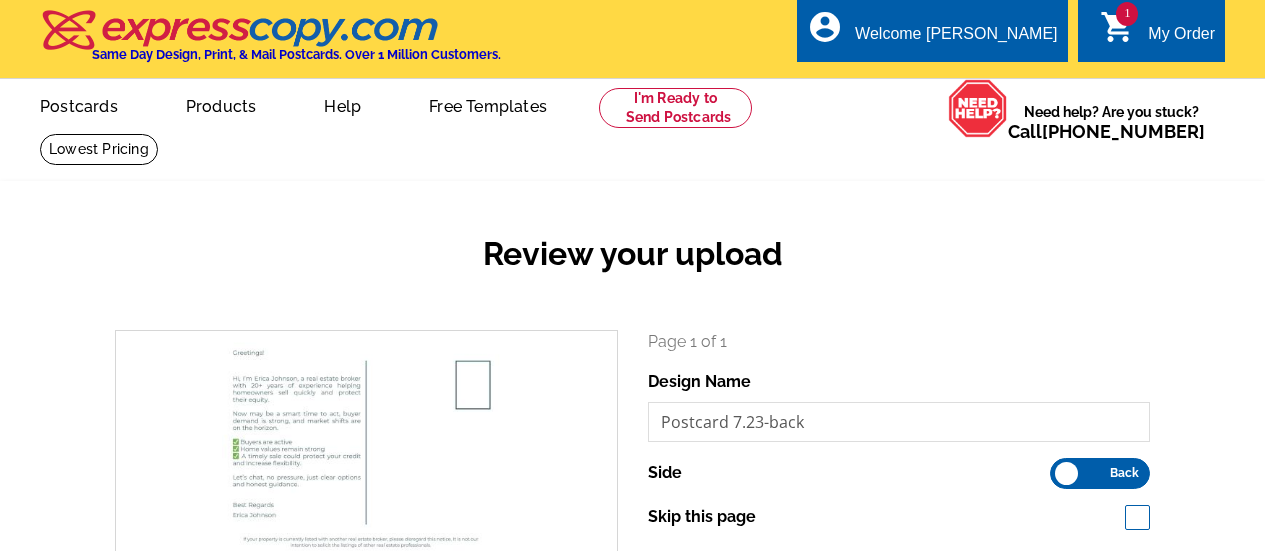 scroll, scrollTop: 0, scrollLeft: 0, axis: both 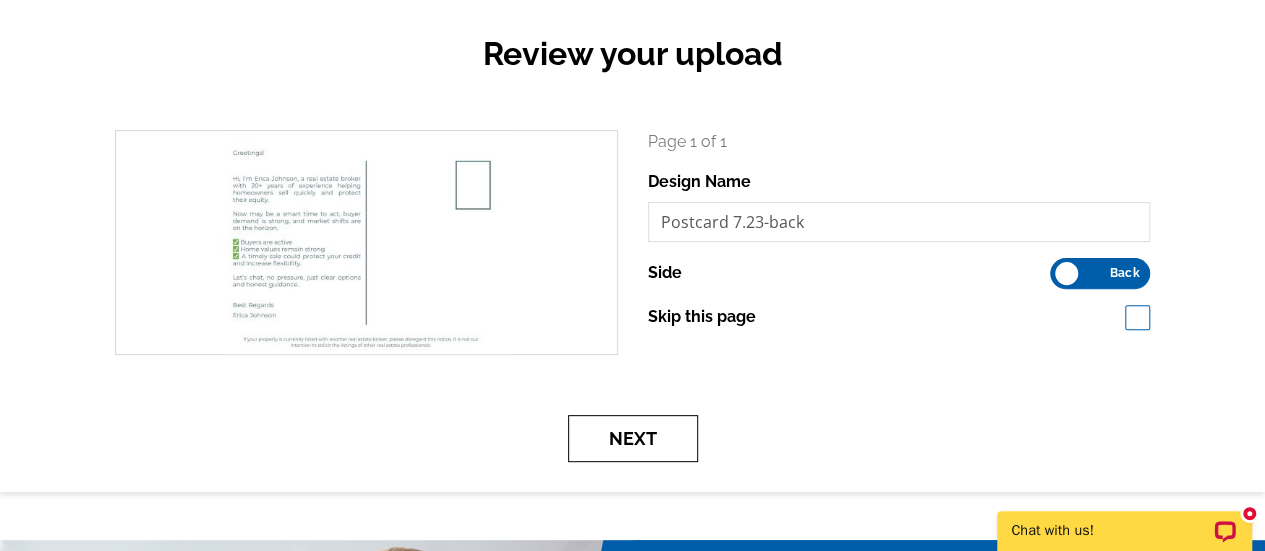 click on "Next" at bounding box center (633, 438) 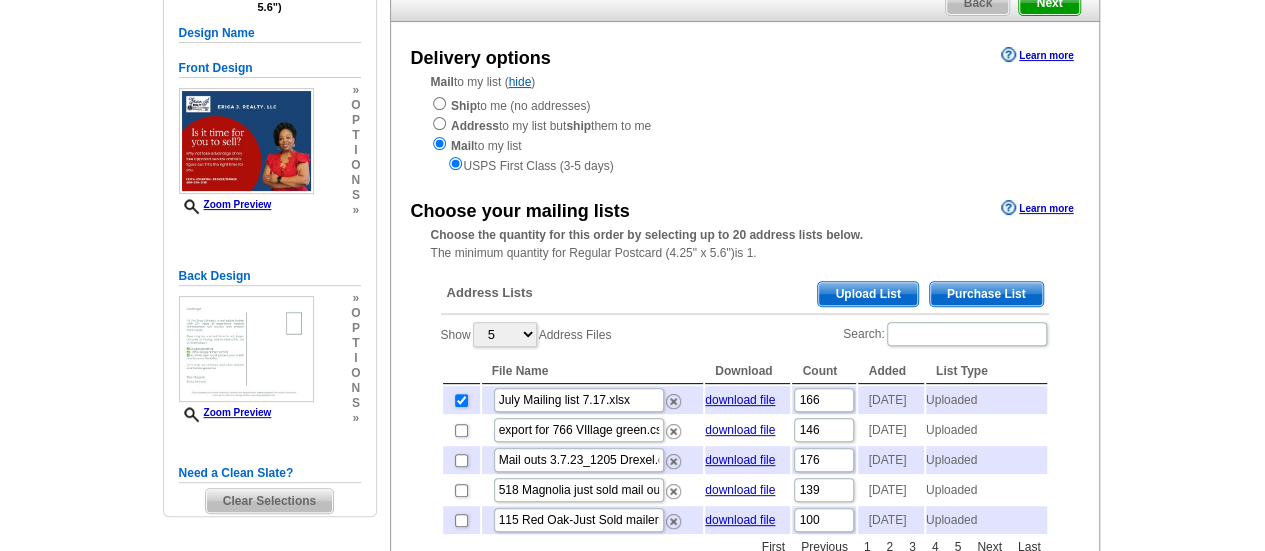 scroll, scrollTop: 200, scrollLeft: 0, axis: vertical 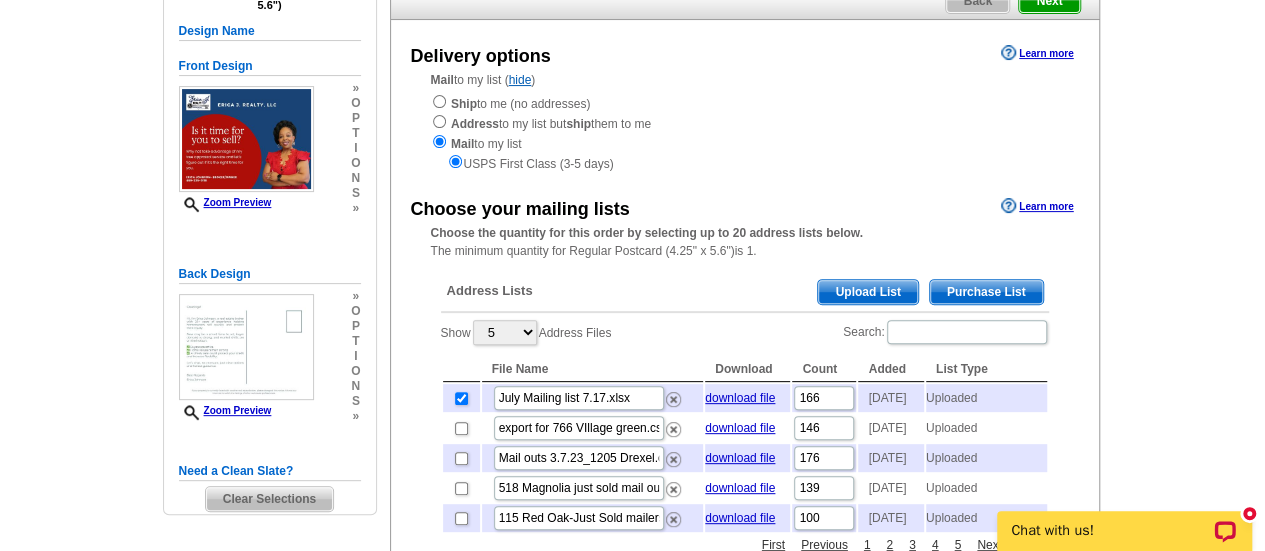 click at bounding box center [246, 347] 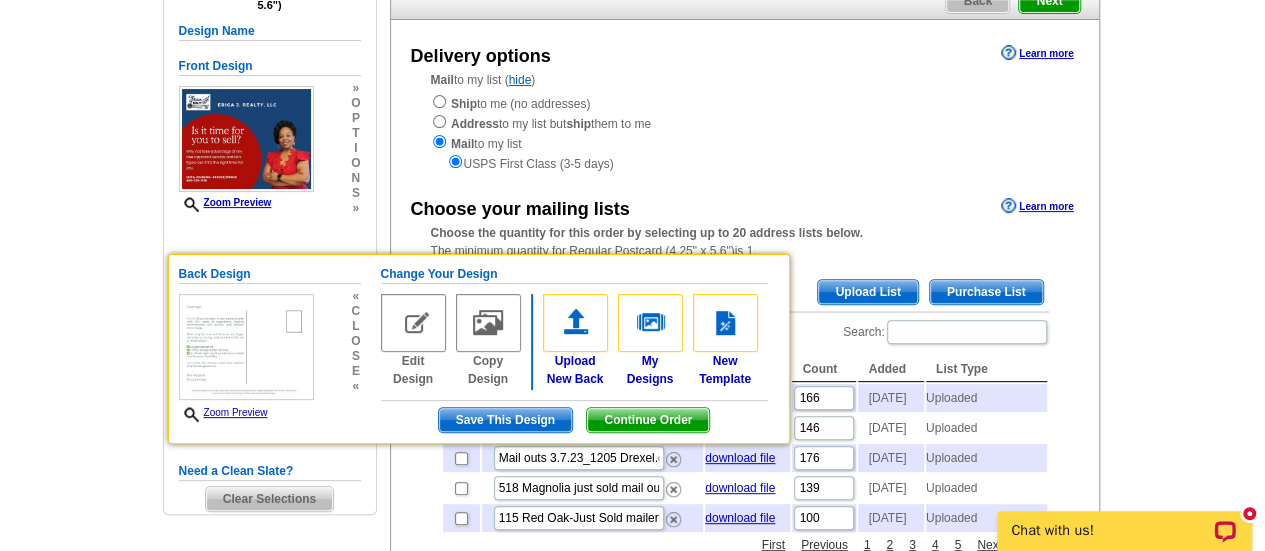 click on "Zoom Preview" at bounding box center (223, 412) 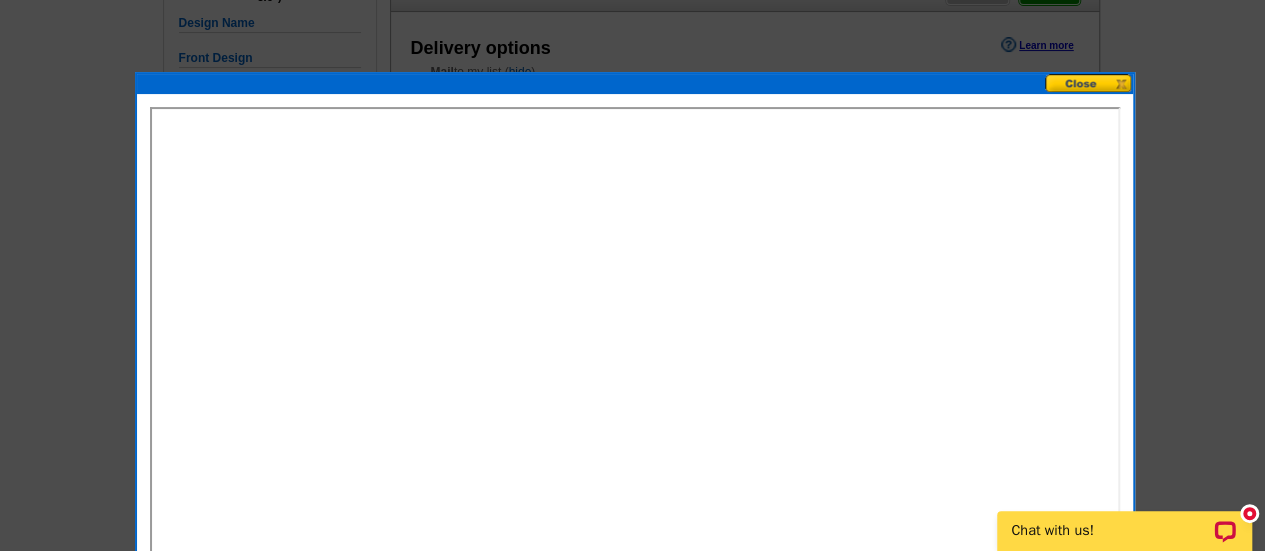 scroll, scrollTop: 200, scrollLeft: 0, axis: vertical 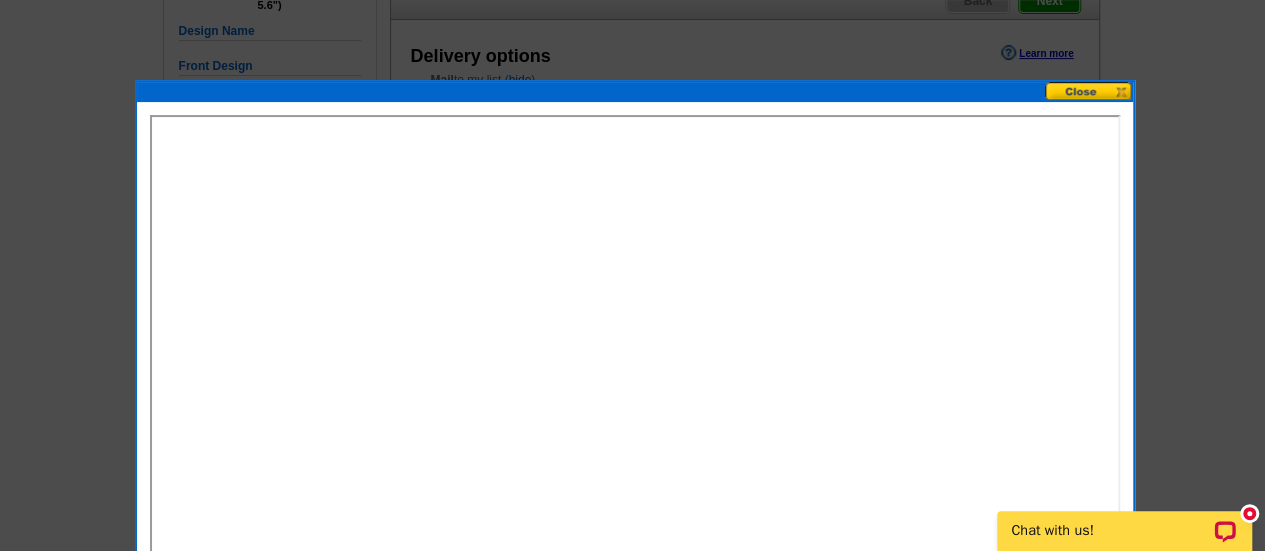 click at bounding box center (1089, 91) 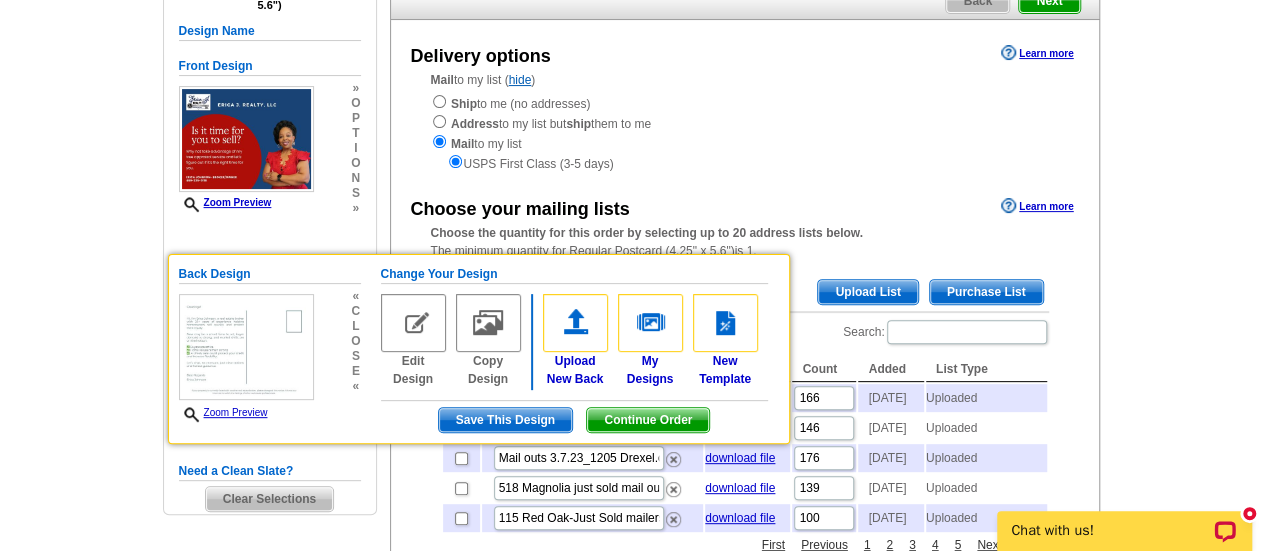 click on "Need Help? call [PHONE_NUMBER],  chat  with support, or have our designers make something custom just for you!
Got it, no need for the selection guide next time.
Show Results
Selected Design
Regular Postcard (4.25" x 5.6")
Design Name
Front Design
Zoom Preview
»
o
p
t
i
o
n
s
»
c" at bounding box center [632, 649] 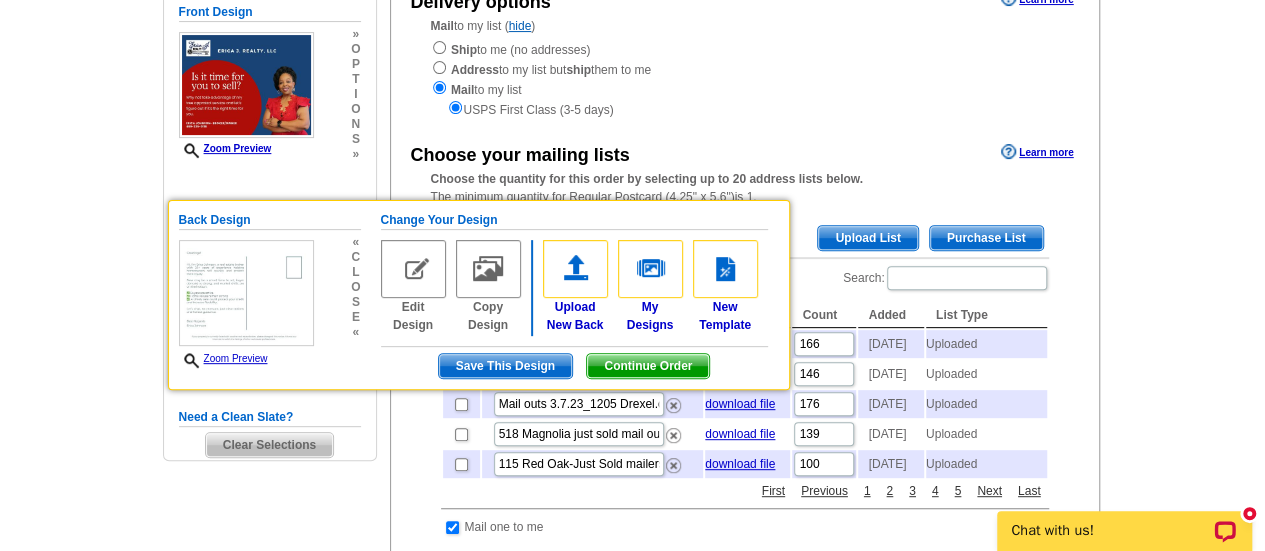 scroll, scrollTop: 300, scrollLeft: 0, axis: vertical 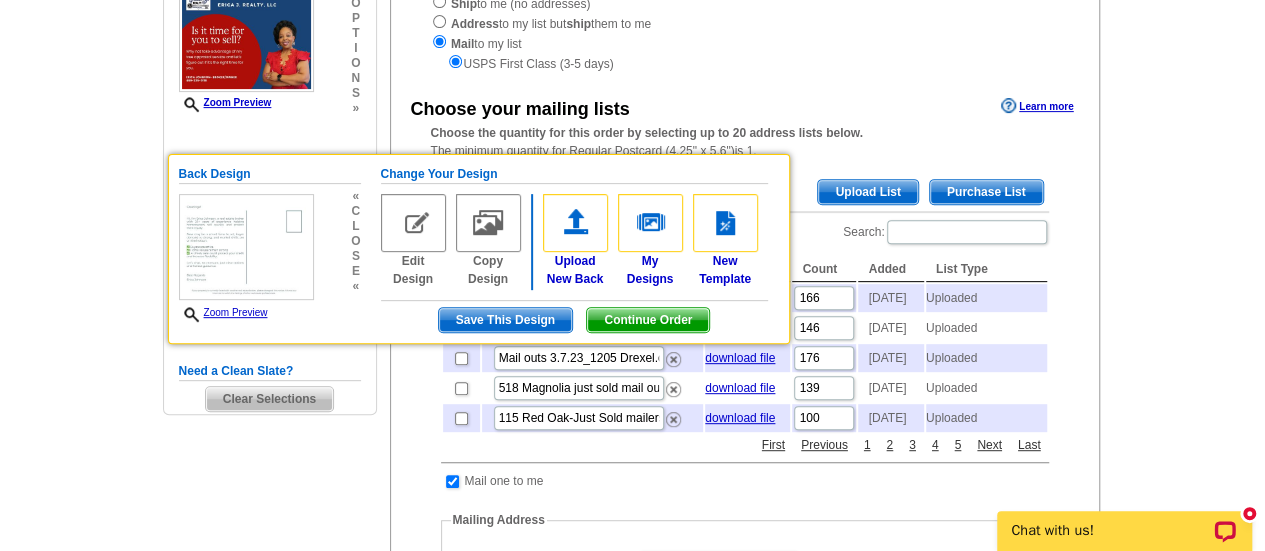 click on "Continue Order" at bounding box center [648, 320] 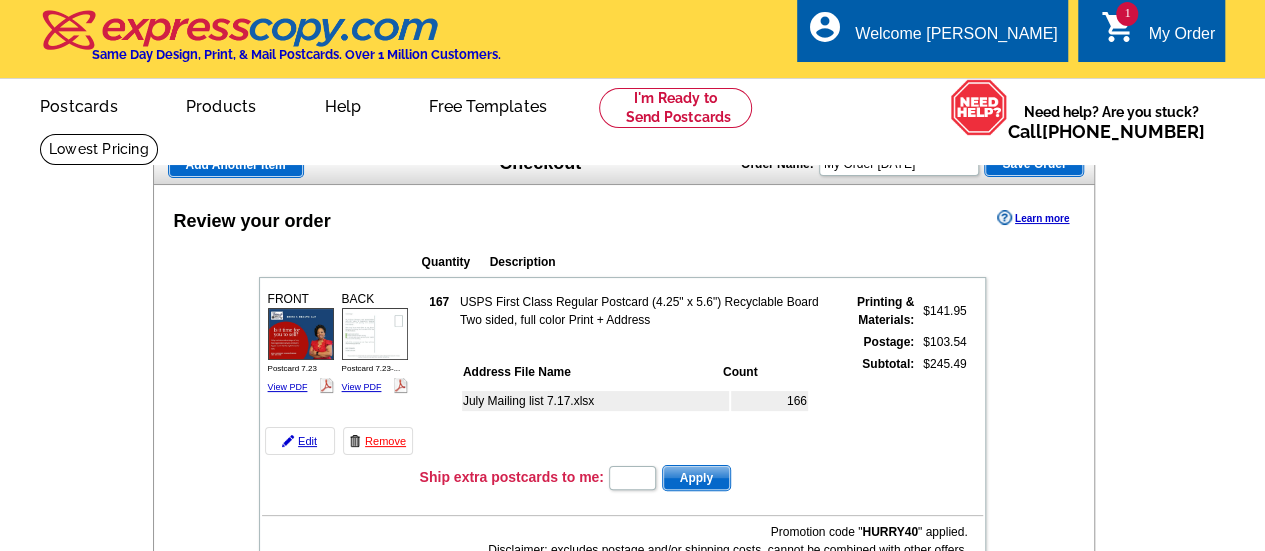 scroll, scrollTop: 200, scrollLeft: 0, axis: vertical 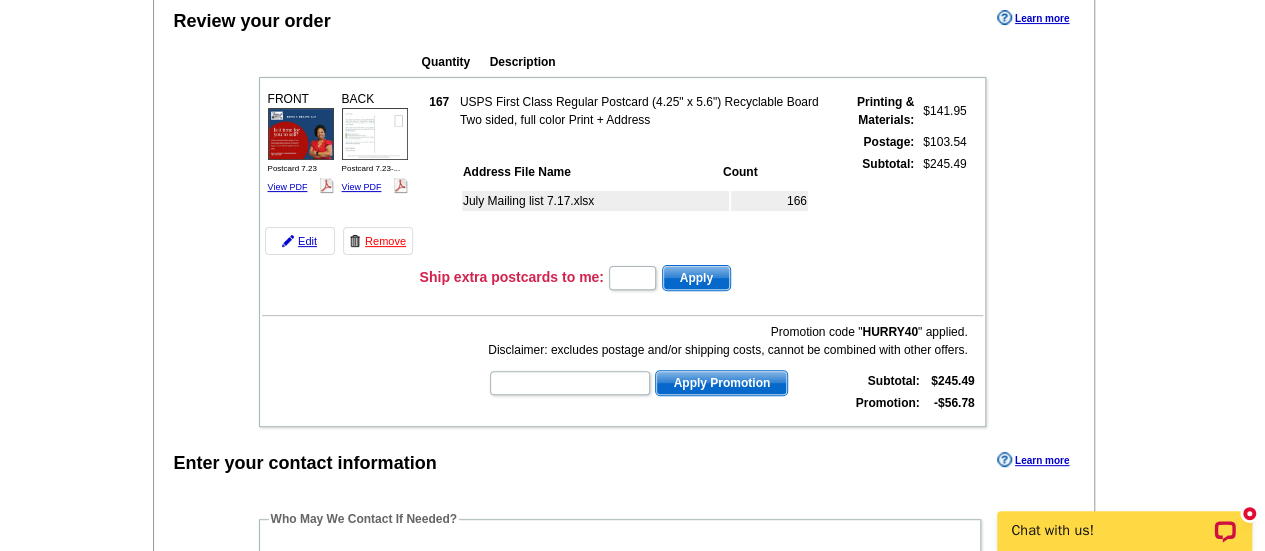 click on "View PDF" at bounding box center (288, 187) 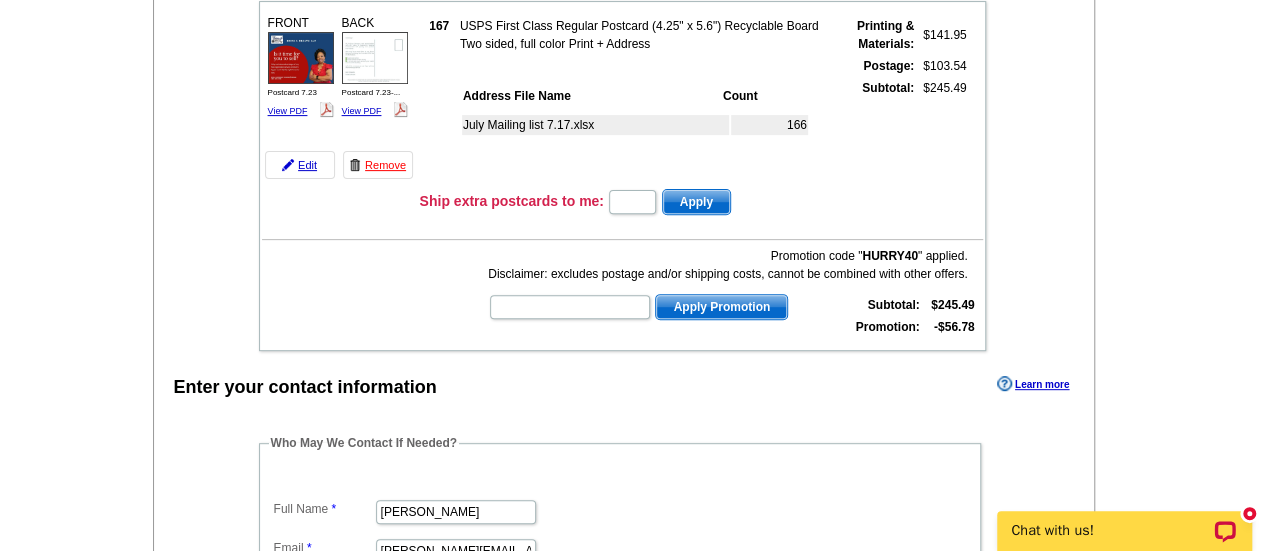 scroll, scrollTop: 200, scrollLeft: 0, axis: vertical 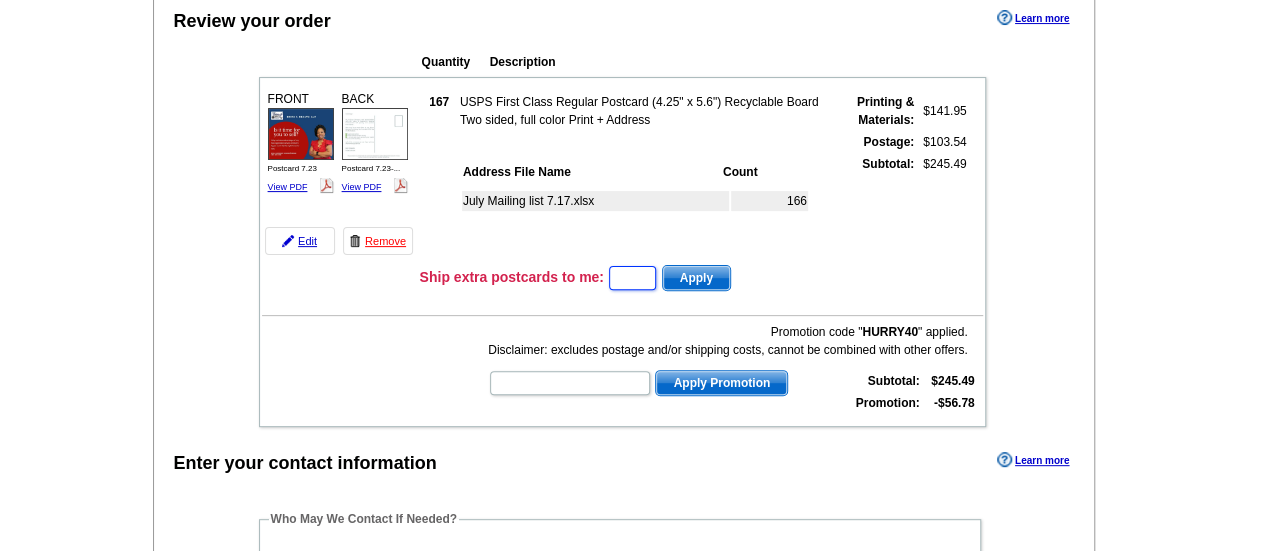click at bounding box center (632, 278) 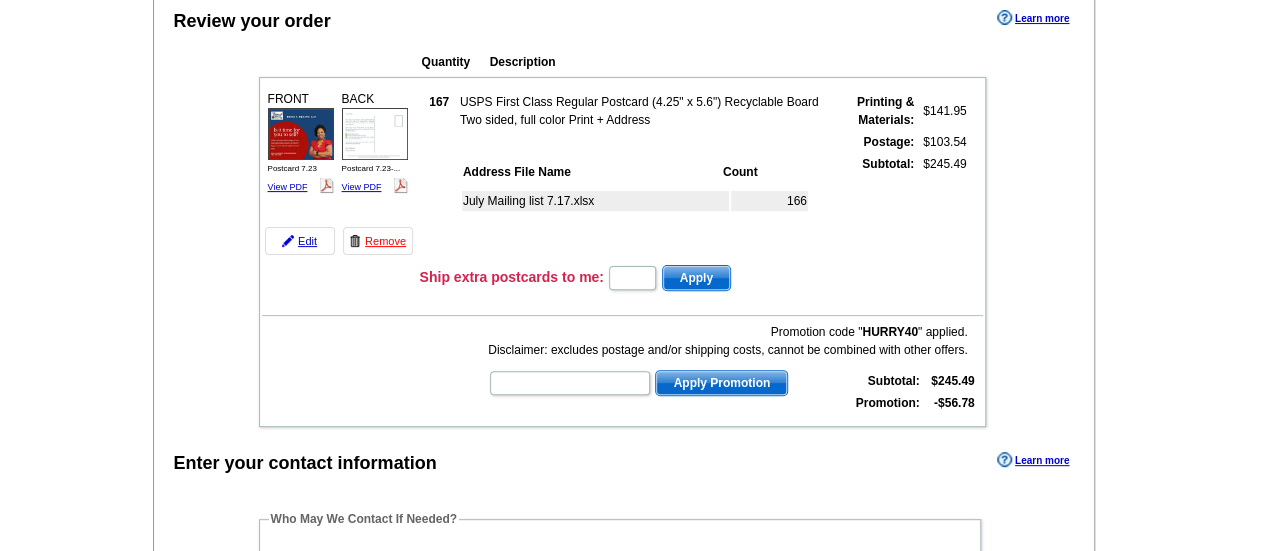 click on "July Mailing list 7.17.xlsx
166" at bounding box center [647, 220] 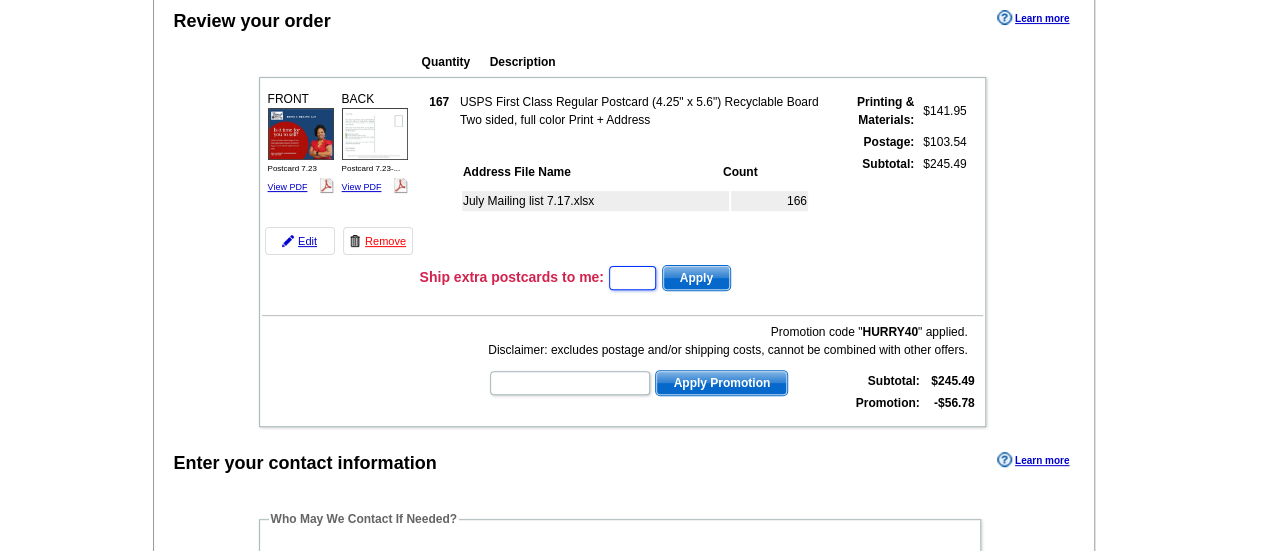 click at bounding box center [632, 278] 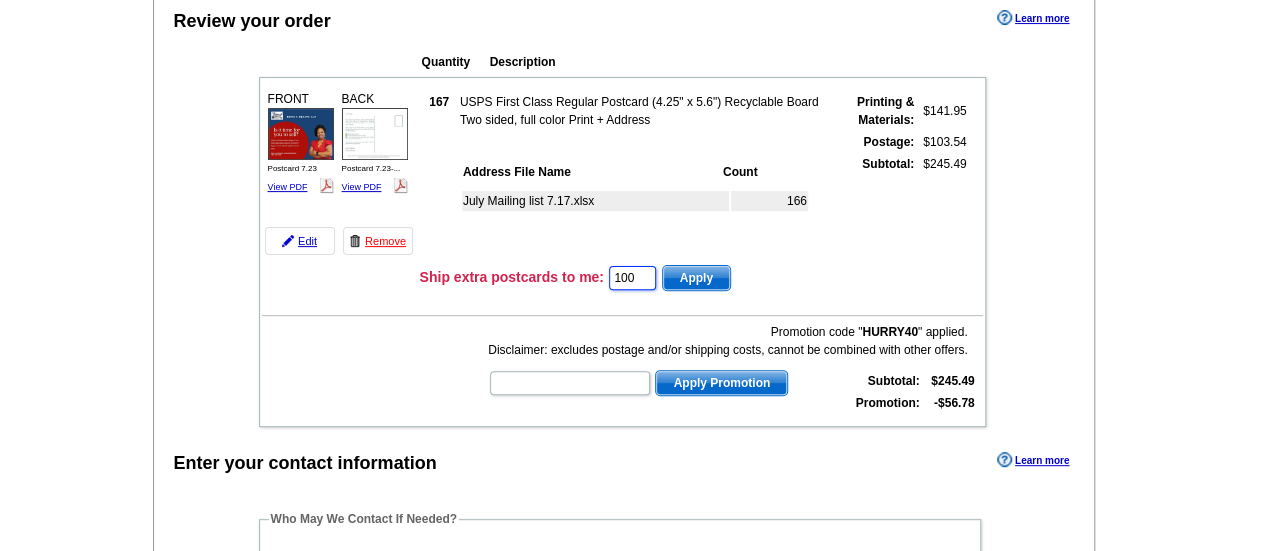 type on "100" 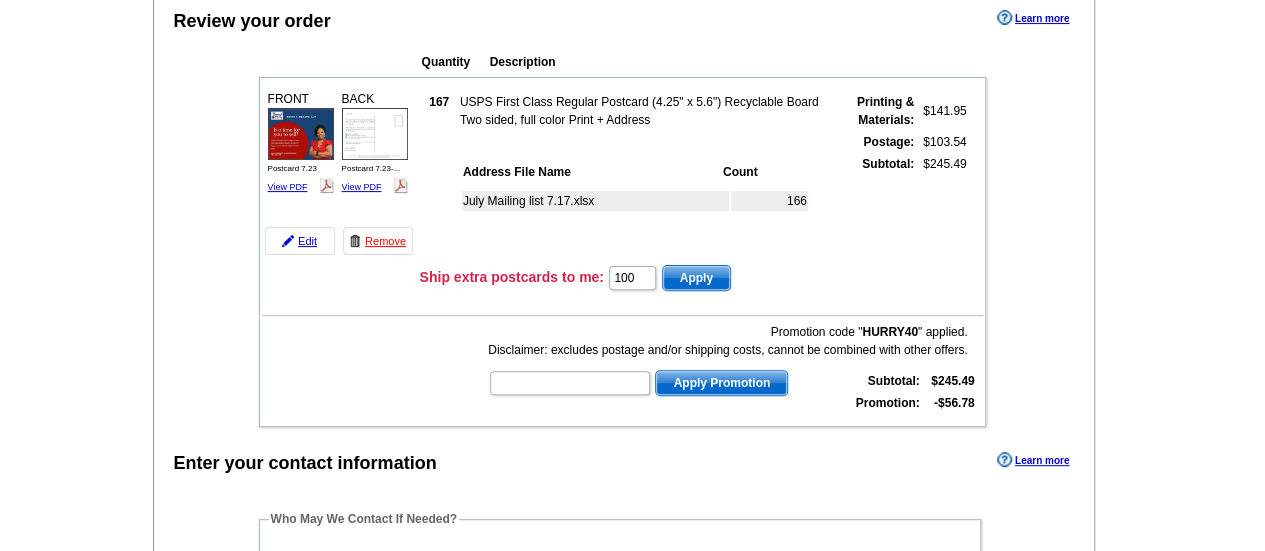 click on "July Mailing list 7.17.xlsx
166" at bounding box center (647, 220) 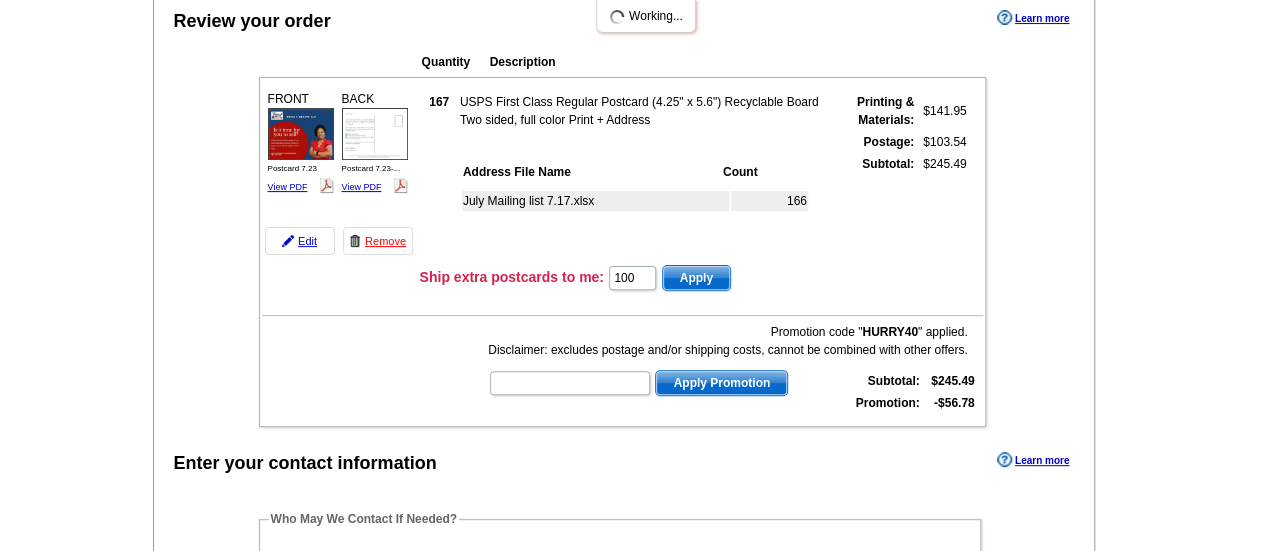 scroll, scrollTop: 0, scrollLeft: 0, axis: both 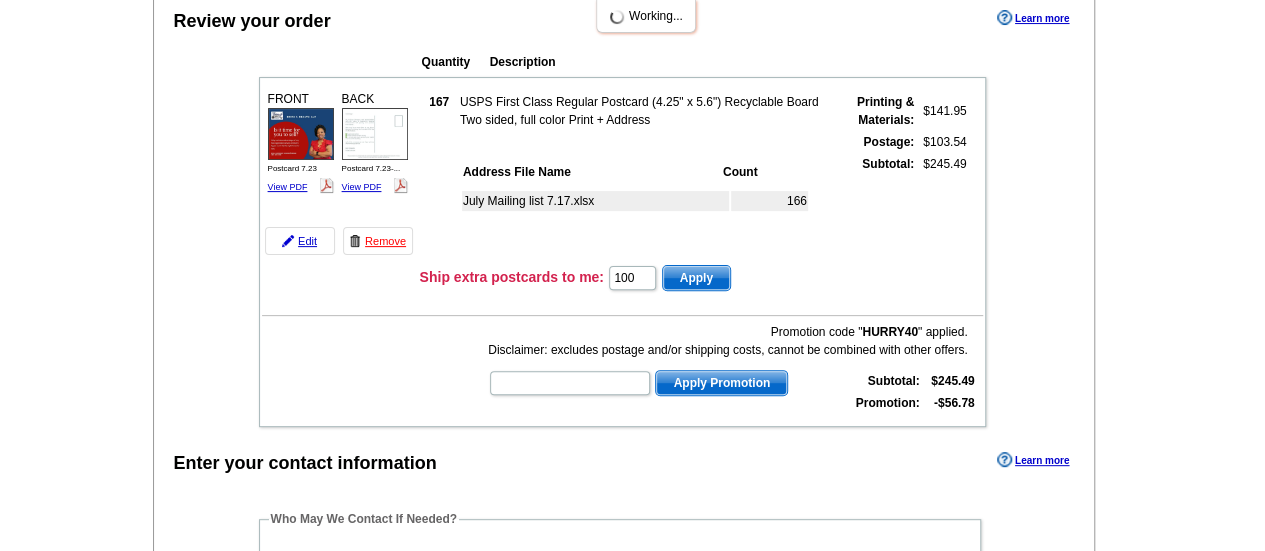 click on "Apply" at bounding box center [696, 278] 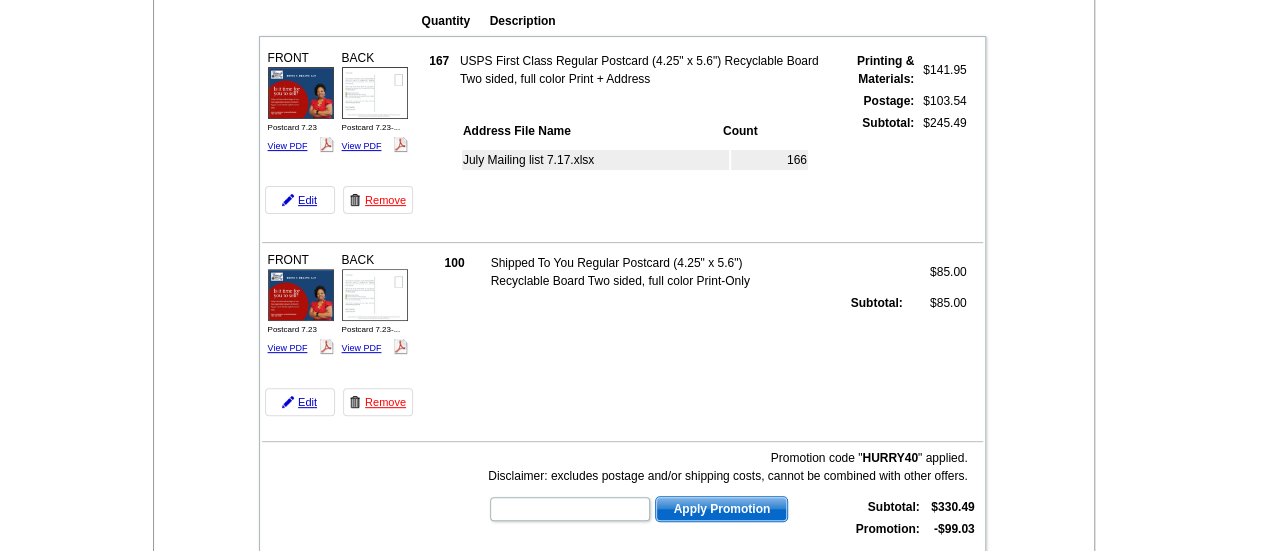 scroll, scrollTop: 200, scrollLeft: 0, axis: vertical 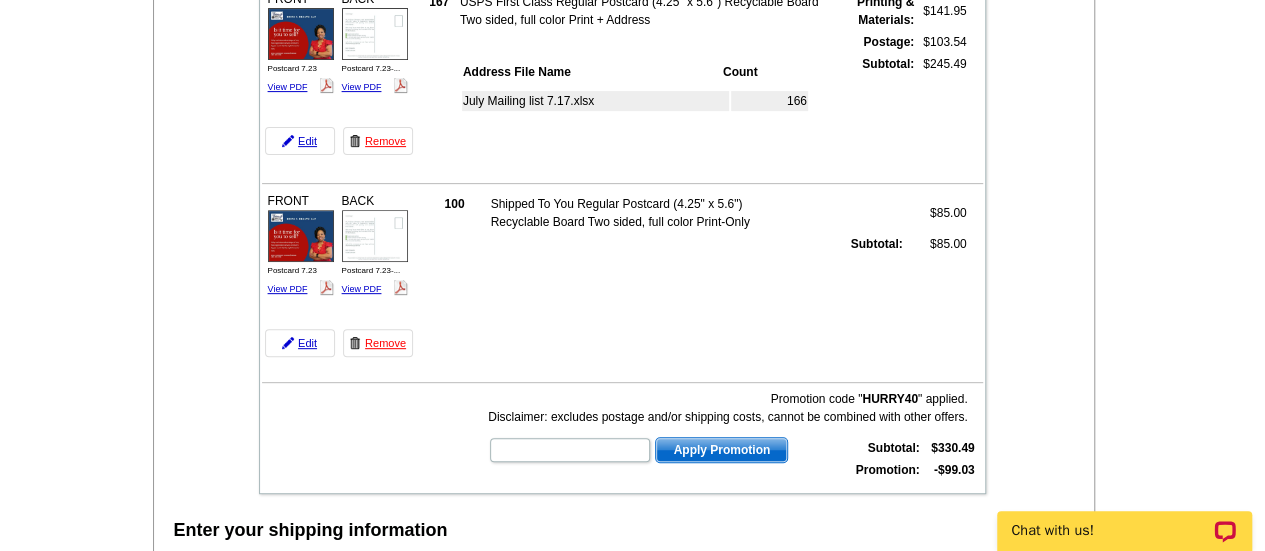 drag, startPoint x: 381, startPoint y: 347, endPoint x: 712, endPoint y: 67, distance: 433.54468 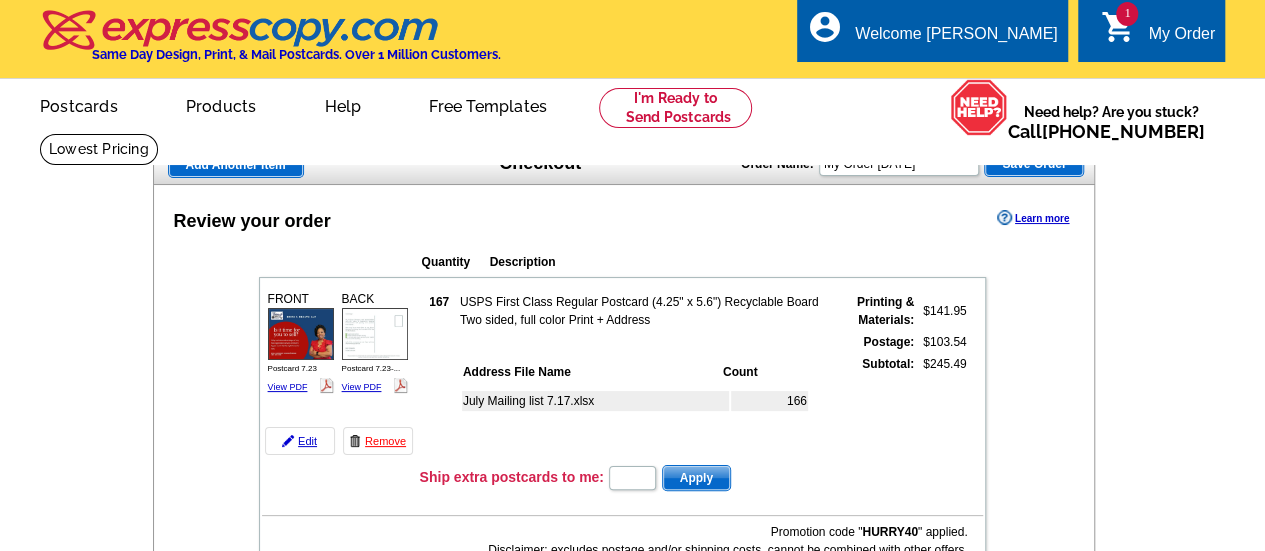 scroll, scrollTop: 300, scrollLeft: 0, axis: vertical 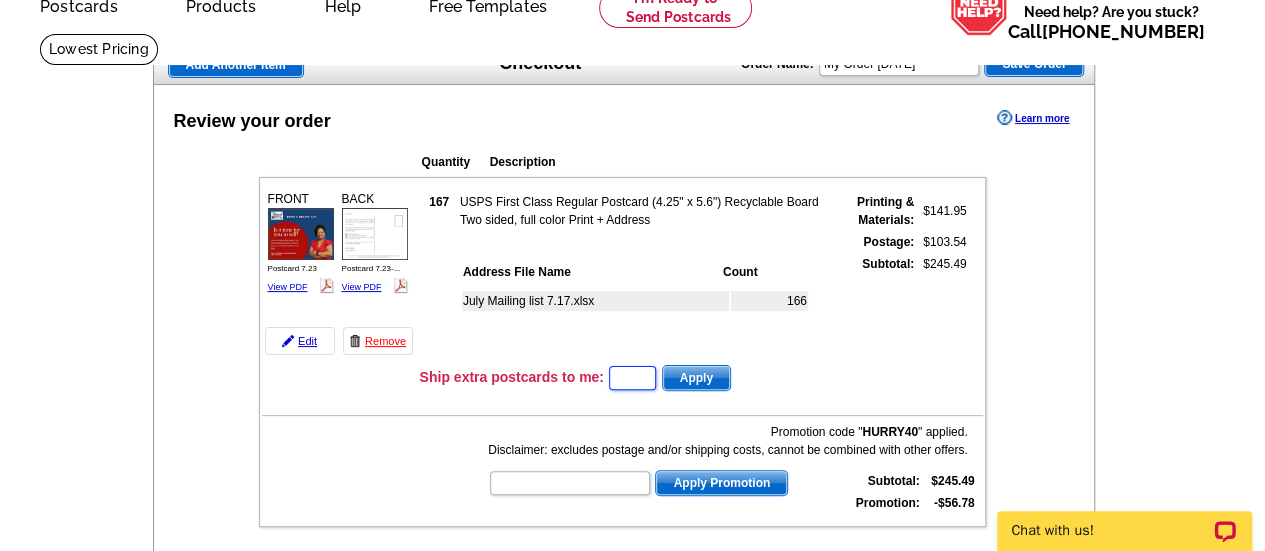 click at bounding box center (632, 378) 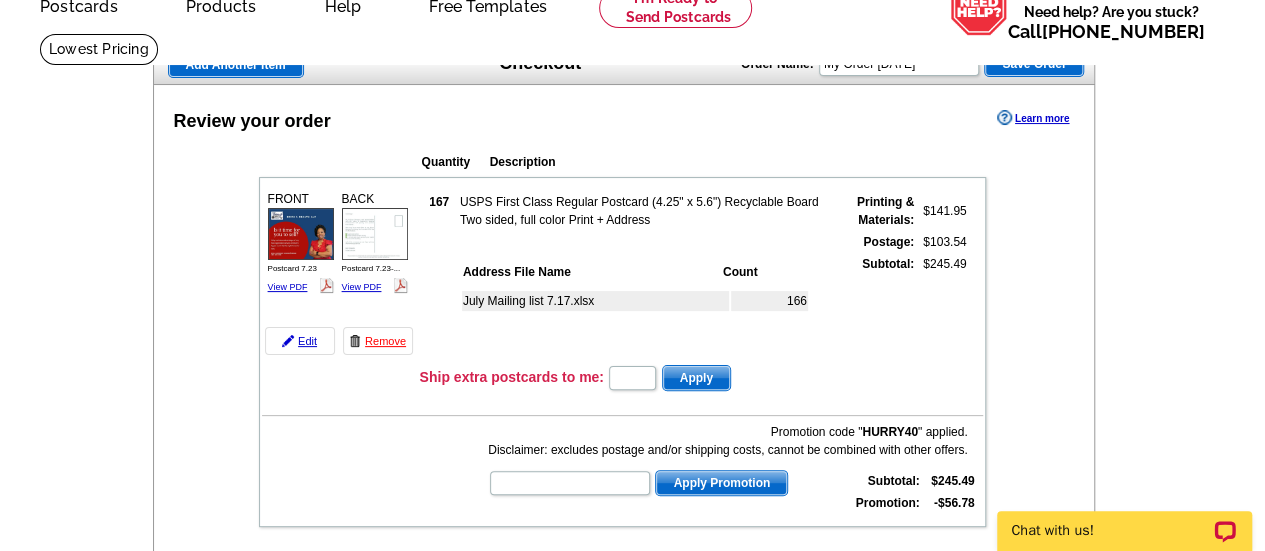 click on "July Mailing list 7.17.xlsx
166" at bounding box center [647, 320] 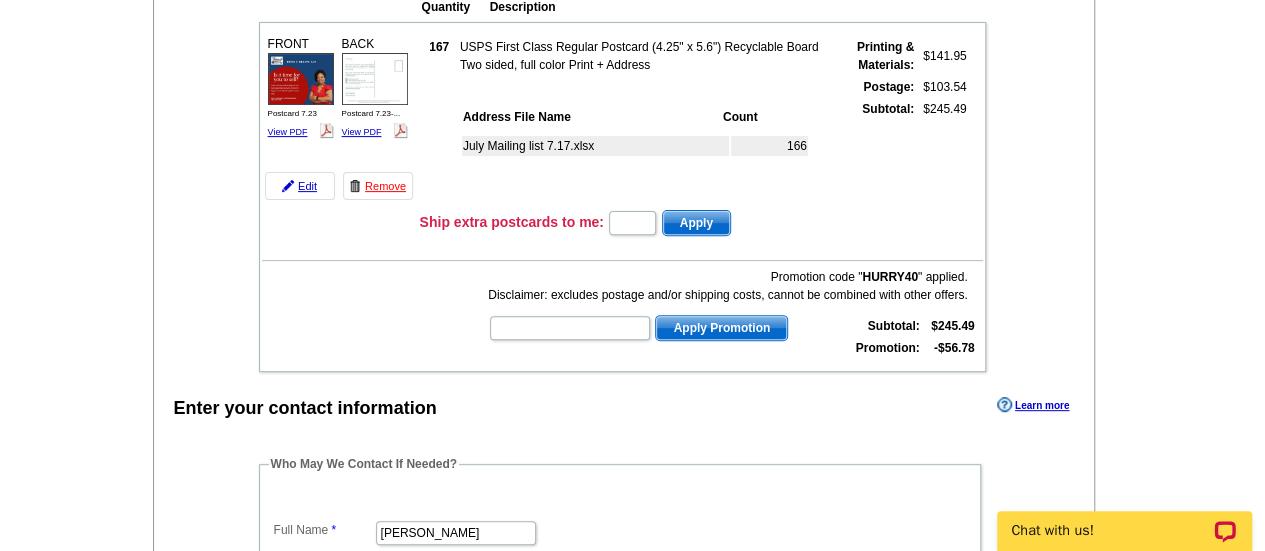 scroll, scrollTop: 300, scrollLeft: 0, axis: vertical 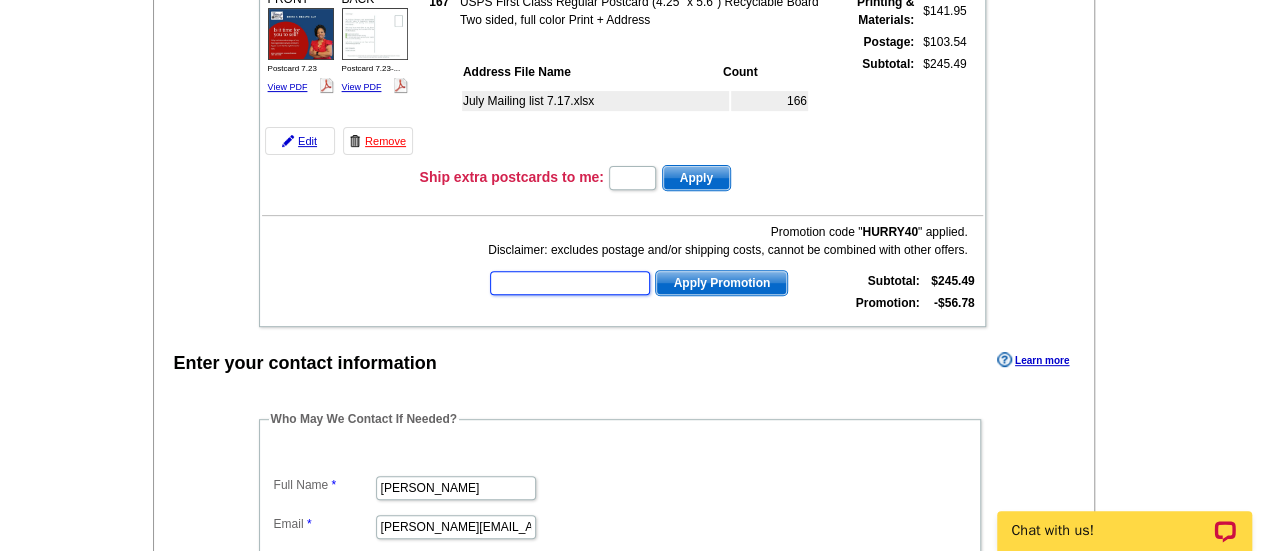 click at bounding box center [570, 283] 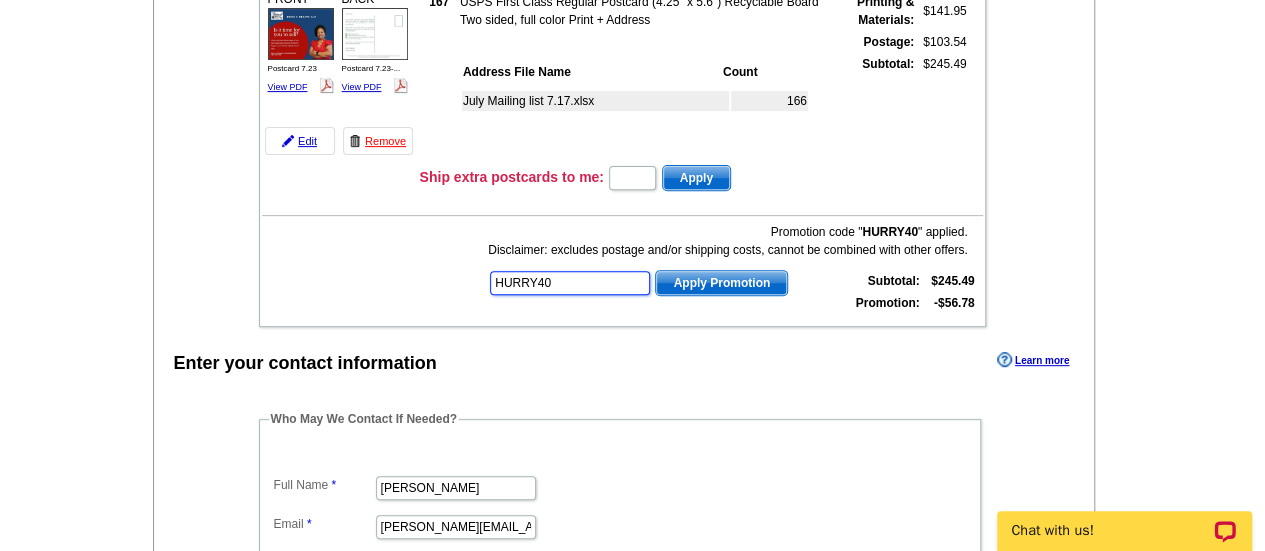 type on "HURRY40" 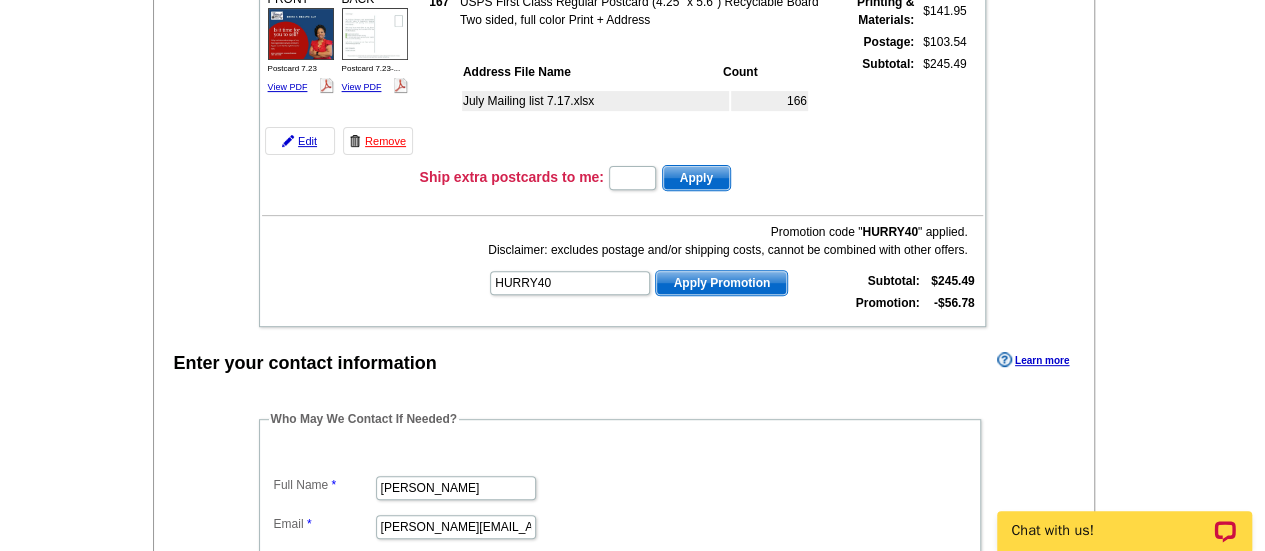 click on "Promotion code " HURRY40 " applied.
Disclaimer: excludes postage and/or shipping costs, cannot be combined with other offers.
HURRY40
Apply Promotion
Subtotal:
$245.49
Promotion:
-$56.78" at bounding box center (732, 269) 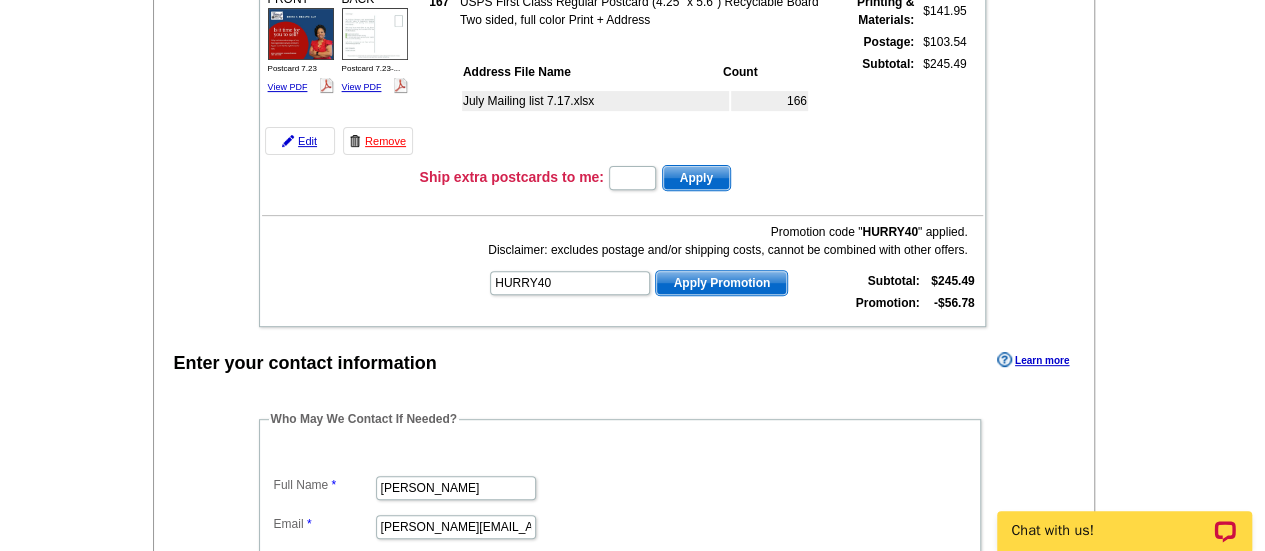 click on "Promotion code " HURRY40 " applied.
Disclaimer: excludes postage and/or shipping costs, cannot be combined with other offers.
HURRY40
Apply Promotion
Subtotal:
$245.49
Promotion:
-$56.78" at bounding box center (732, 269) 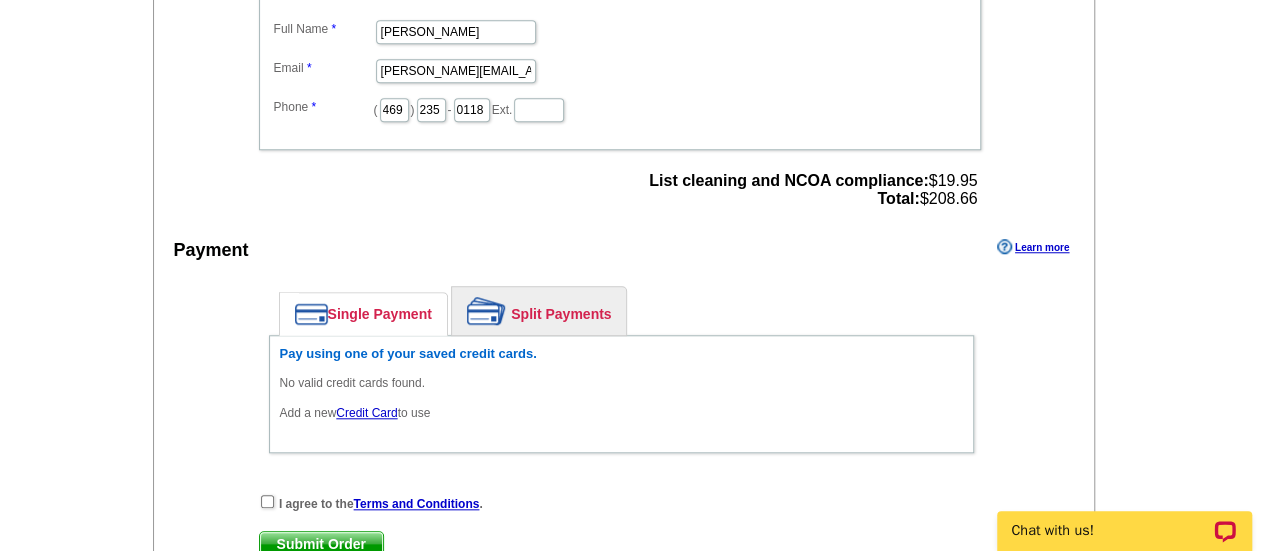 scroll, scrollTop: 800, scrollLeft: 0, axis: vertical 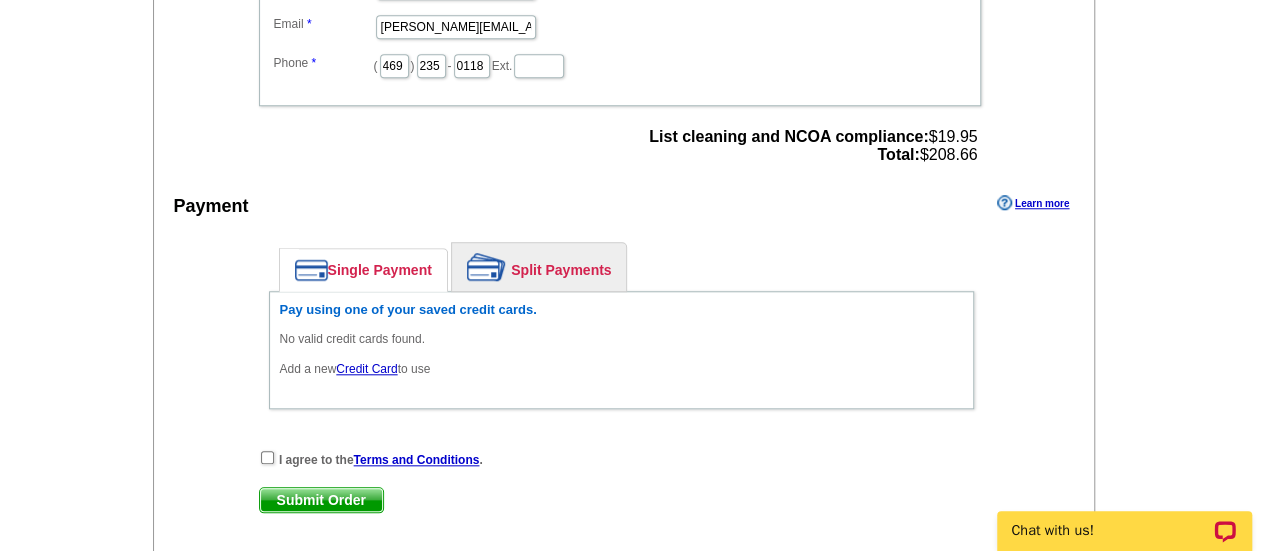 click on "Single Payment
Split Payments
Pay using one of your saved credit cards.
No valid credit cards found.
Add a new  Credit Card  to use
How would you like your payment amounts calculated?
%
$
Cards will be charged in the order specified. Drag & drop to change the order." at bounding box center (621, 330) 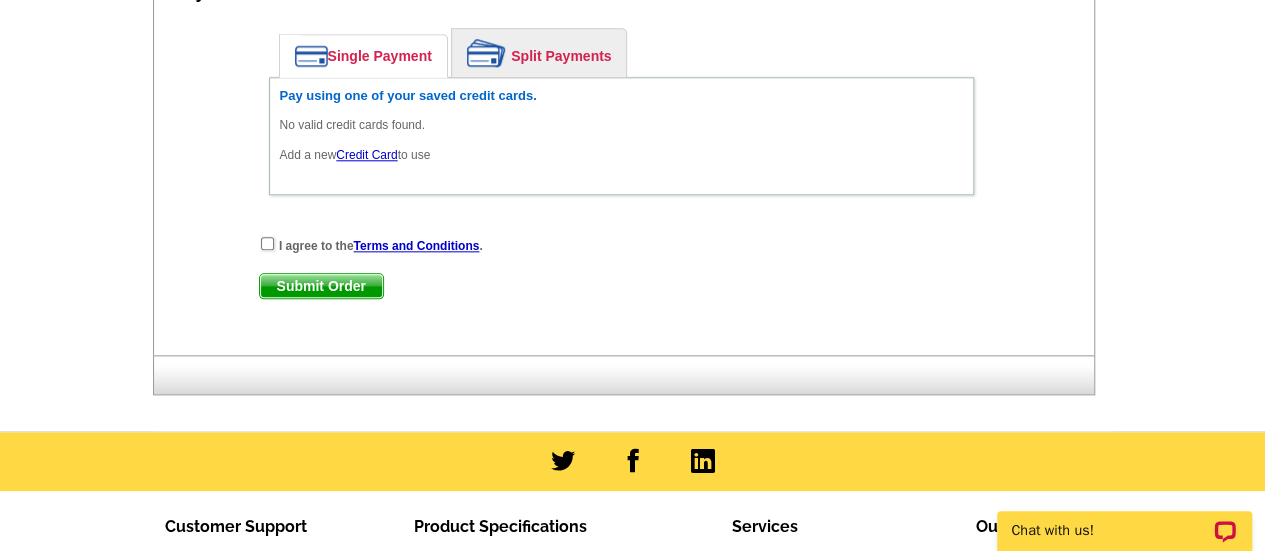 scroll, scrollTop: 1000, scrollLeft: 0, axis: vertical 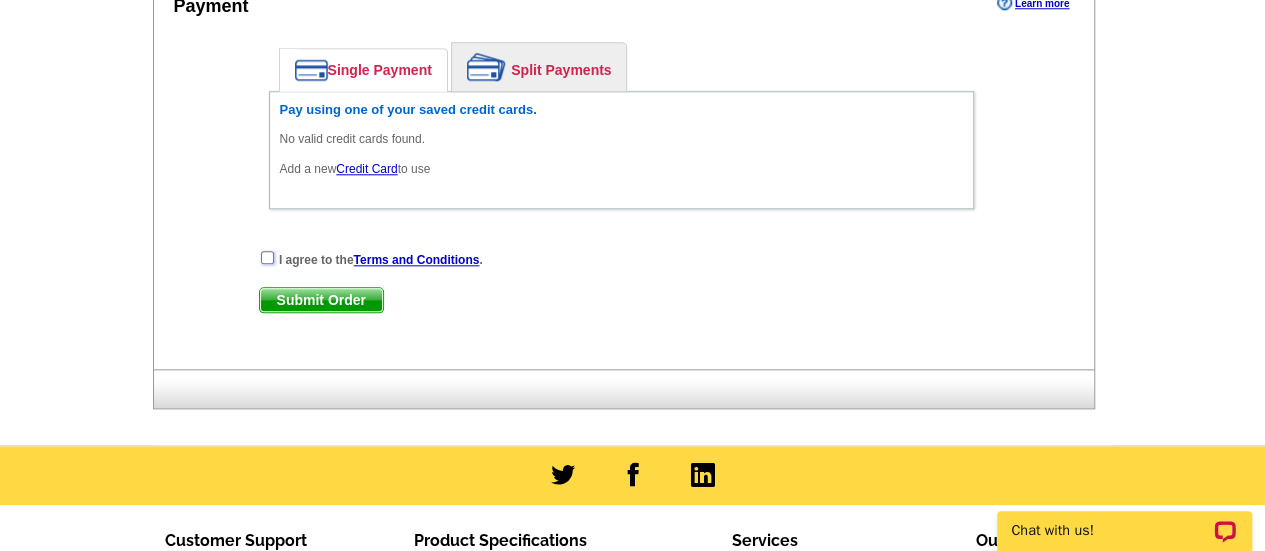 click at bounding box center (267, 257) 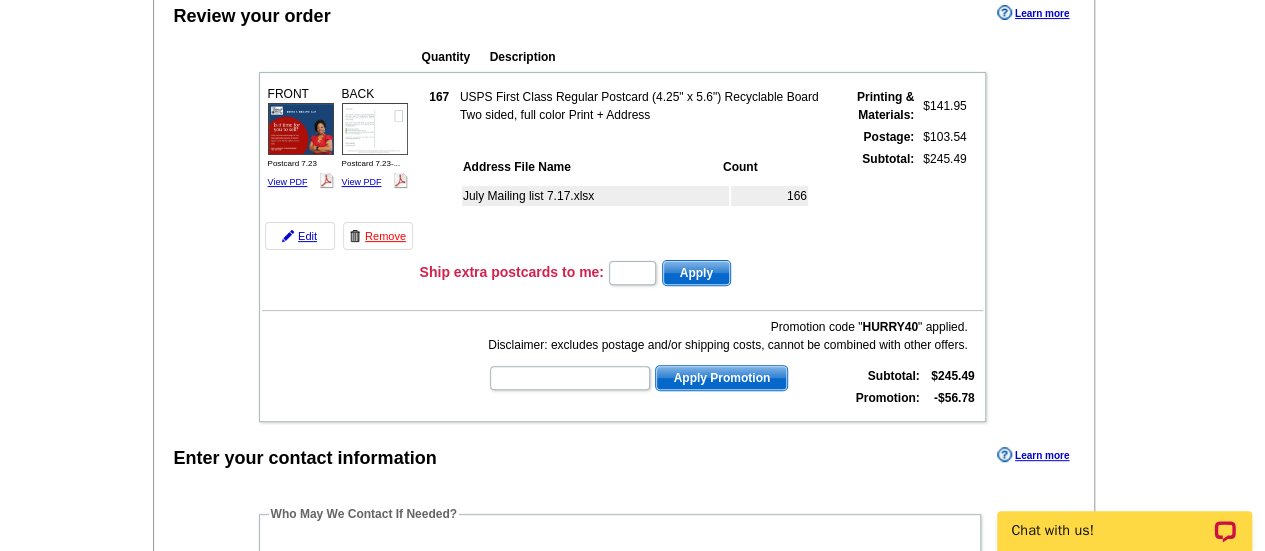scroll, scrollTop: 100, scrollLeft: 0, axis: vertical 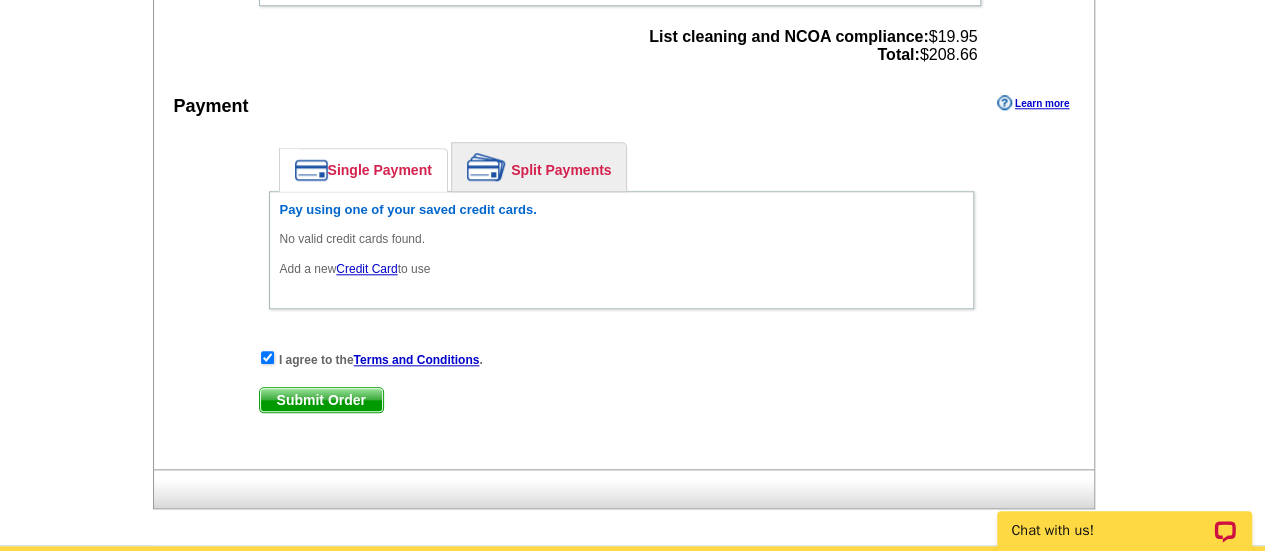 click on "Credit Card" at bounding box center (366, 269) 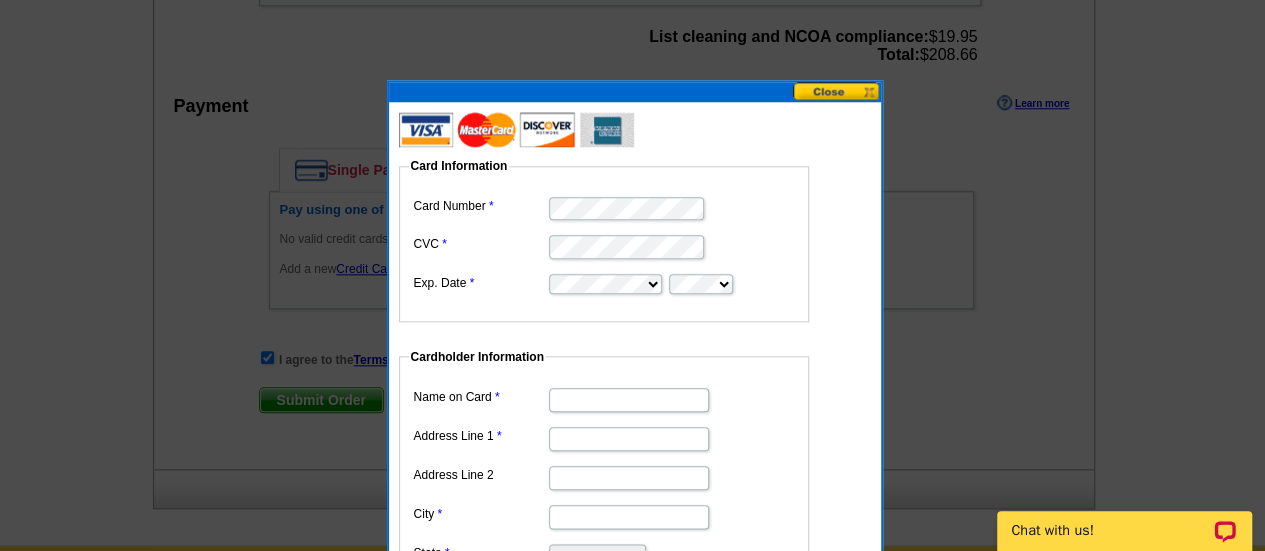 click on "Name on Card" at bounding box center (629, 400) 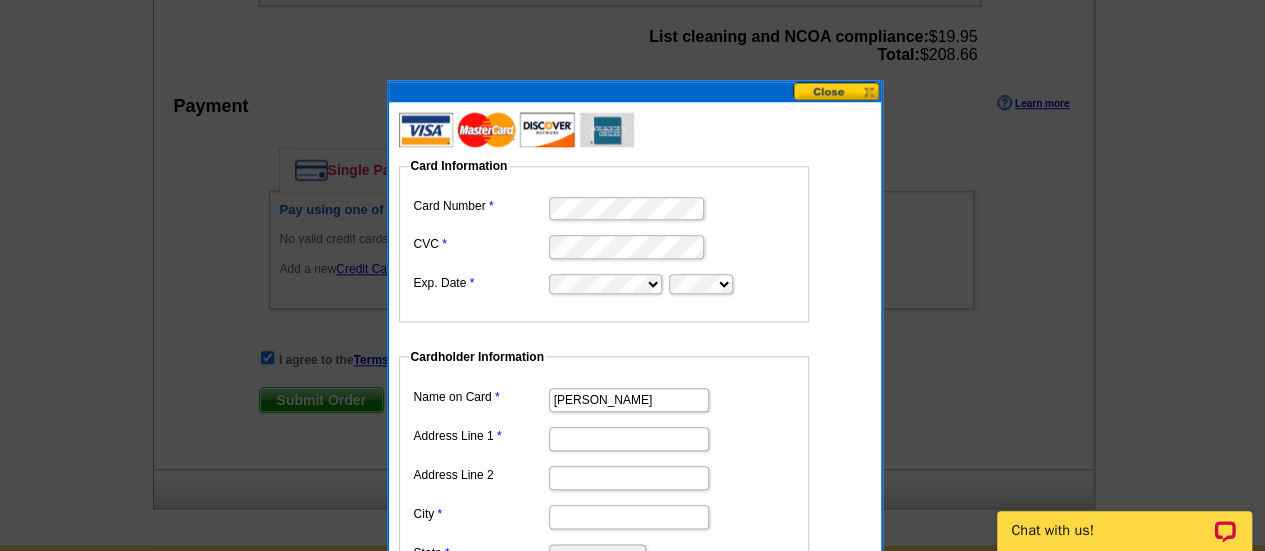 click on "[PERSON_NAME]" at bounding box center [629, 400] 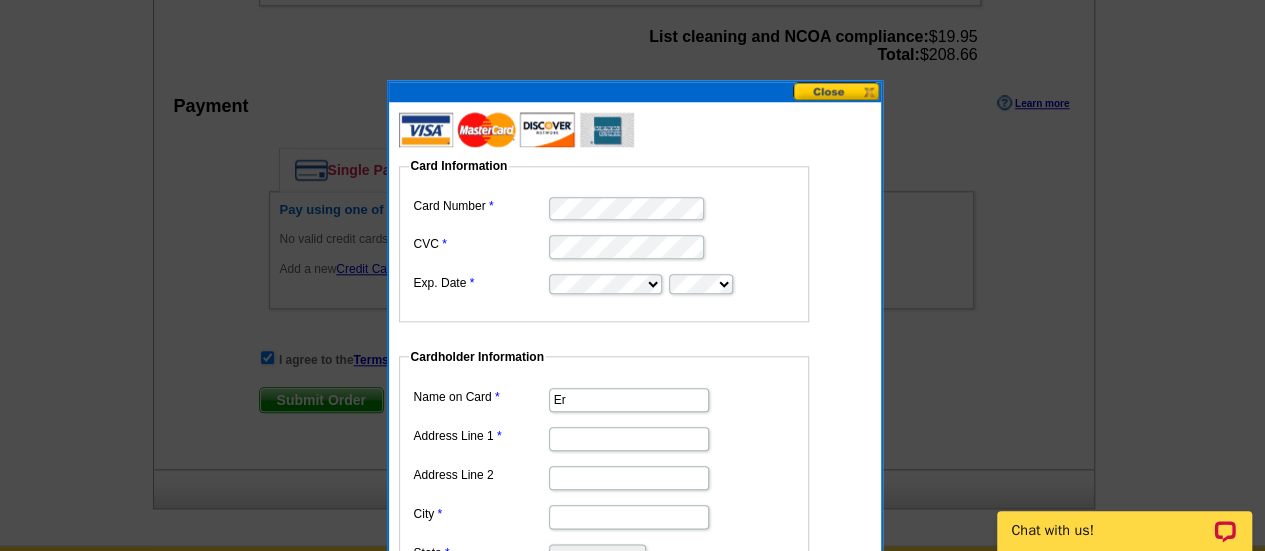 type on "E" 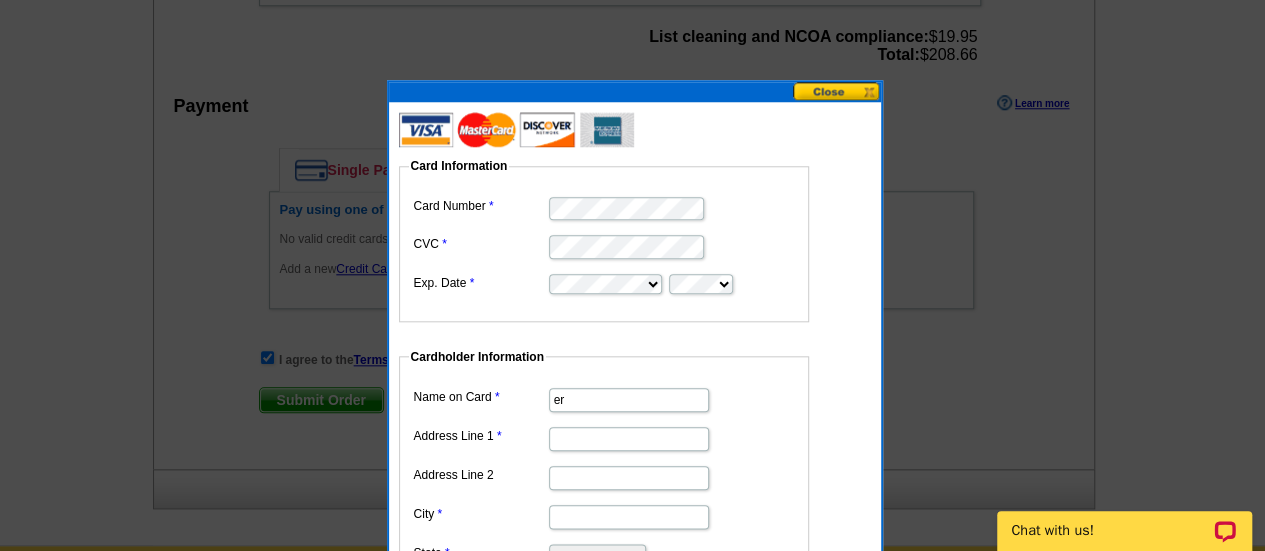 type on "e" 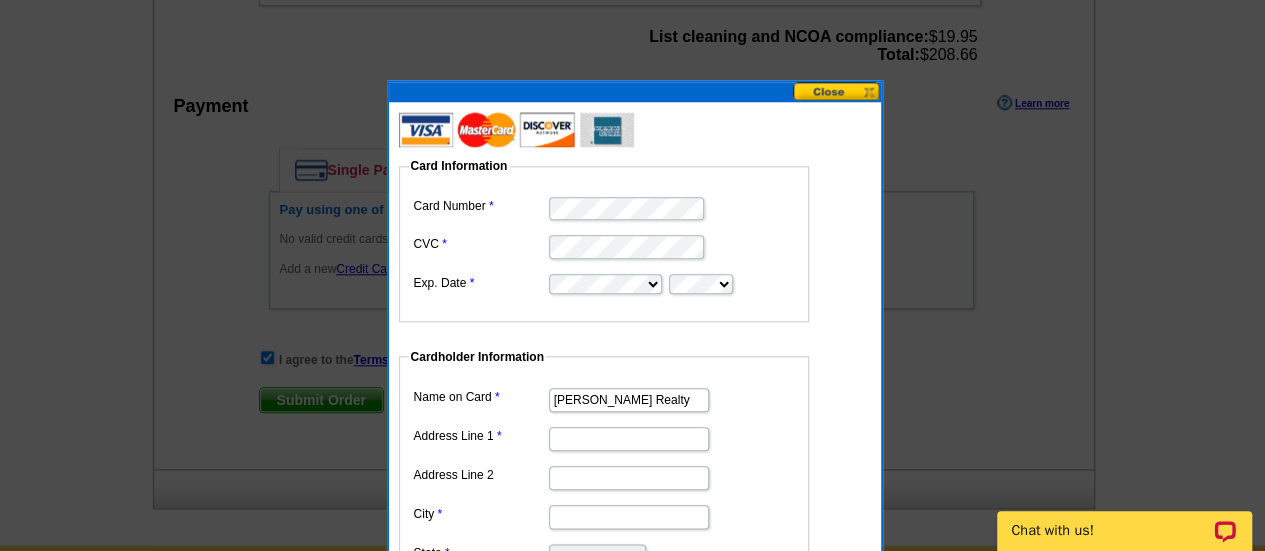 type on "[PERSON_NAME] Realty" 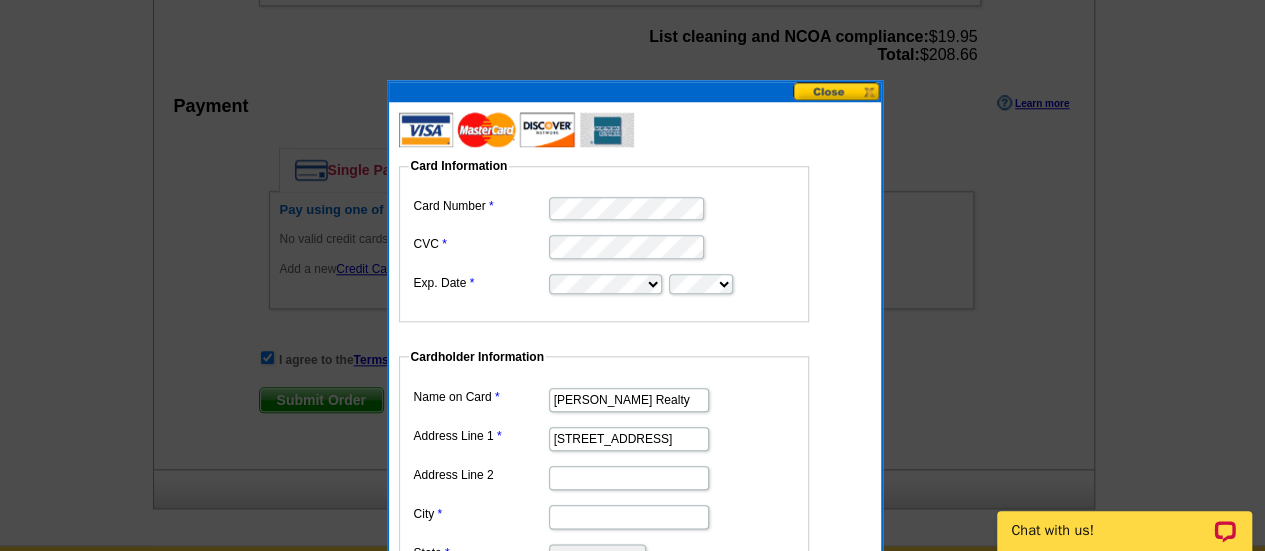 type on "[STREET_ADDRESS]" 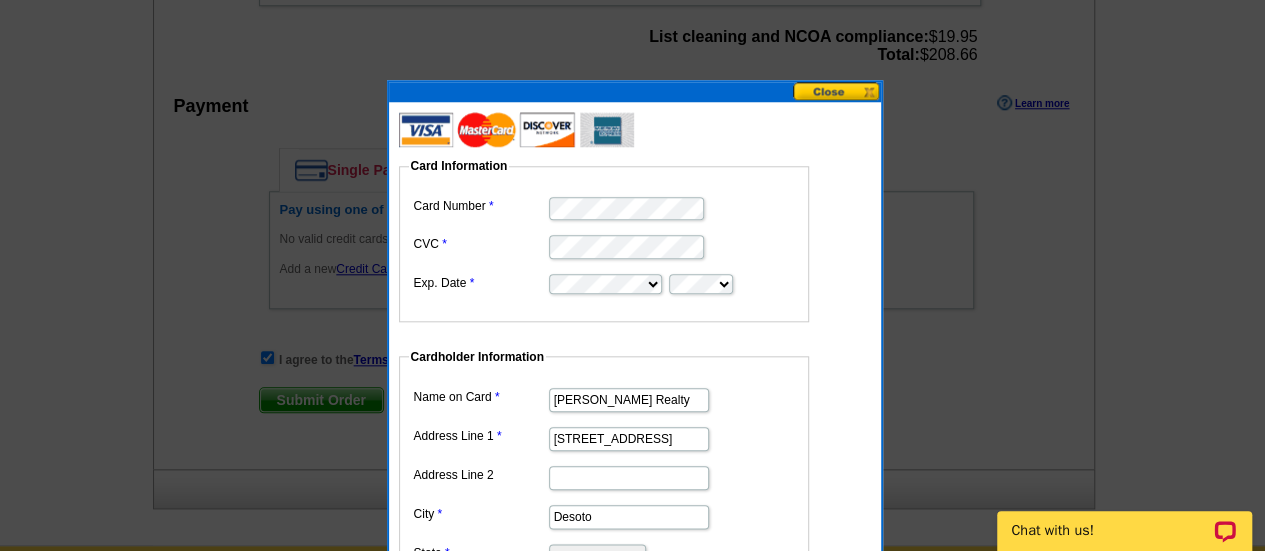 type on "Desoto" 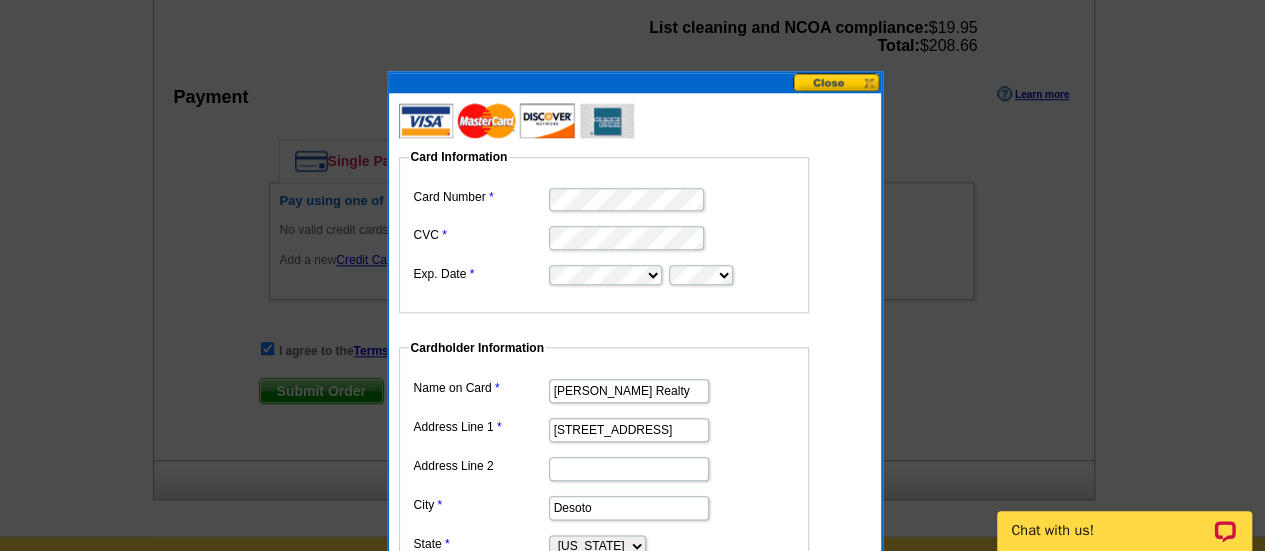 select on "TX" 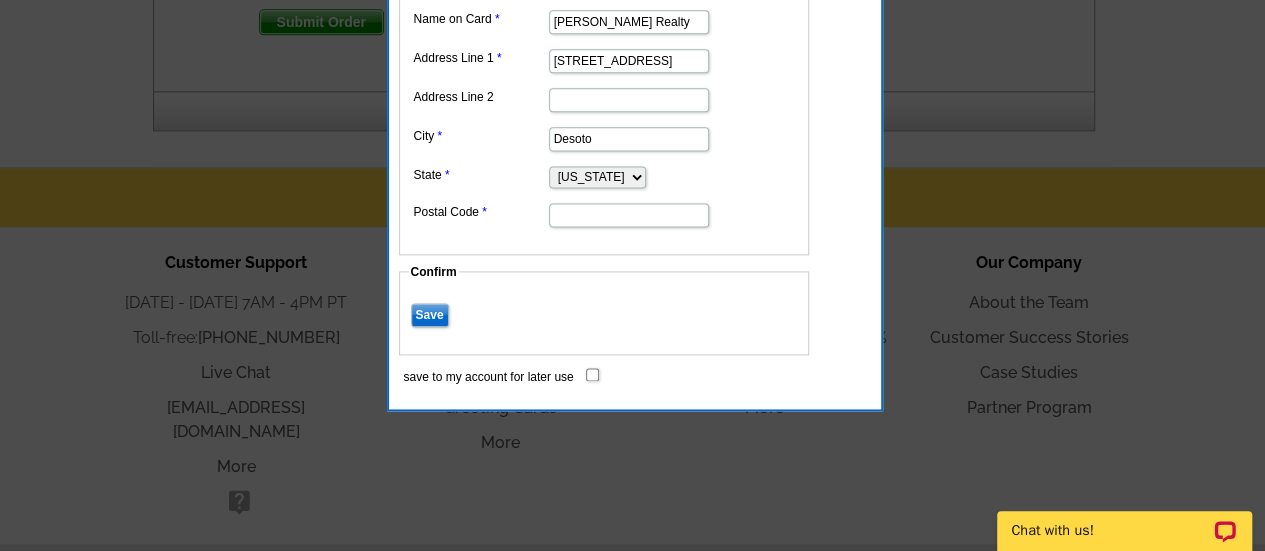 scroll, scrollTop: 1309, scrollLeft: 0, axis: vertical 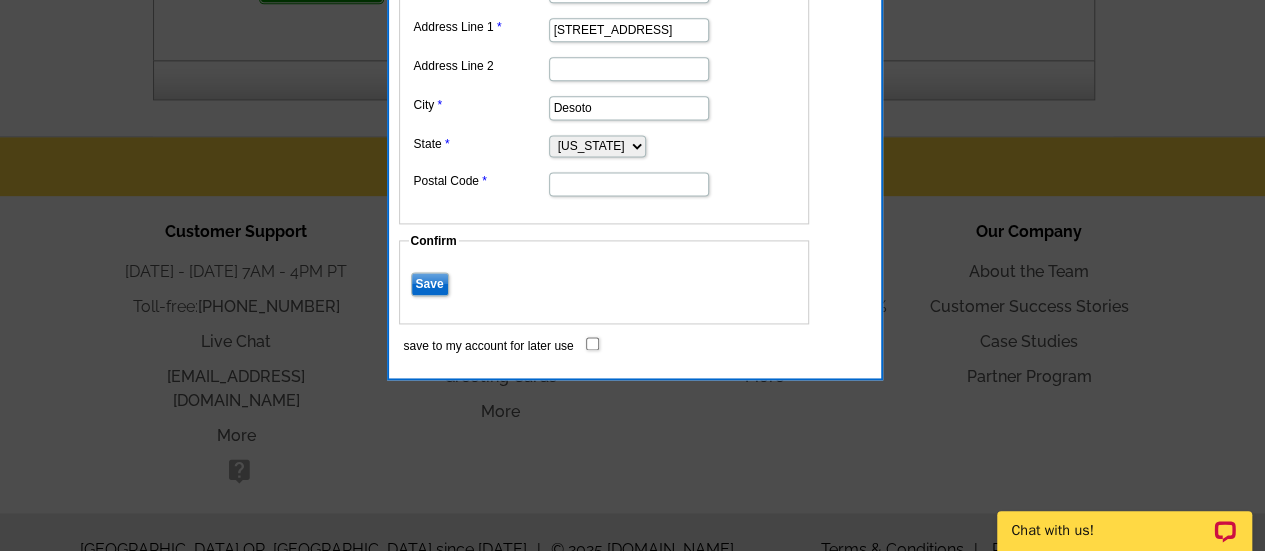 click on "Postal Code" at bounding box center [629, 184] 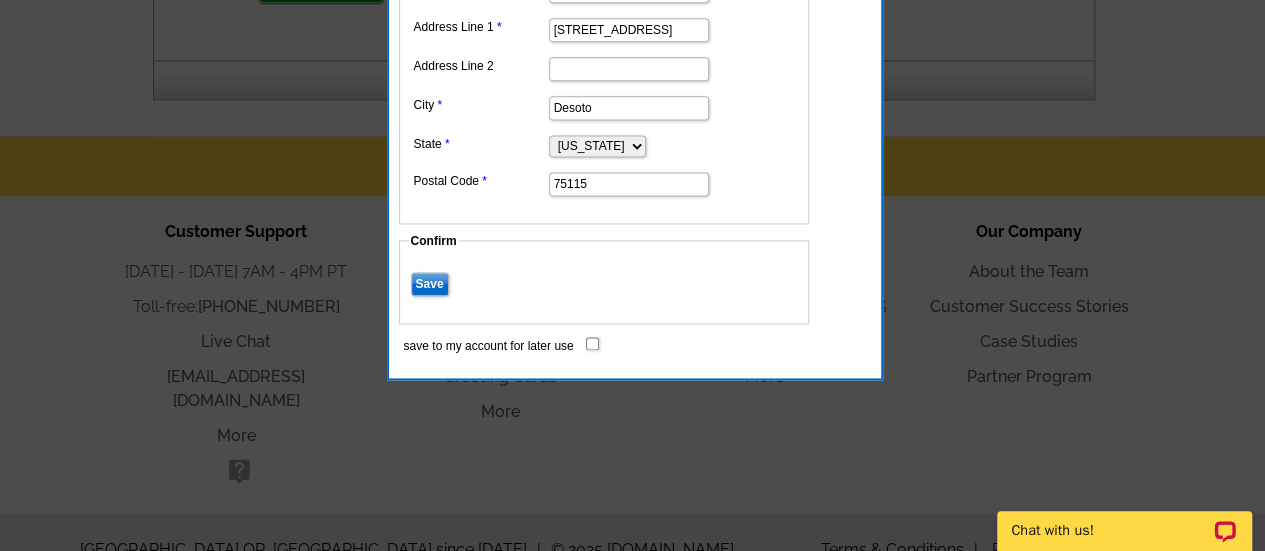 type on "75115" 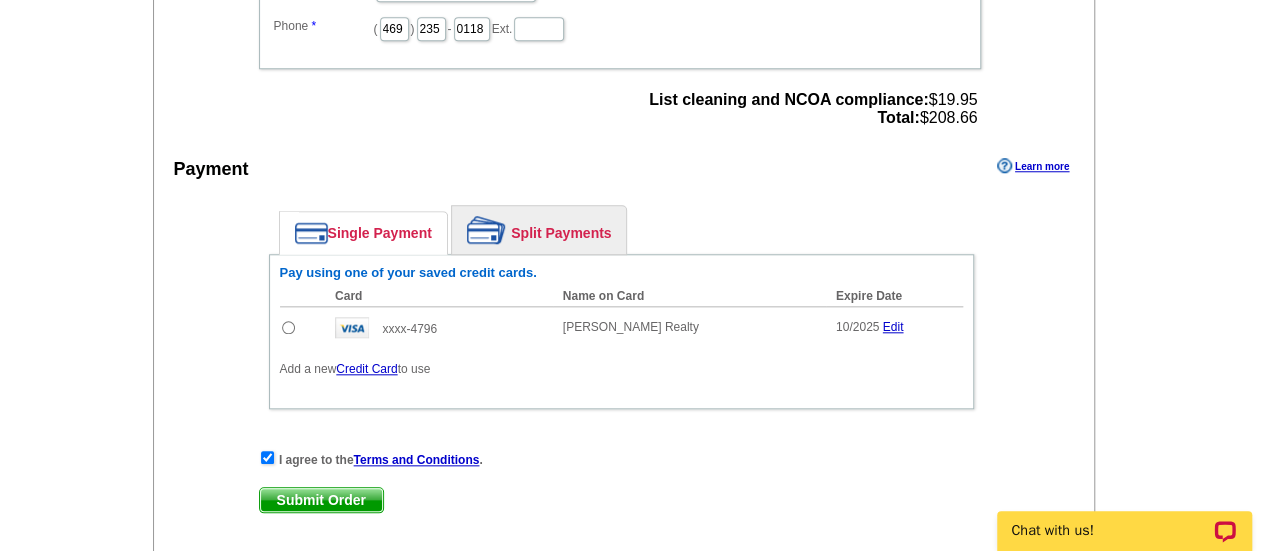 scroll, scrollTop: 846, scrollLeft: 0, axis: vertical 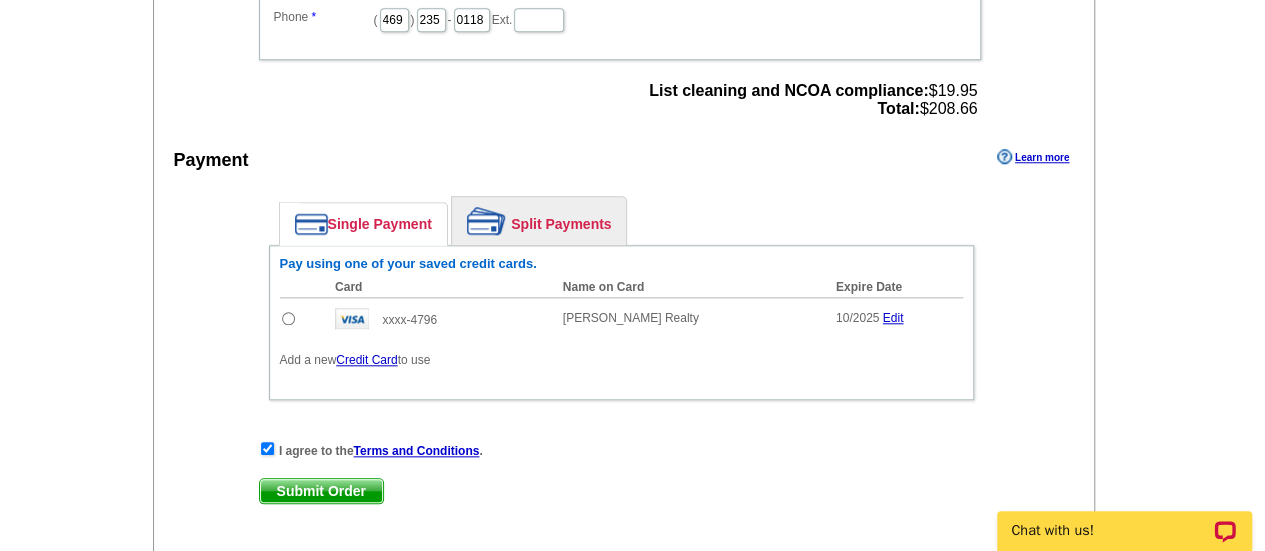 click at bounding box center (303, 318) 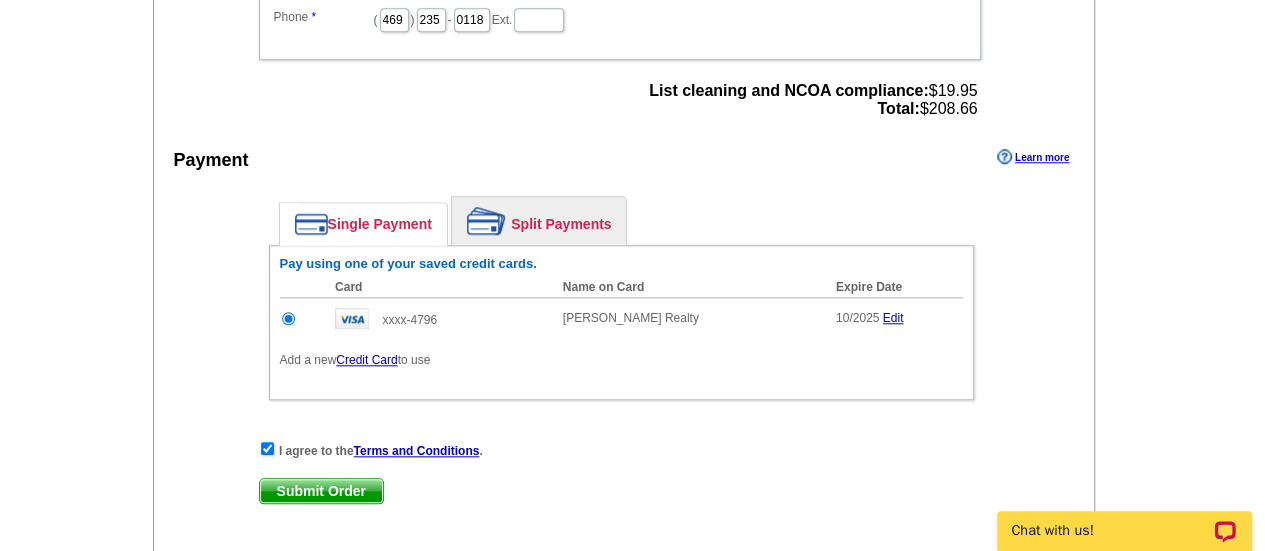 click on "Submit Order" at bounding box center [321, 491] 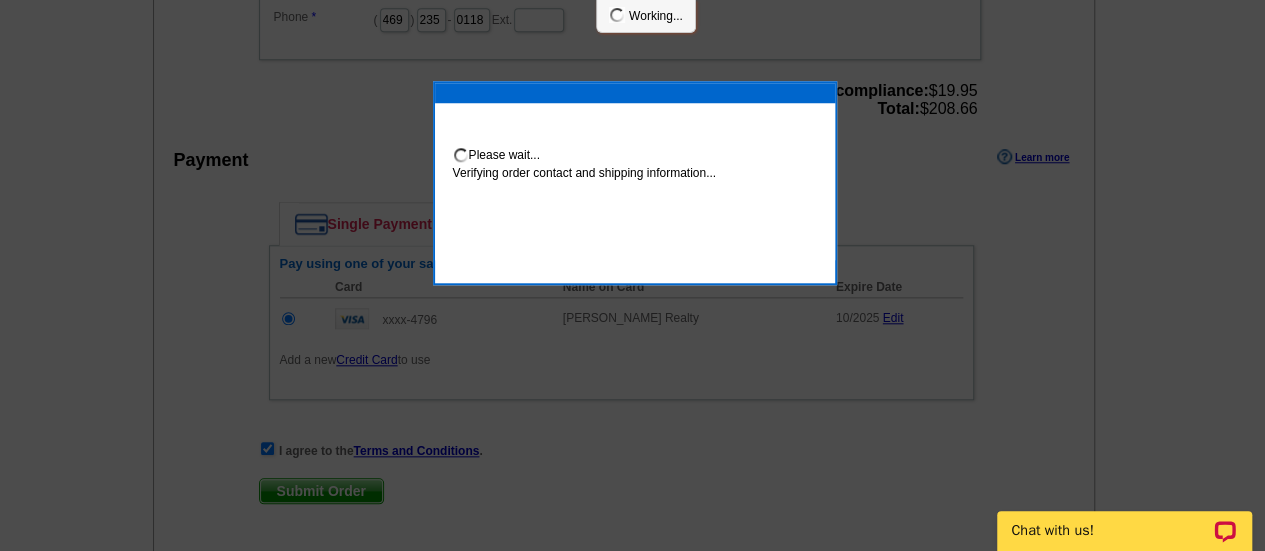 scroll, scrollTop: 838, scrollLeft: 0, axis: vertical 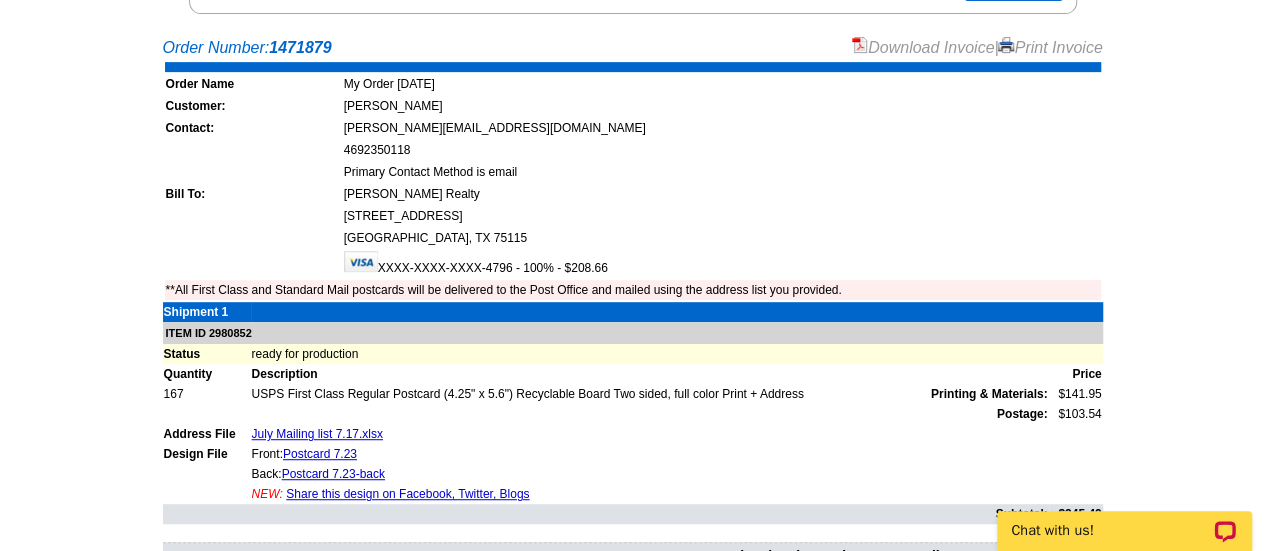 click on "Download Invoice" at bounding box center [923, 47] 